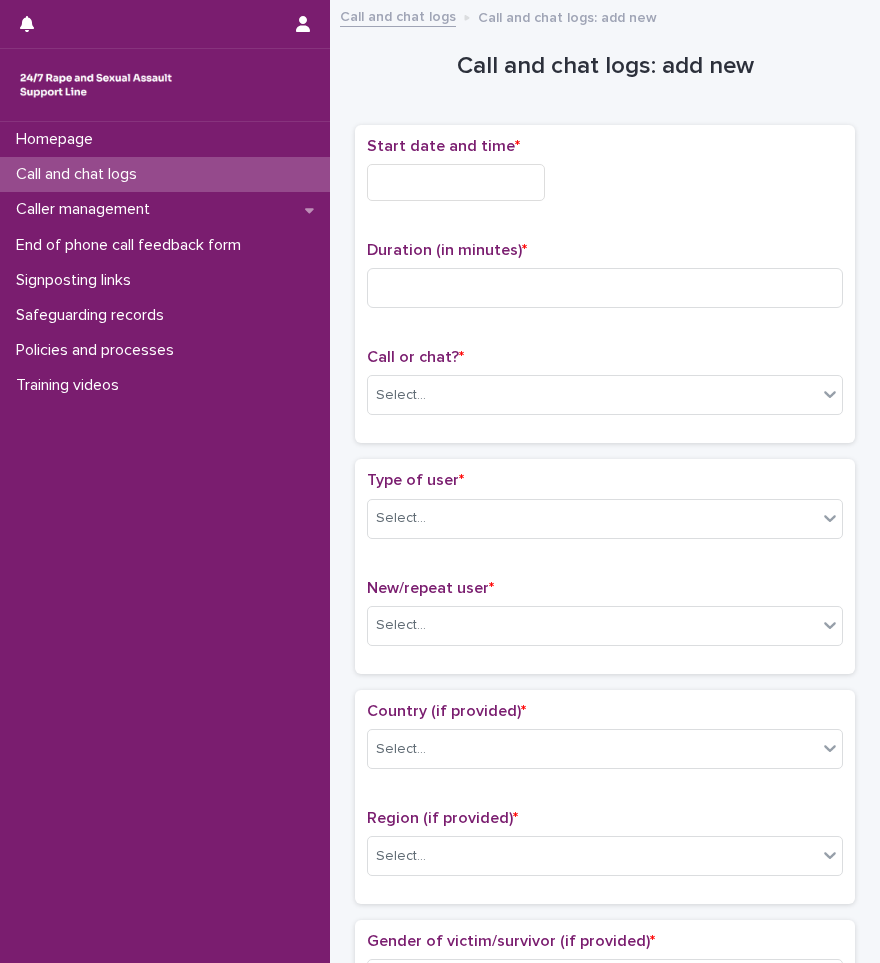 scroll, scrollTop: 0, scrollLeft: 0, axis: both 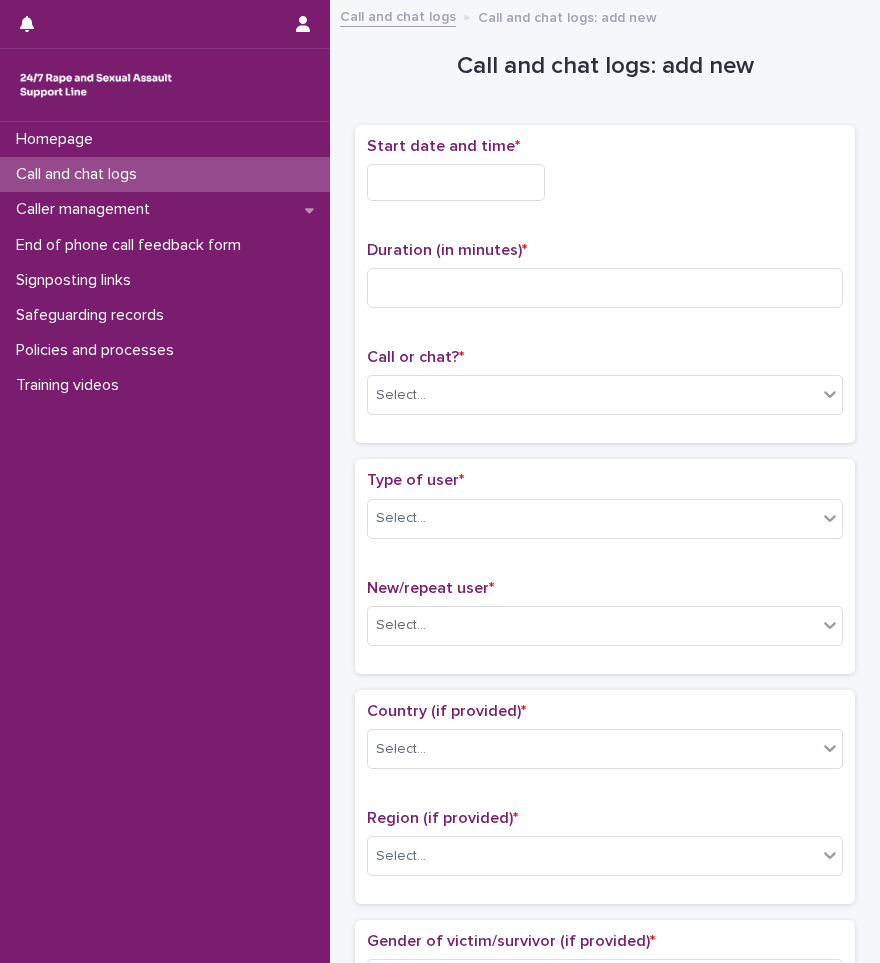 click at bounding box center [456, 182] 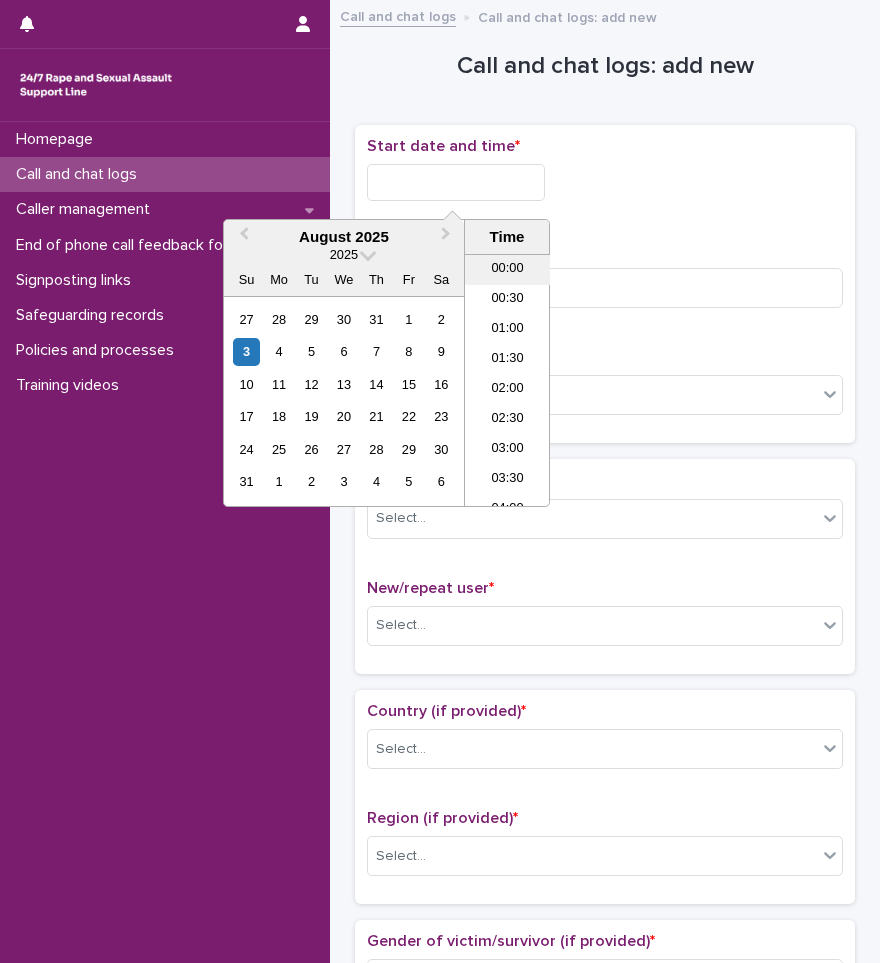 click on "00:00" at bounding box center [507, 270] 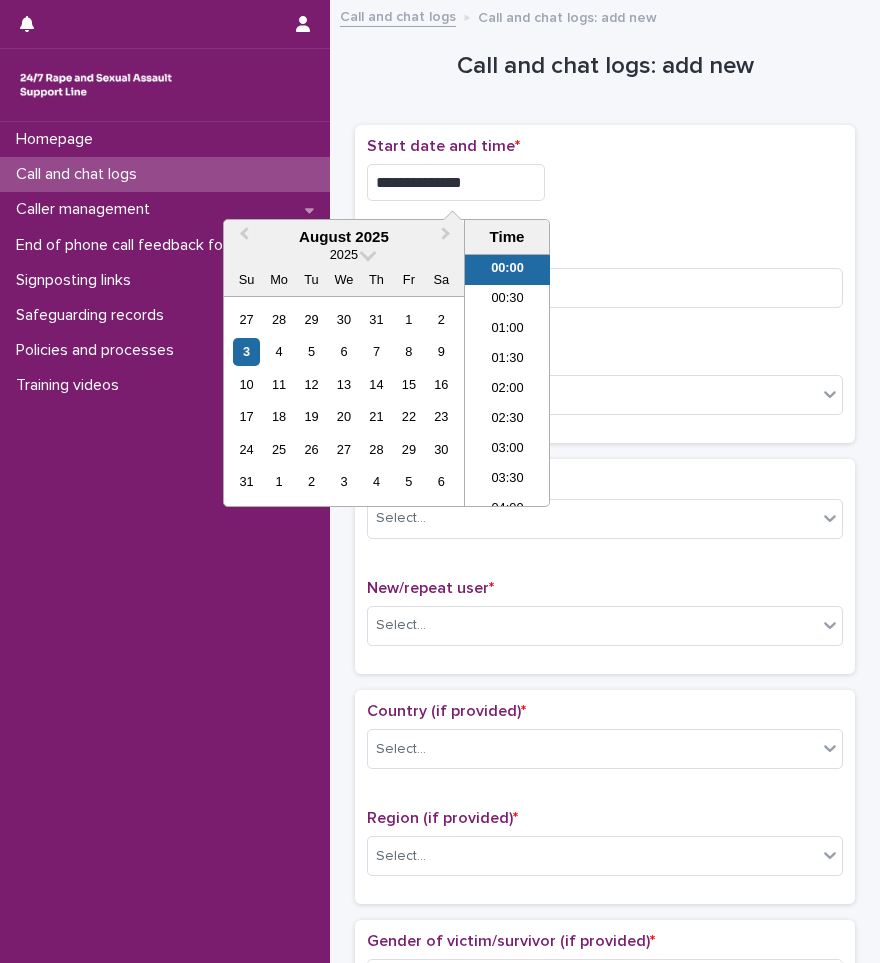 click on "**********" at bounding box center (456, 182) 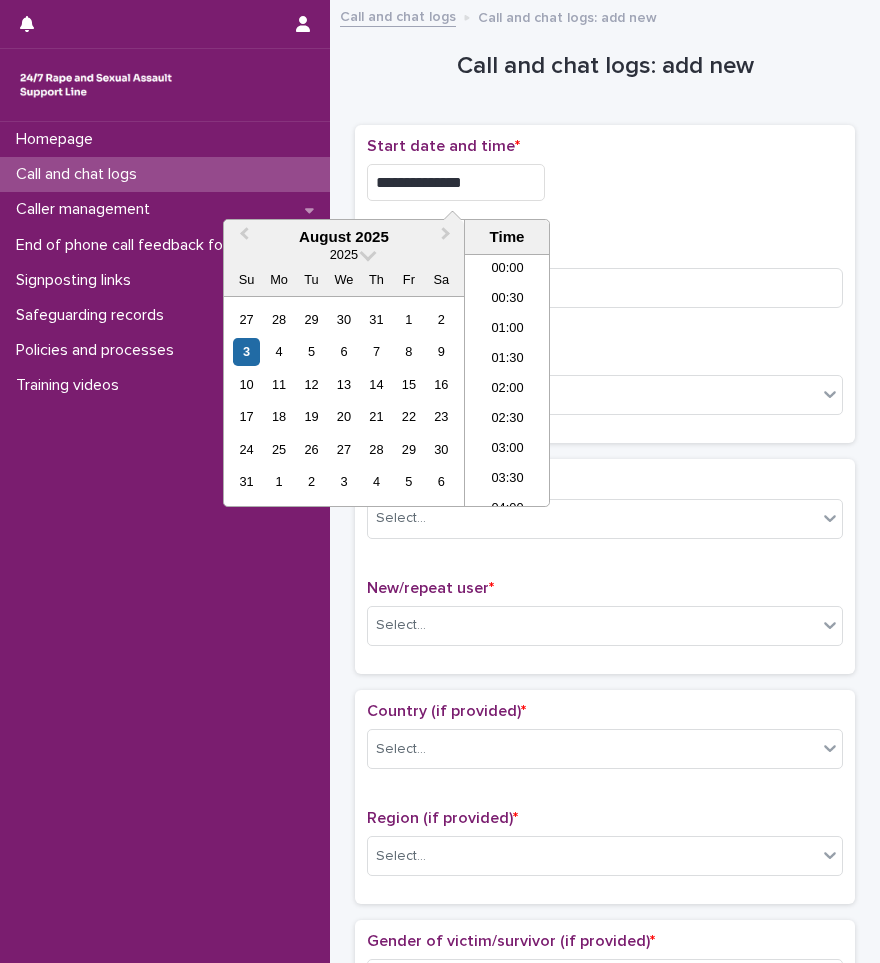 type on "**********" 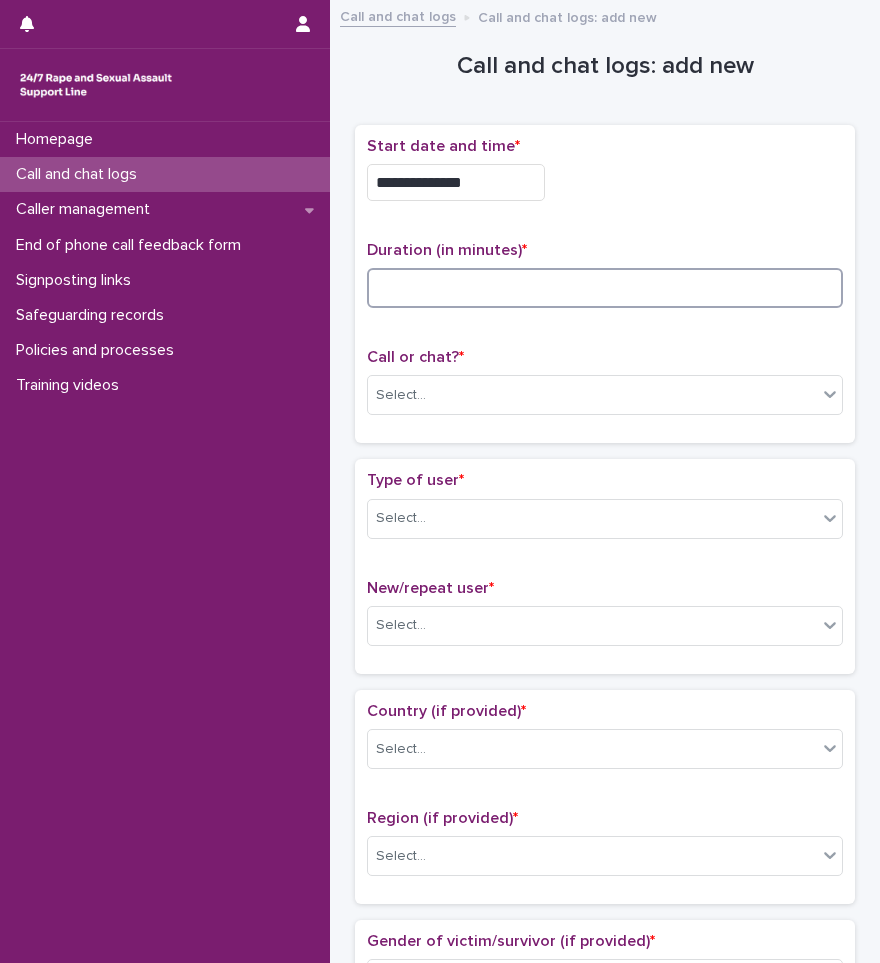 click at bounding box center (605, 288) 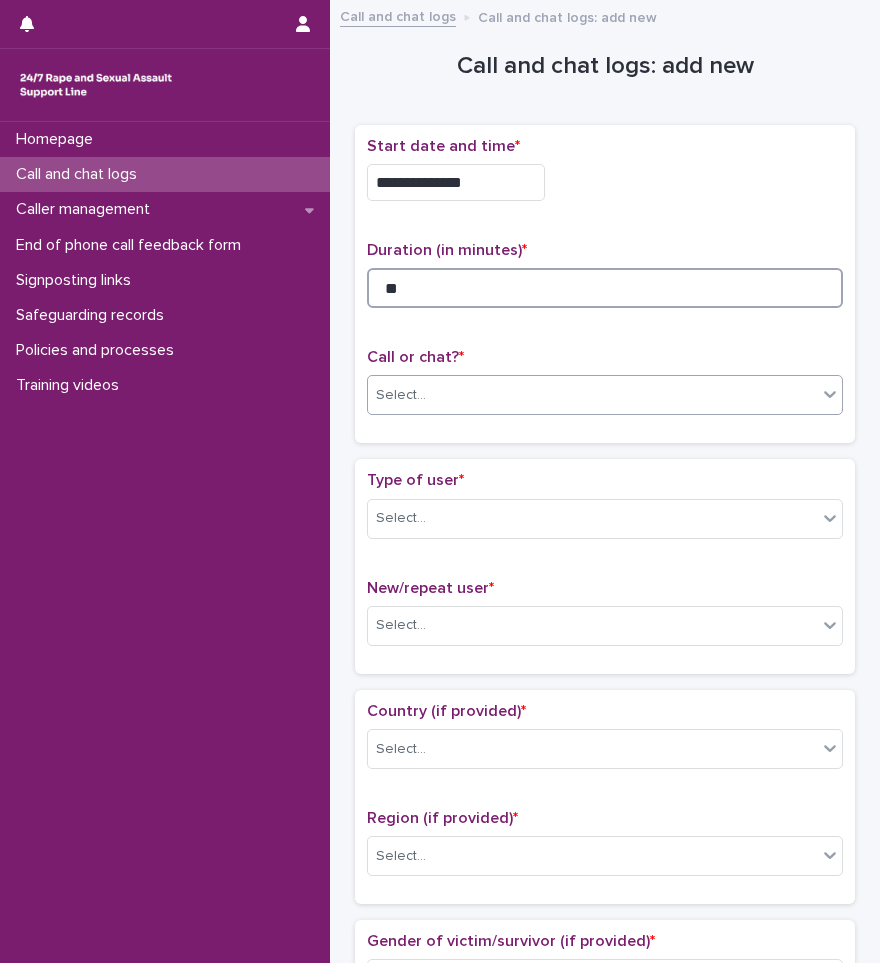 type on "**" 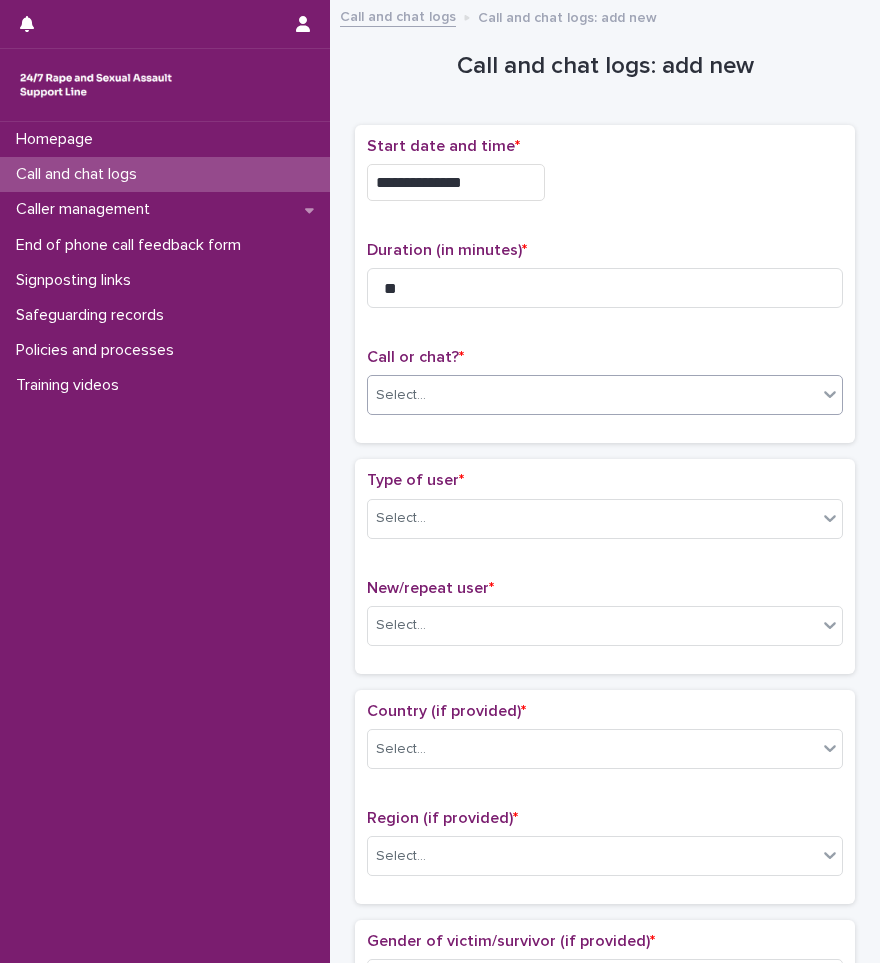 click on "Select..." at bounding box center [592, 395] 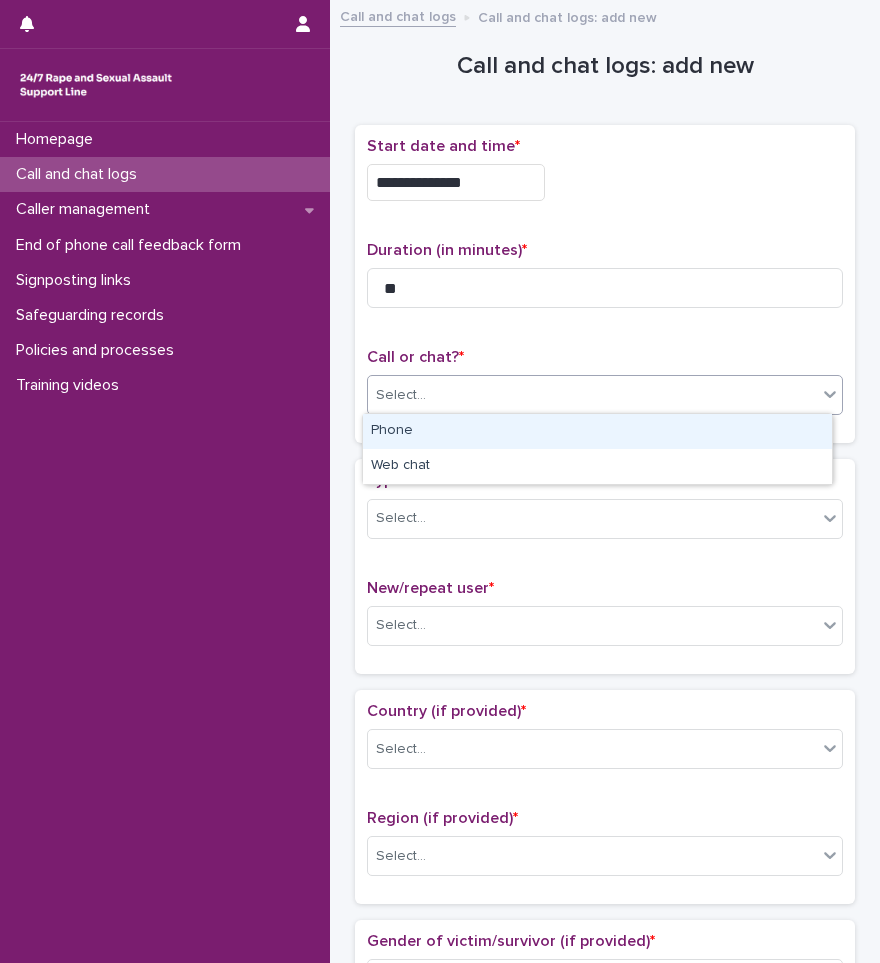 click on "Phone" at bounding box center [597, 431] 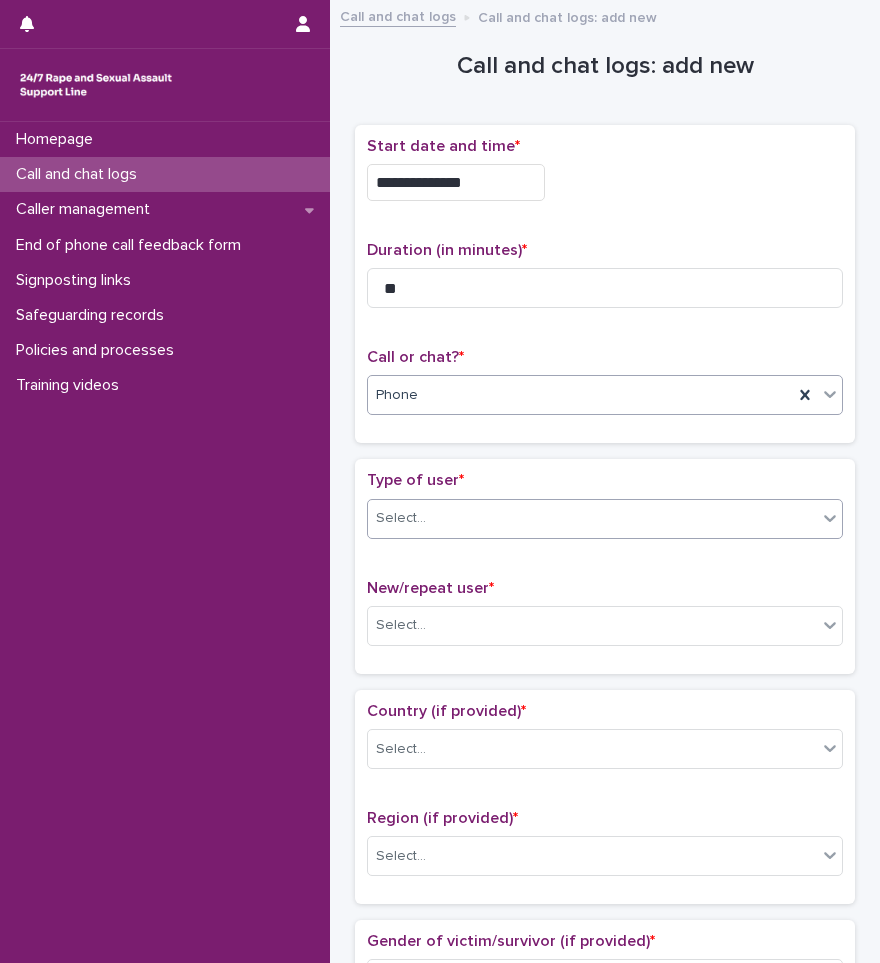 click on "Select..." at bounding box center (592, 518) 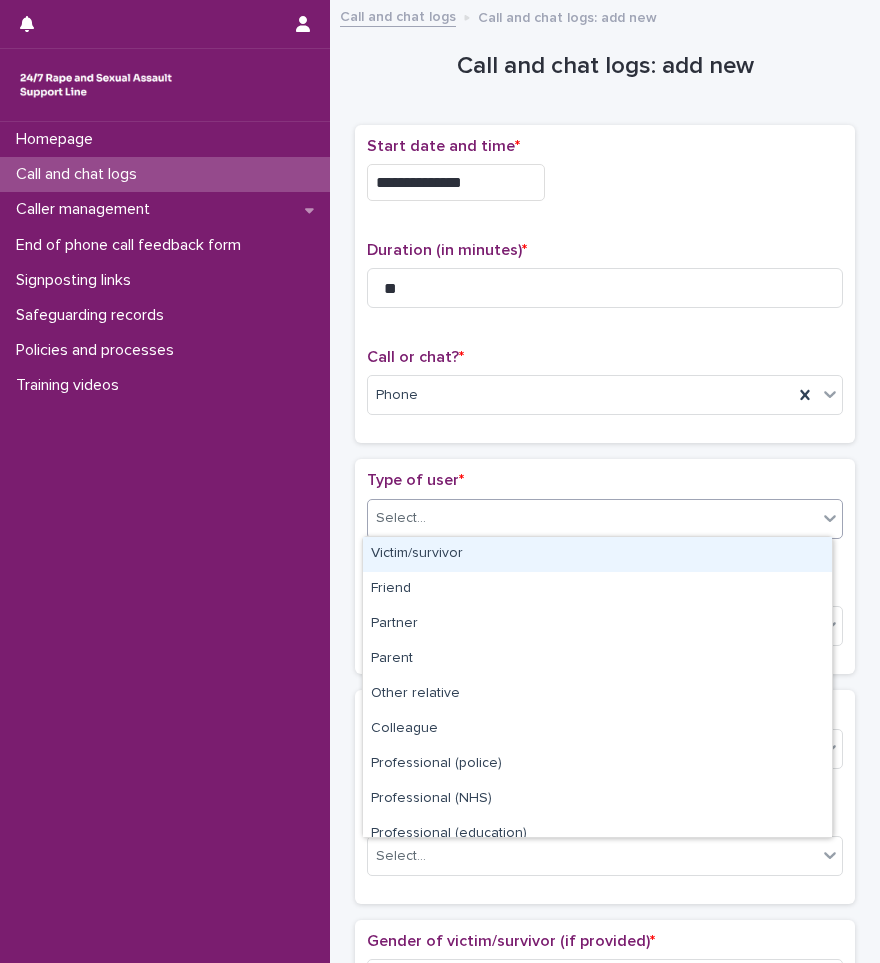click on "Victim/survivor" at bounding box center [597, 554] 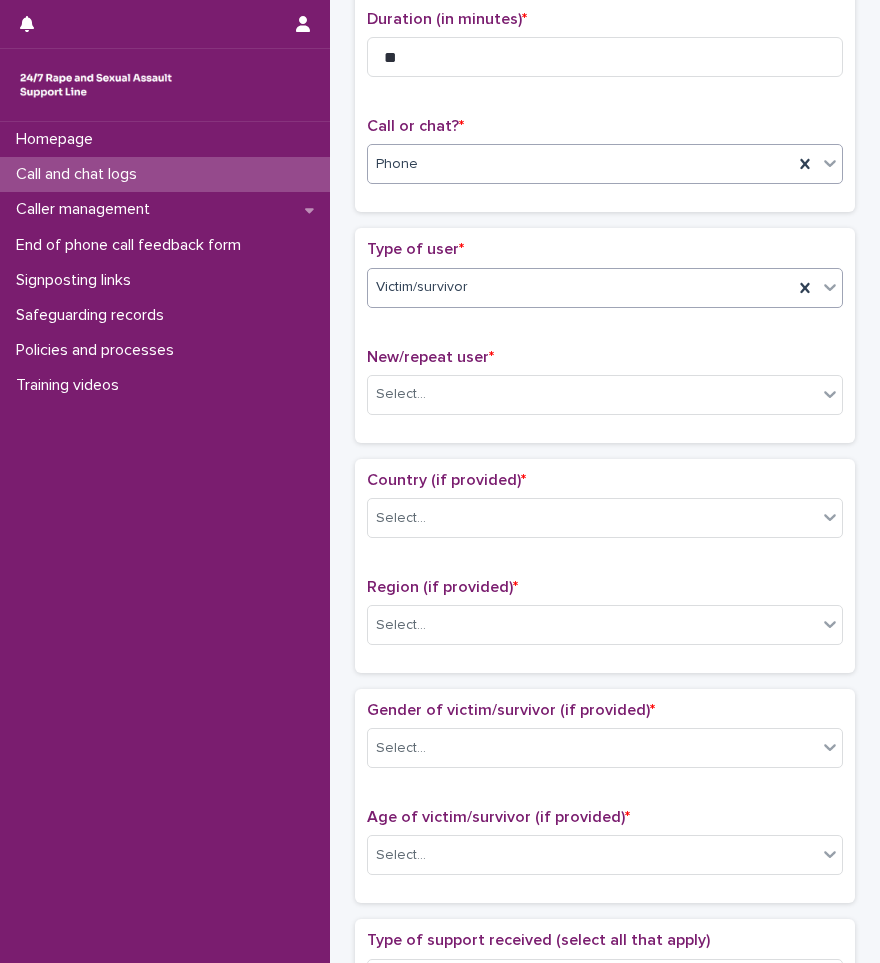 scroll, scrollTop: 400, scrollLeft: 0, axis: vertical 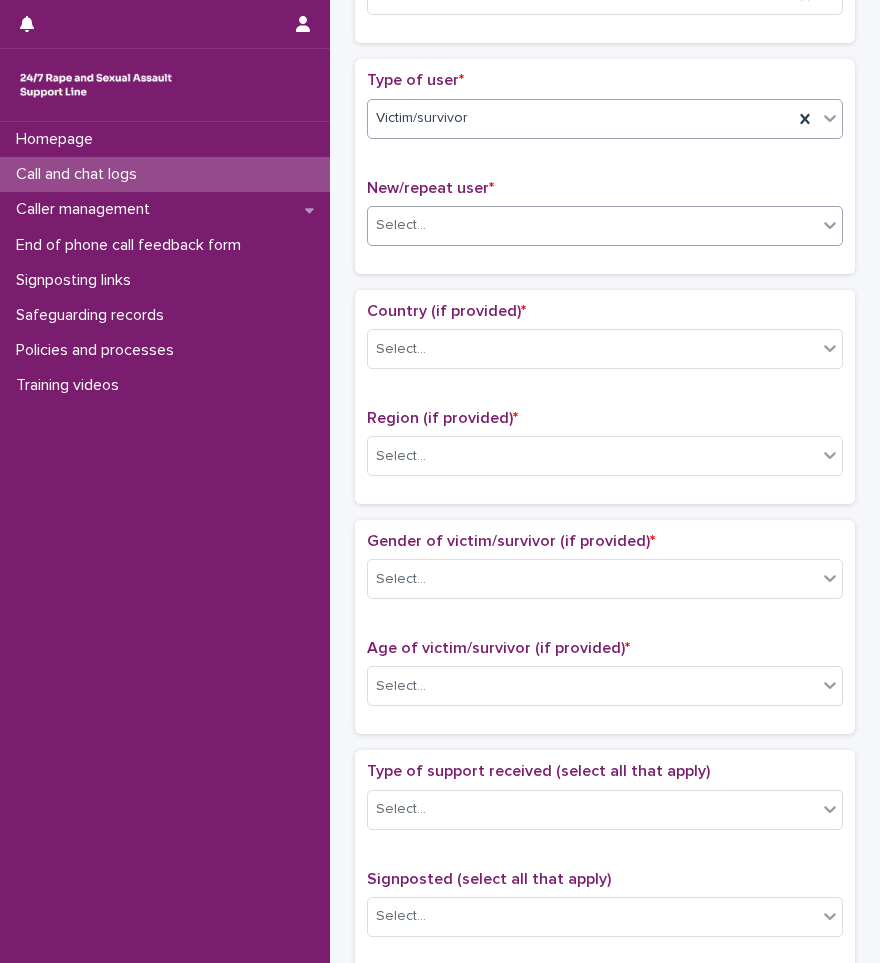 click on "Select..." at bounding box center [592, 225] 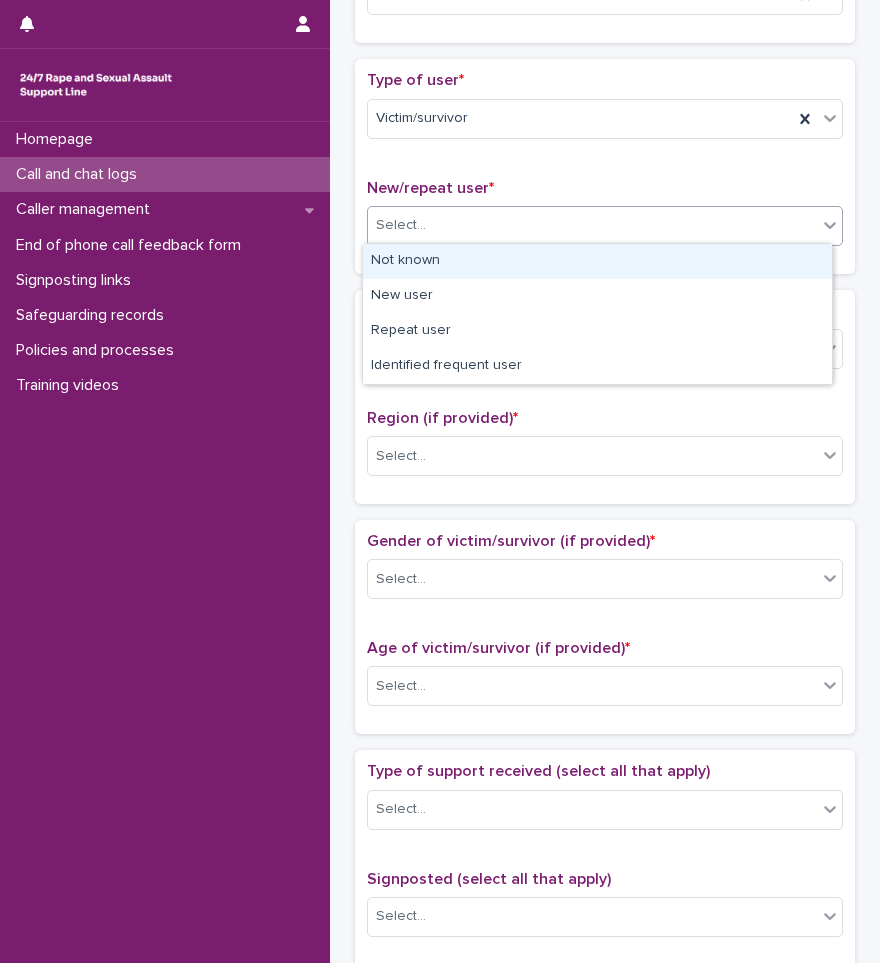 click on "Not known" at bounding box center [597, 261] 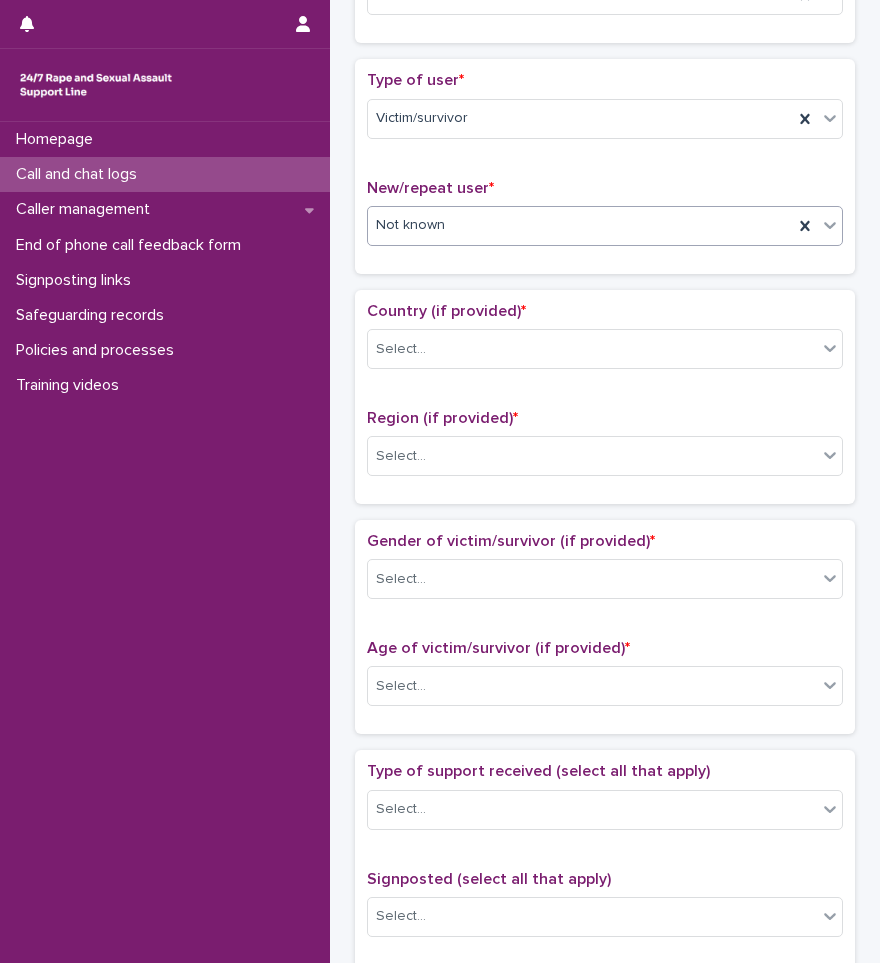 click on "Not known" at bounding box center (580, 225) 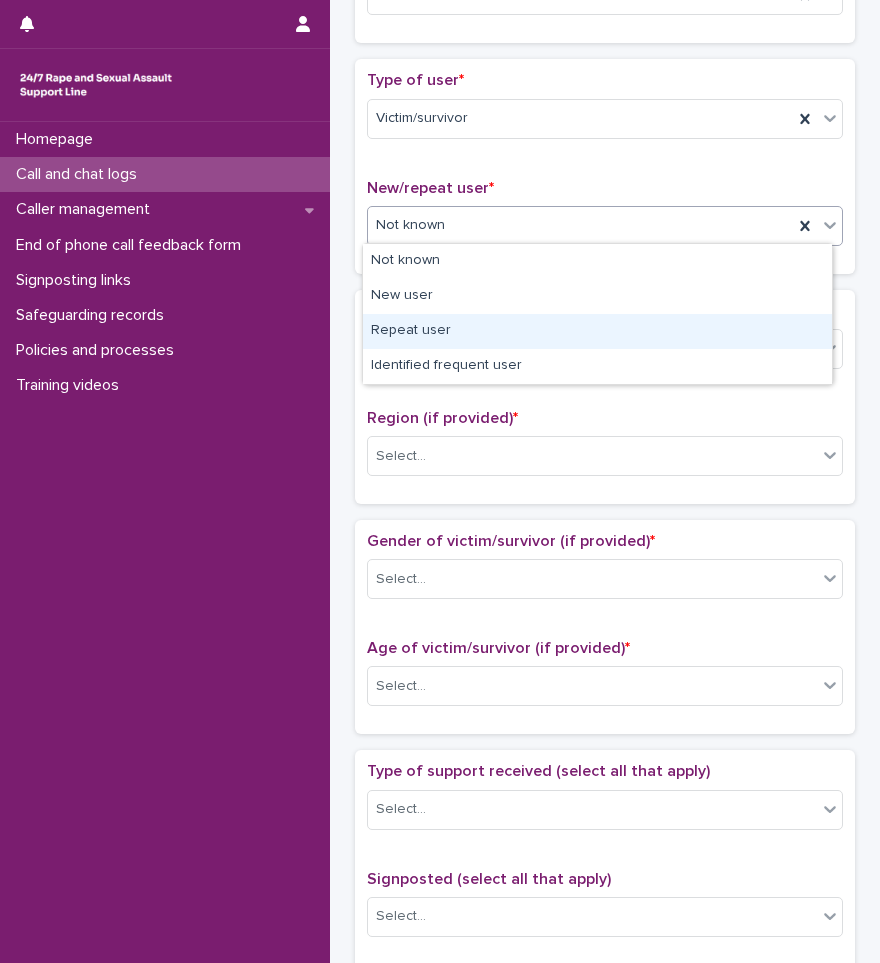 click on "Repeat user" at bounding box center [597, 331] 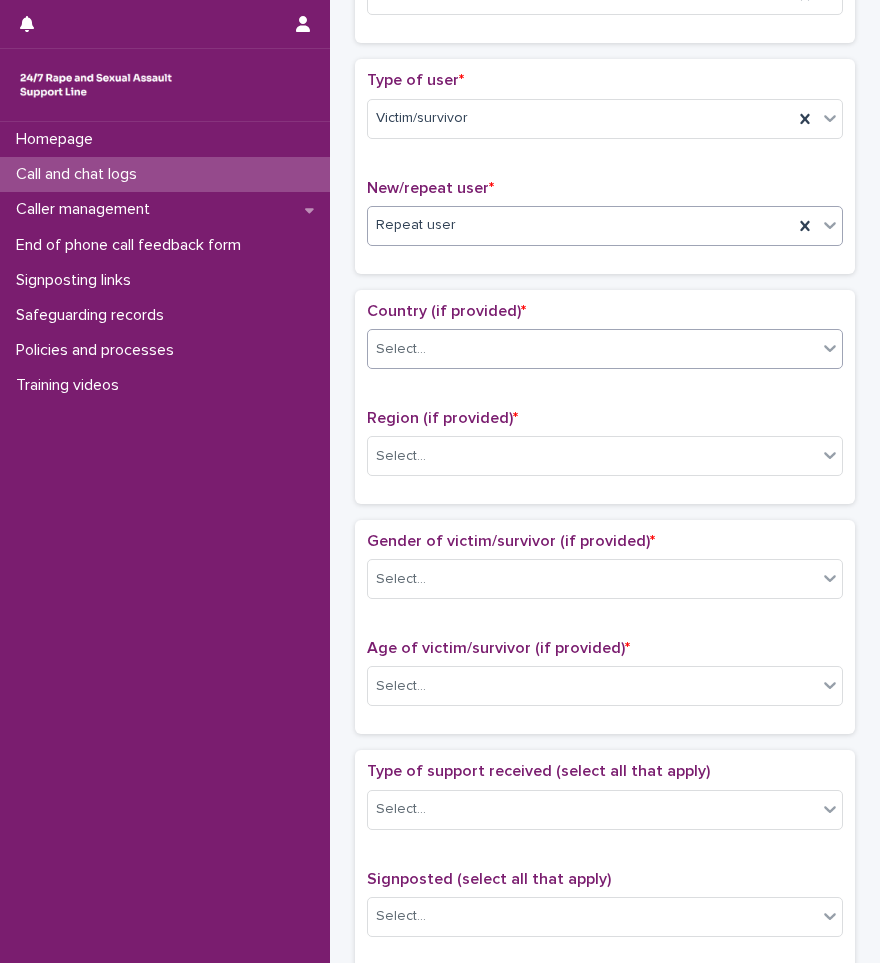 click on "Select..." at bounding box center [592, 349] 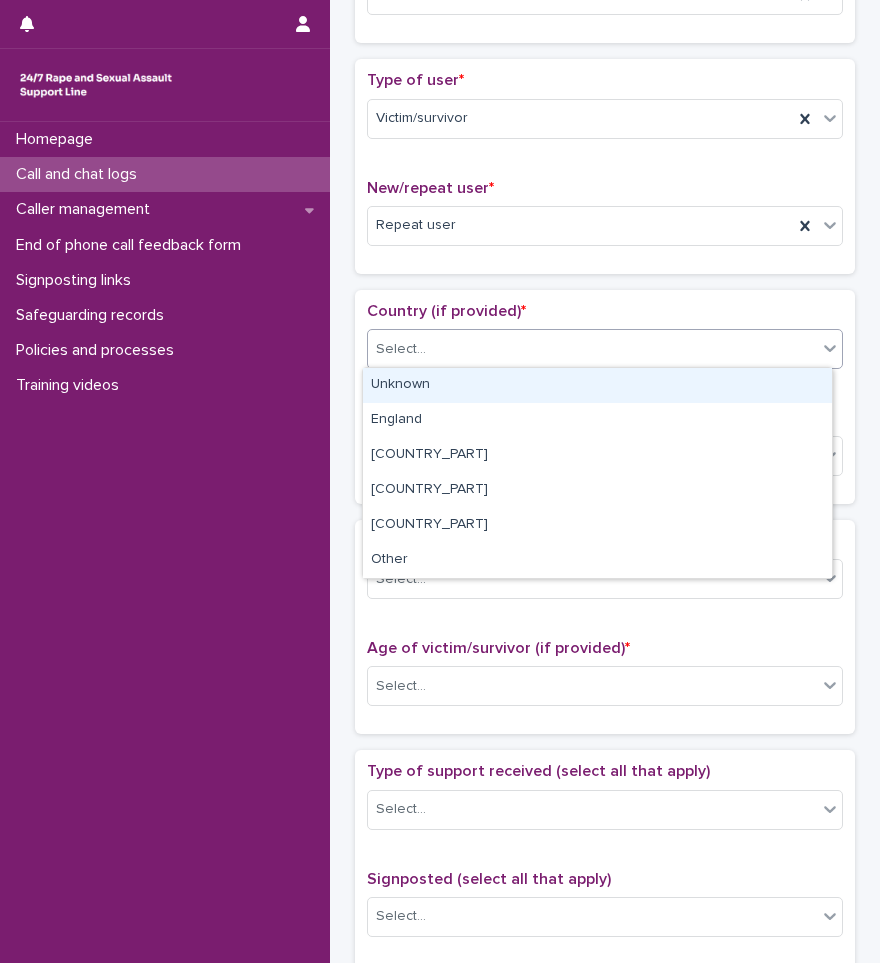 click on "Unknown" at bounding box center [597, 385] 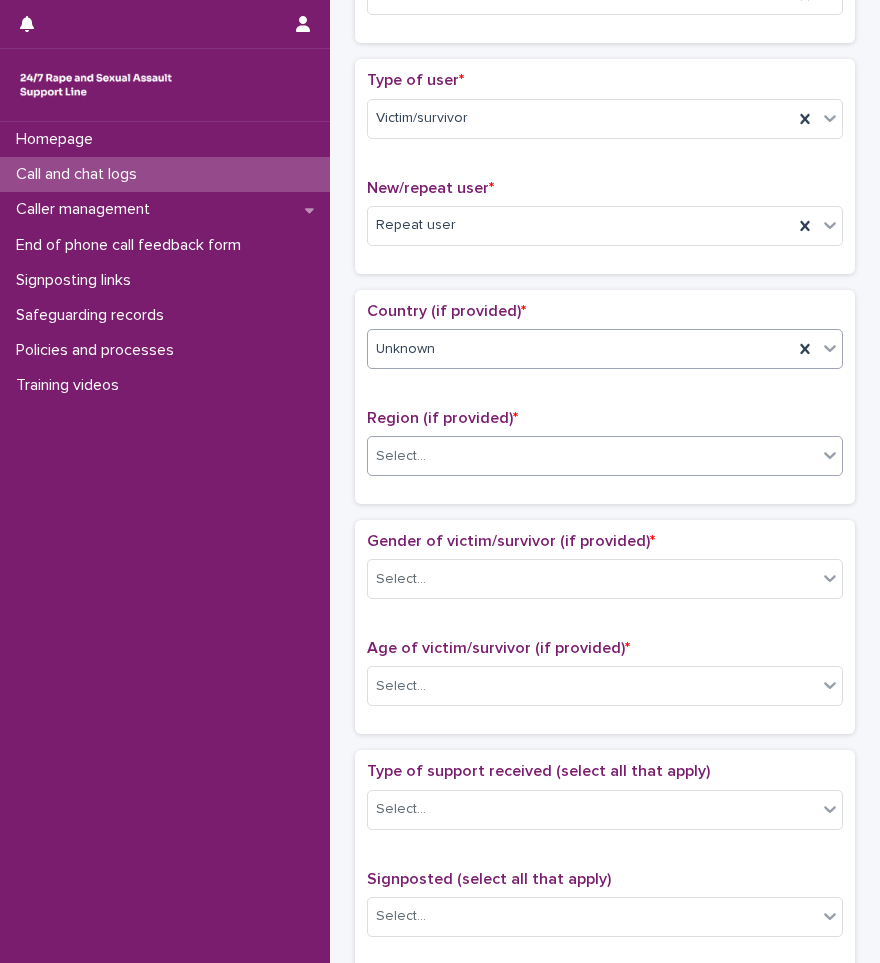 click on "Select..." at bounding box center (592, 456) 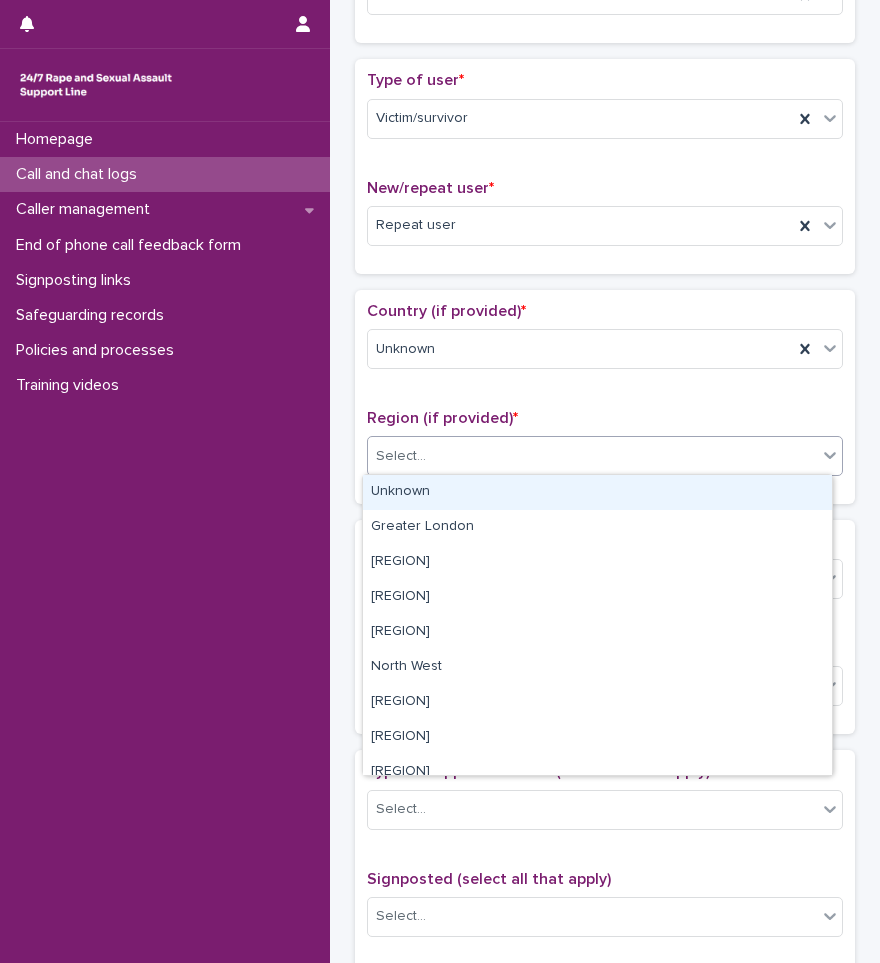click on "Unknown" at bounding box center [597, 492] 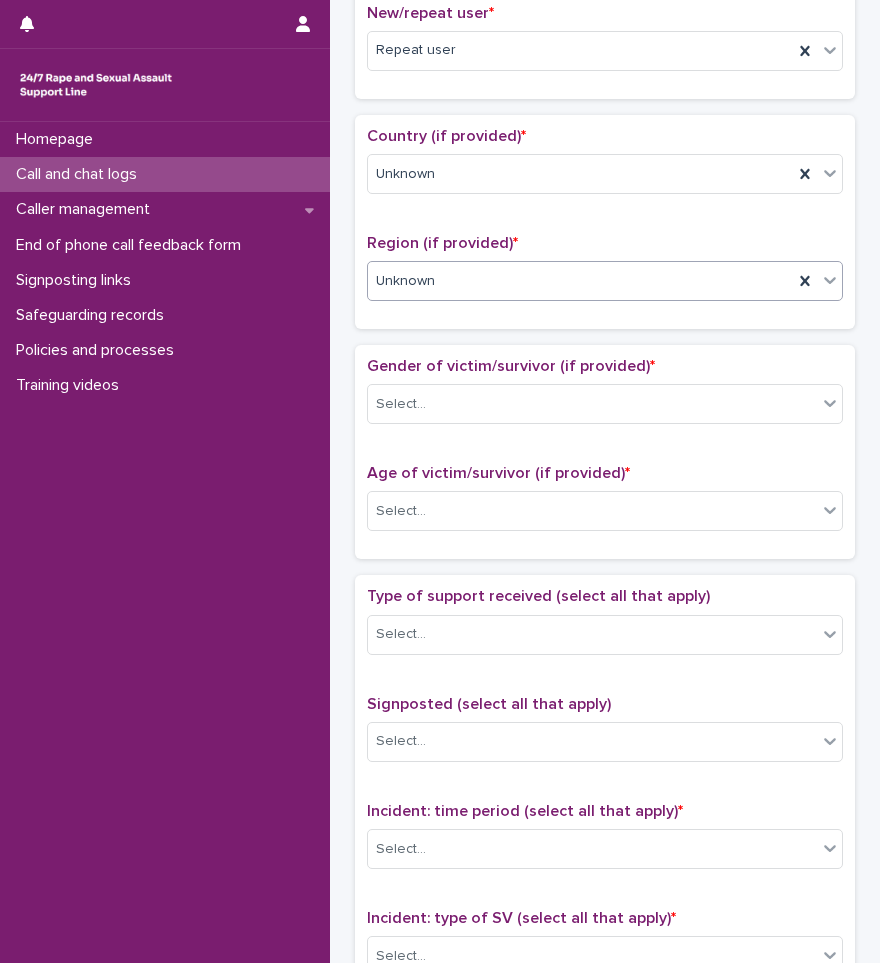 scroll, scrollTop: 600, scrollLeft: 0, axis: vertical 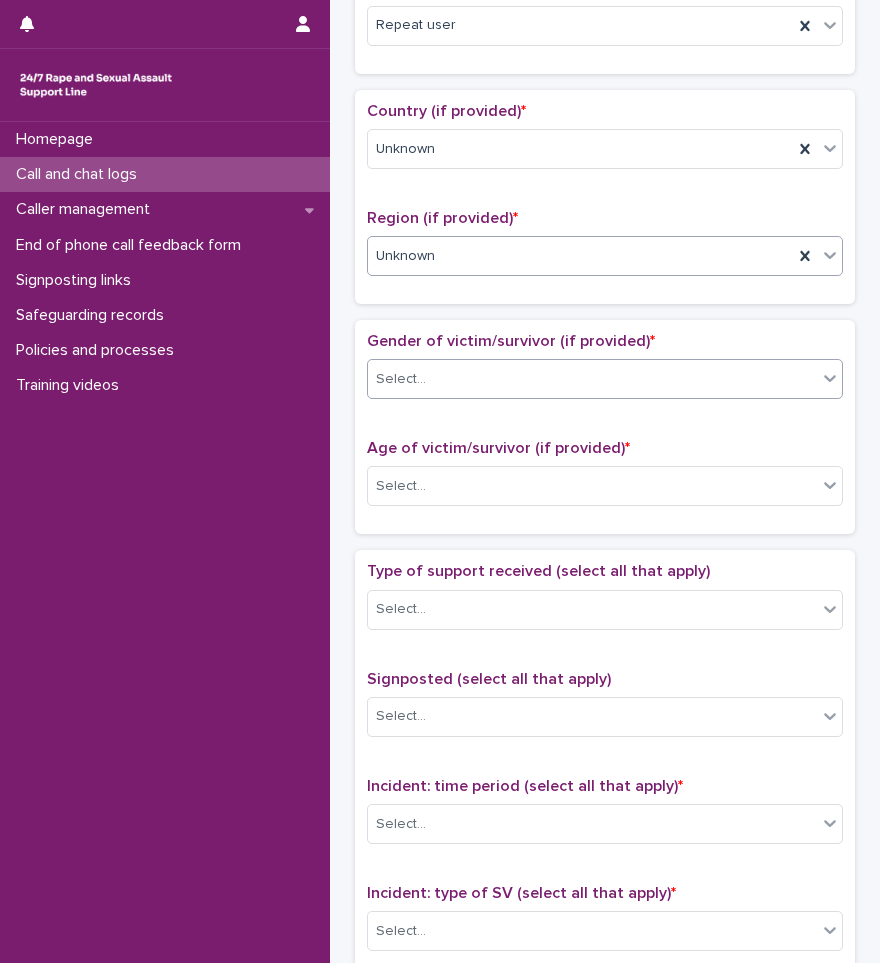 click on "Select..." at bounding box center (592, 379) 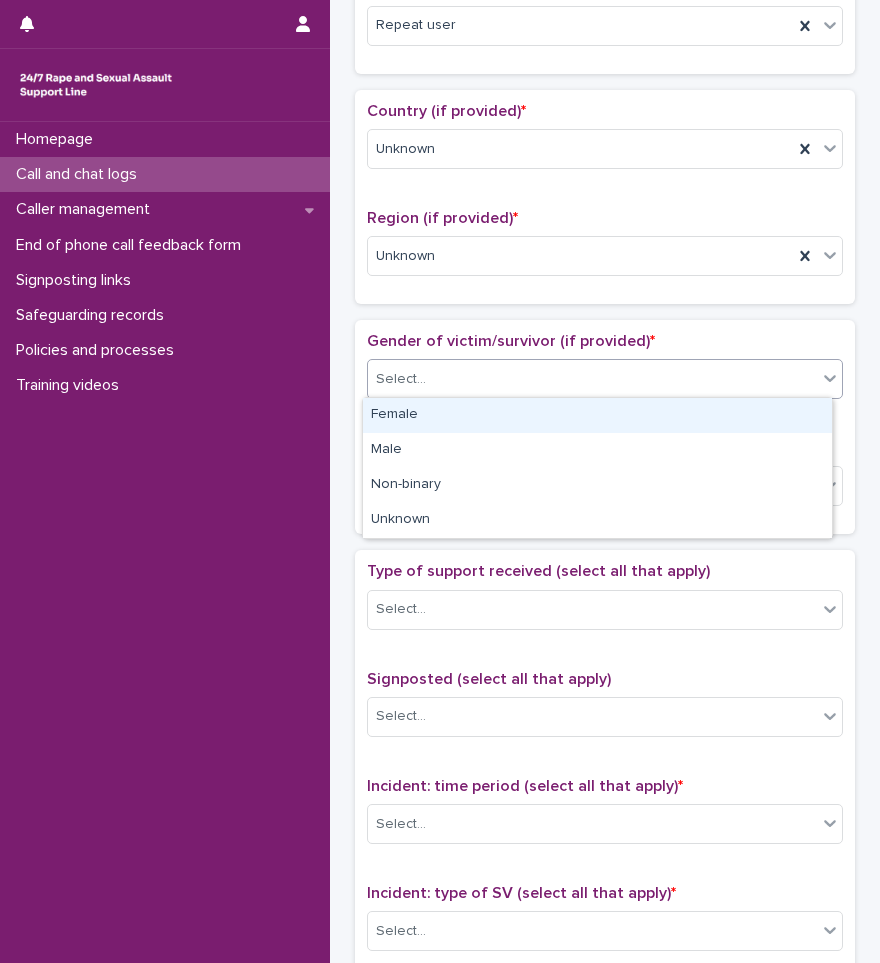 click on "Female" at bounding box center (597, 415) 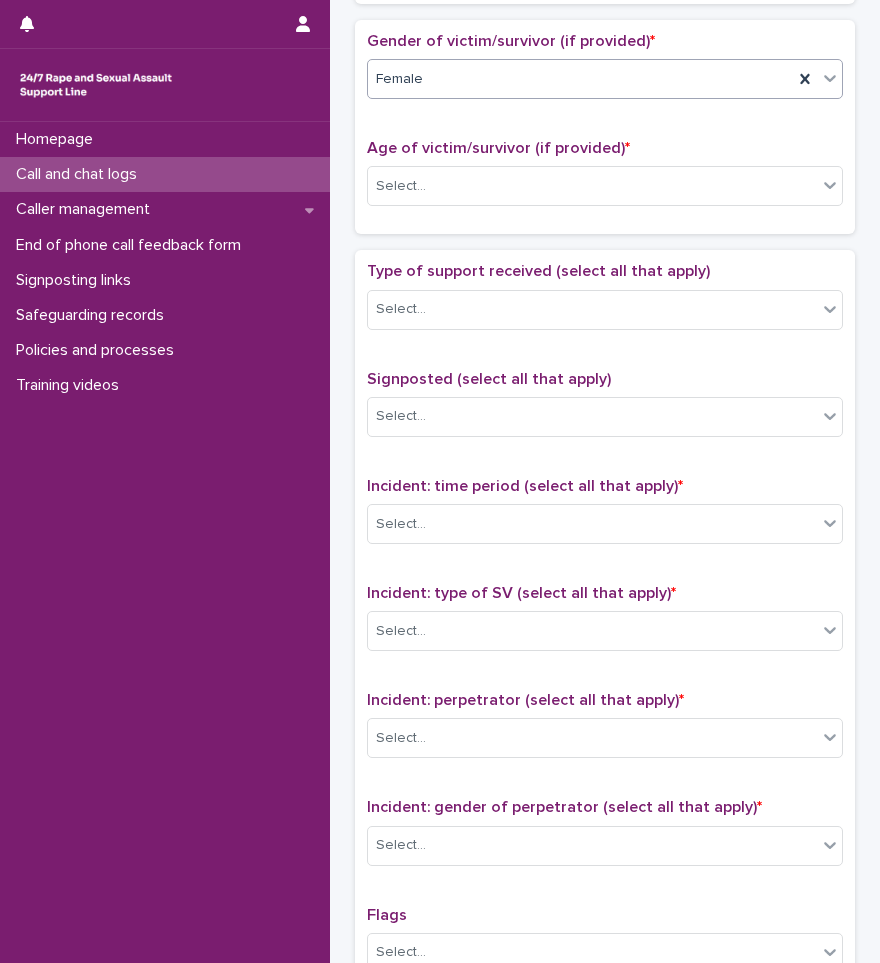 scroll, scrollTop: 800, scrollLeft: 0, axis: vertical 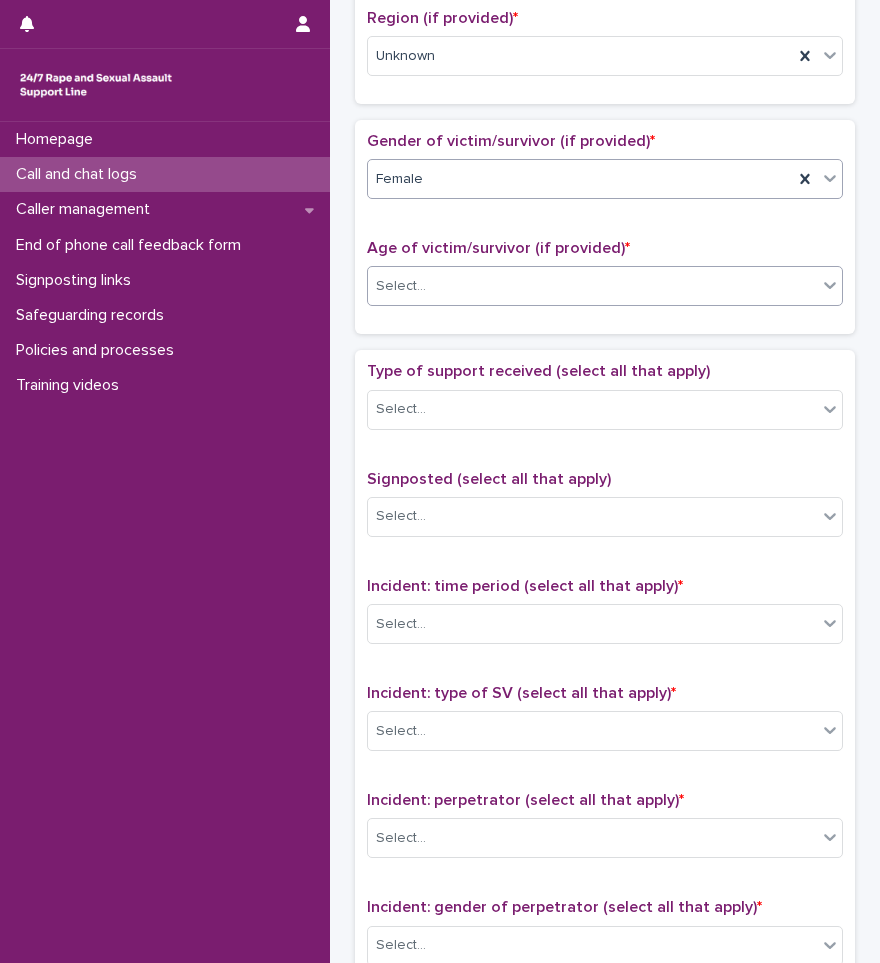 click on "Select..." at bounding box center (592, 286) 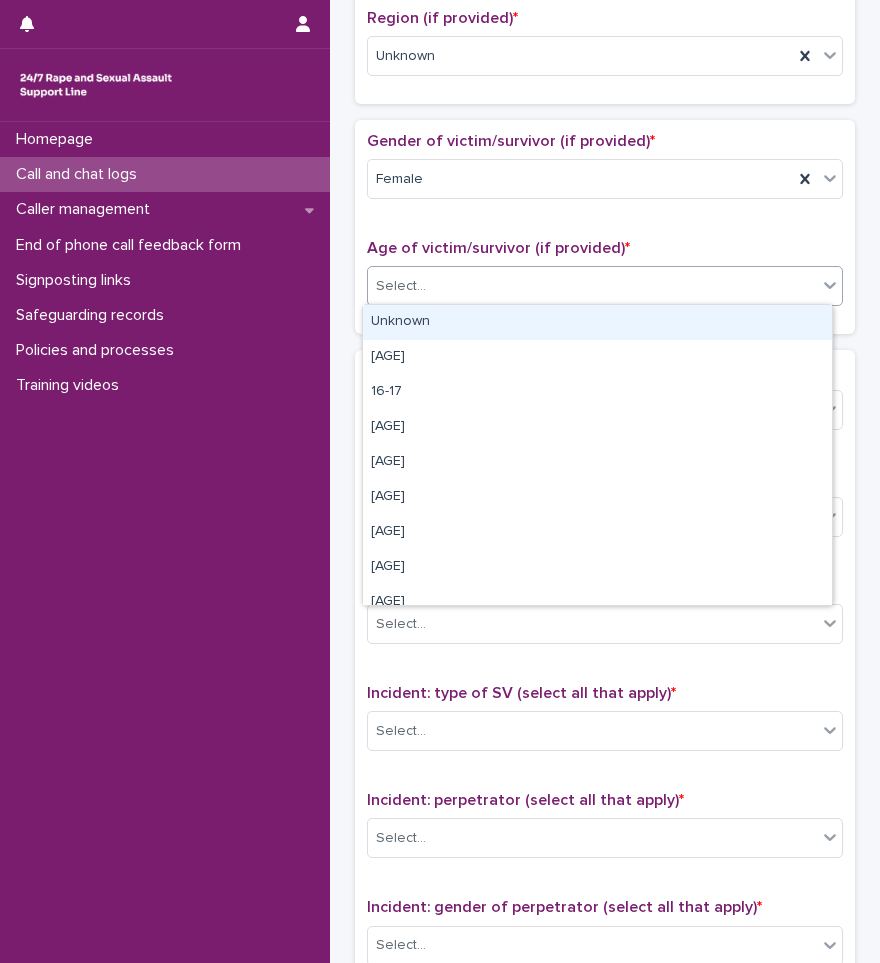 click on "Unknown" at bounding box center (597, 322) 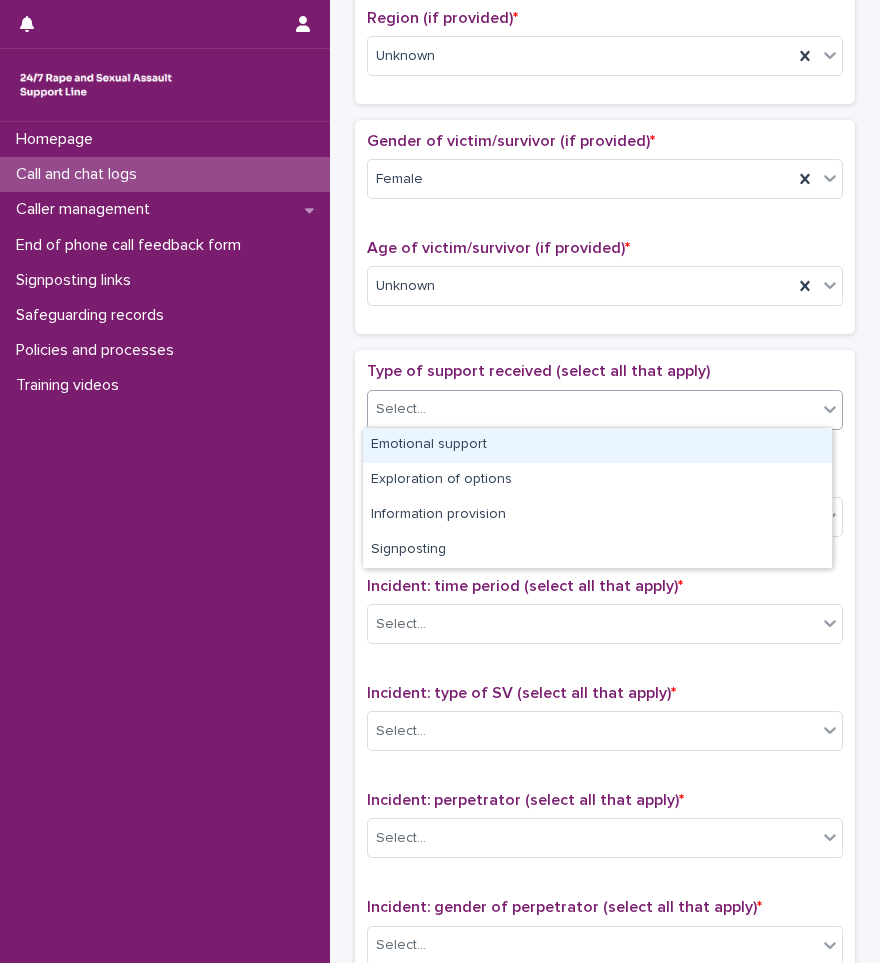 click on "Select..." at bounding box center [592, 409] 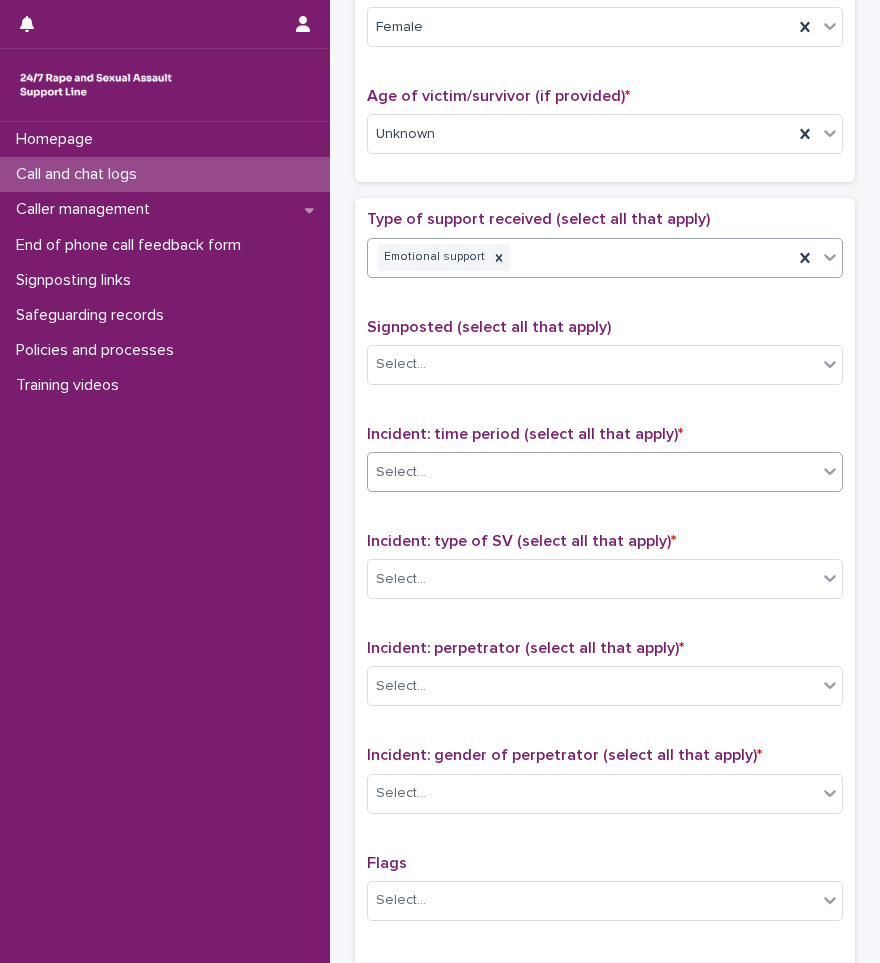 scroll, scrollTop: 1000, scrollLeft: 0, axis: vertical 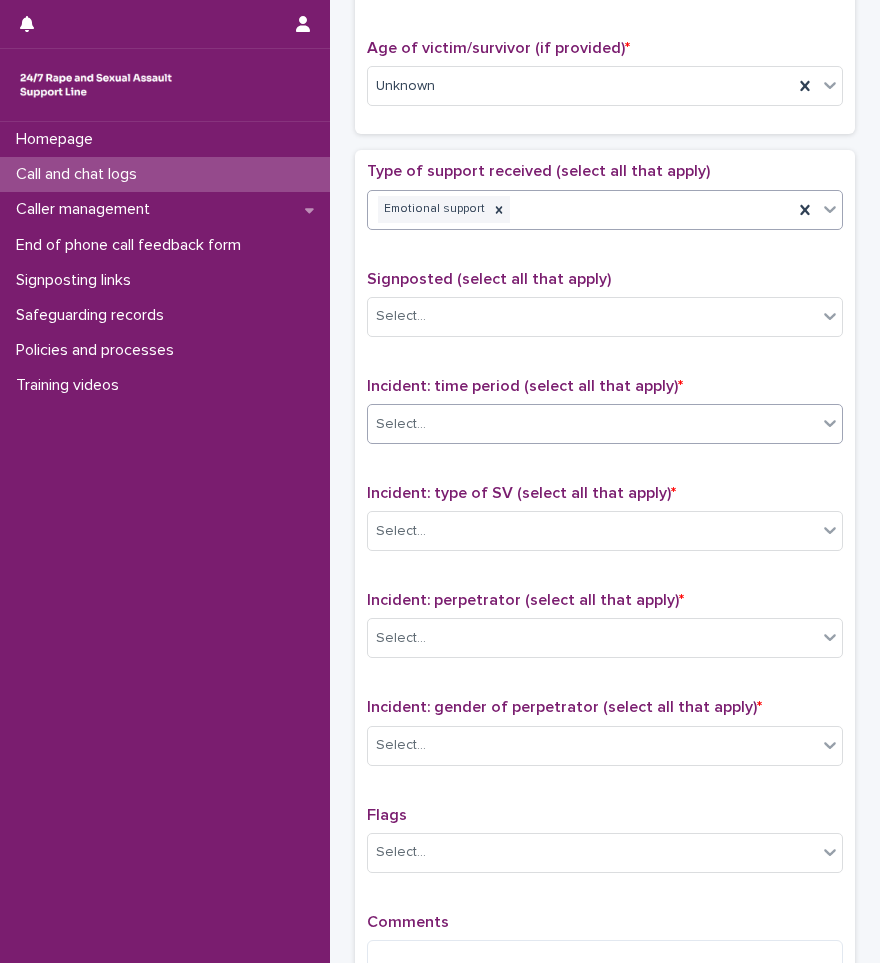 click on "Select..." at bounding box center (592, 424) 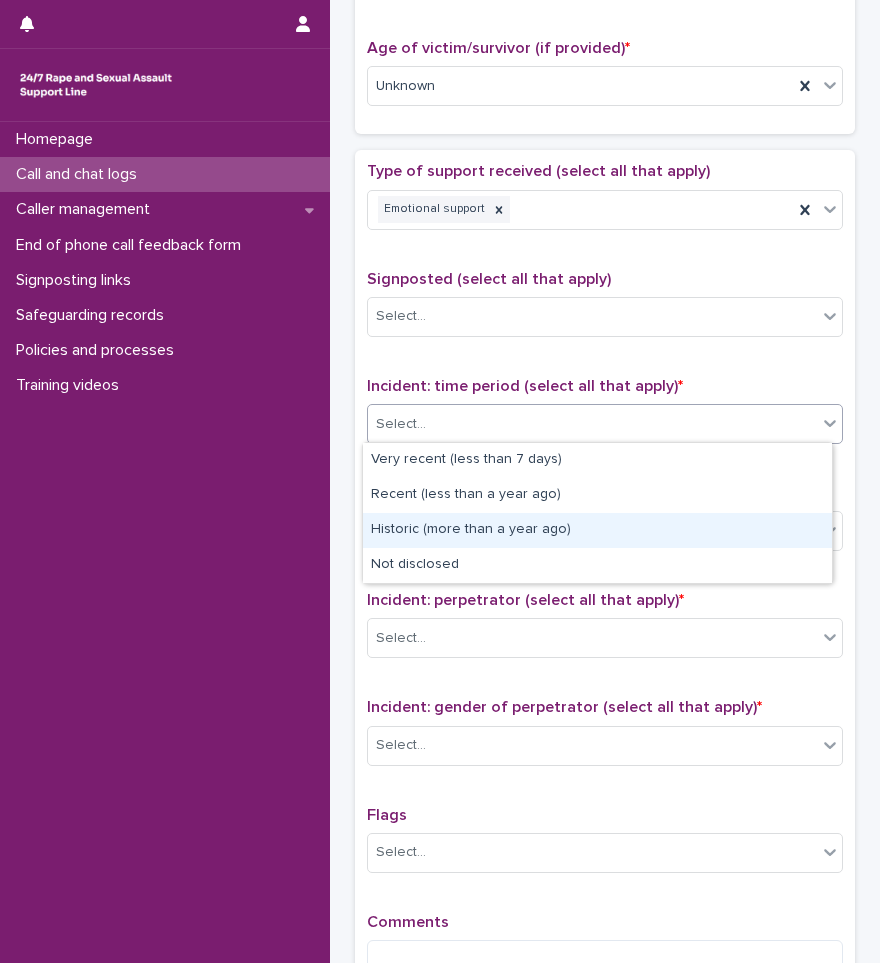 click on "Historic (more than a year ago)" at bounding box center [597, 530] 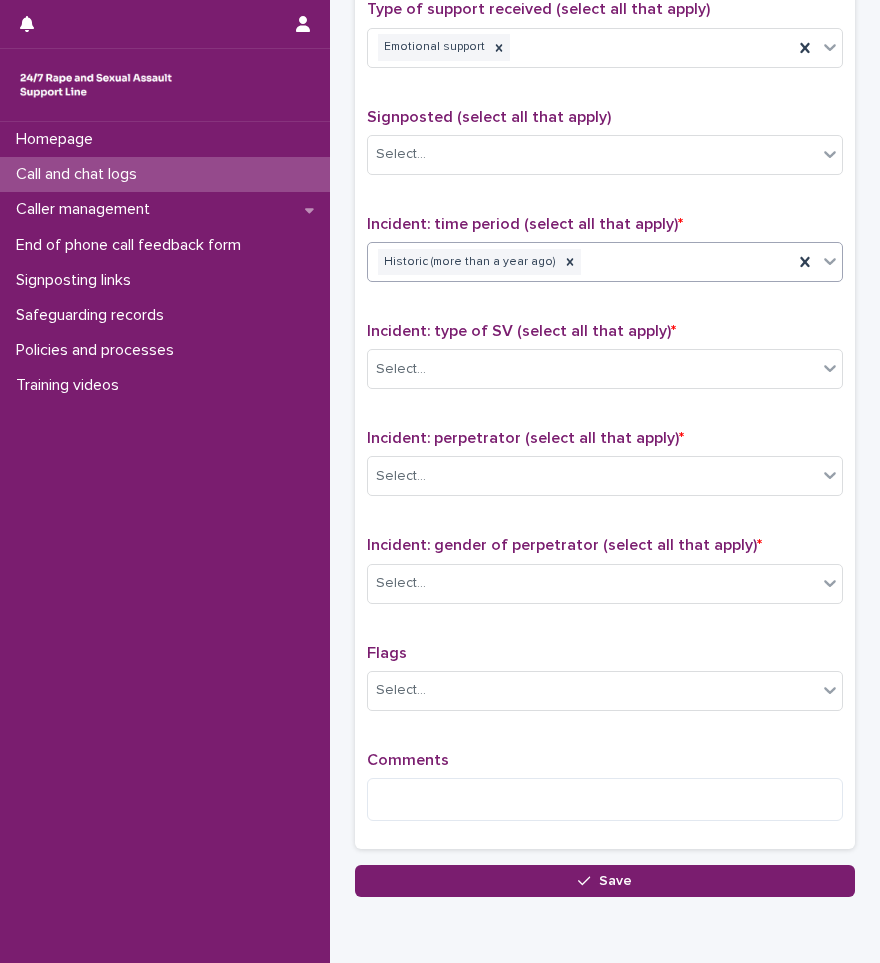 scroll, scrollTop: 1200, scrollLeft: 0, axis: vertical 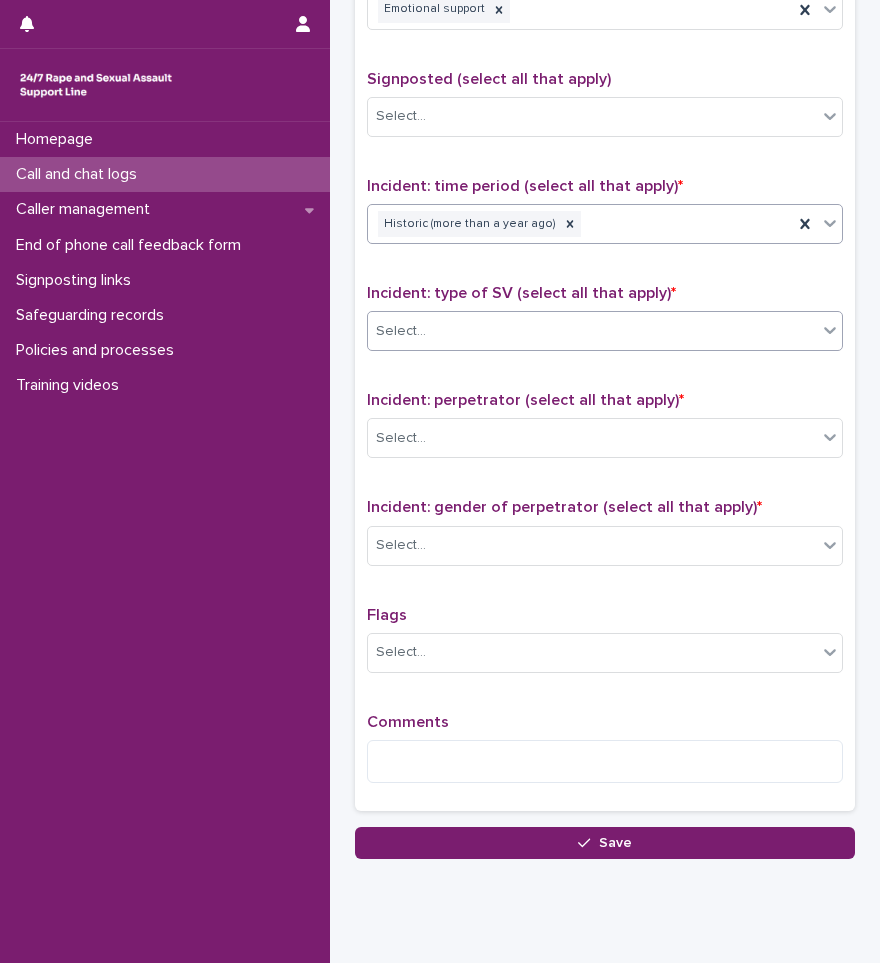 click on "Select..." at bounding box center (592, 331) 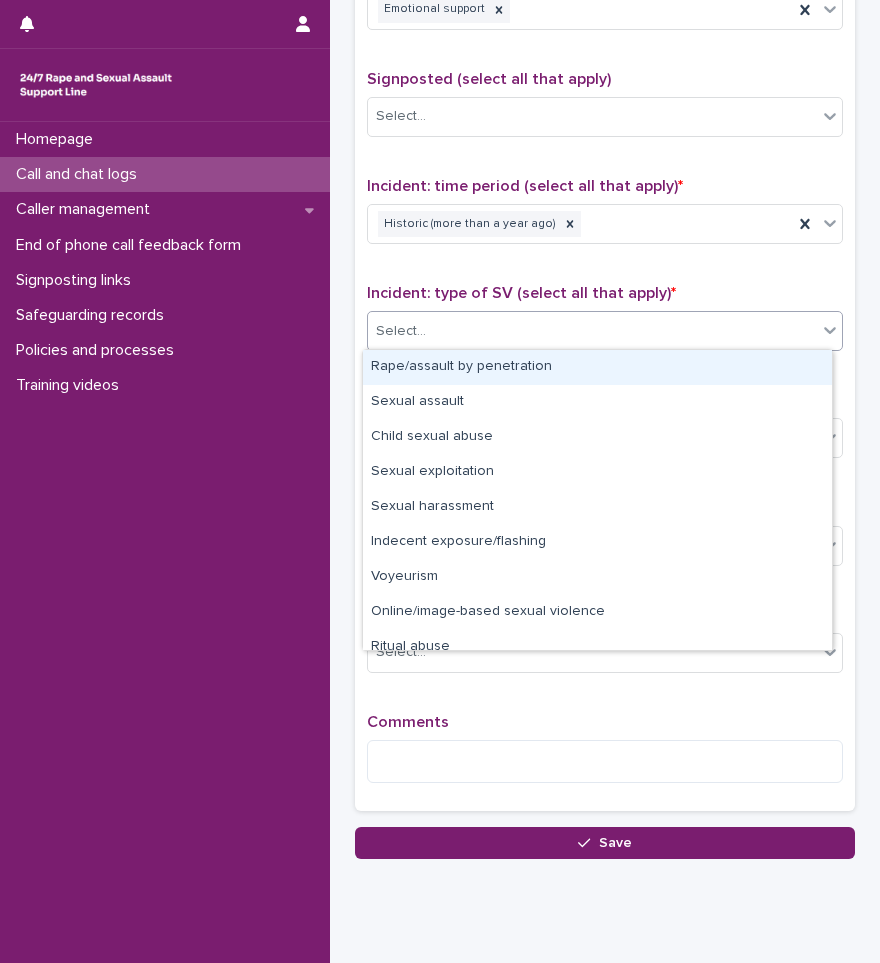 click on "Rape/assault by penetration" at bounding box center [597, 367] 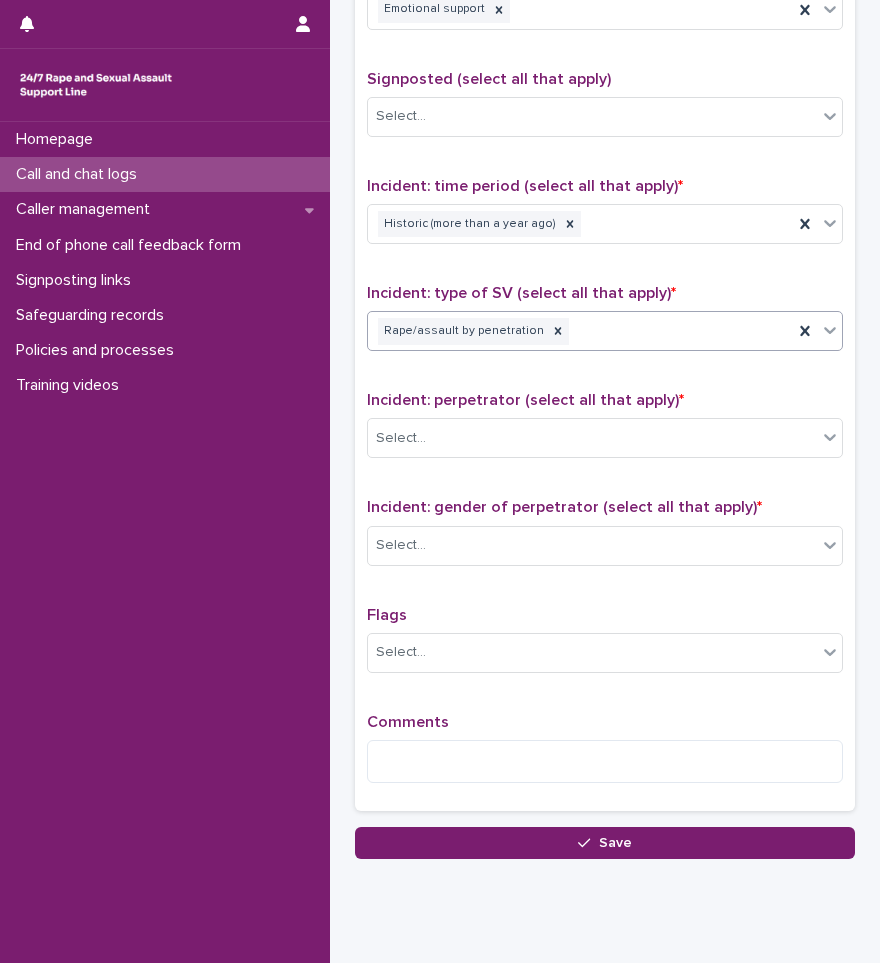 click on "Rape/assault by penetration" at bounding box center [580, 331] 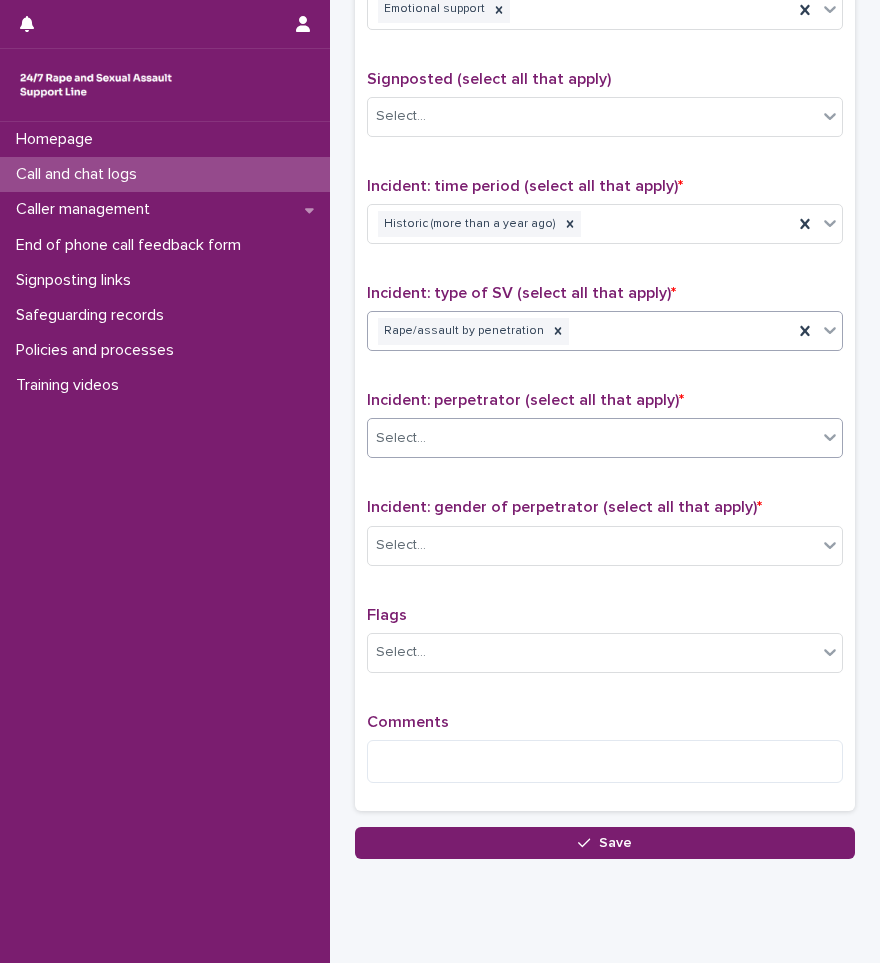 click on "Select..." at bounding box center (592, 438) 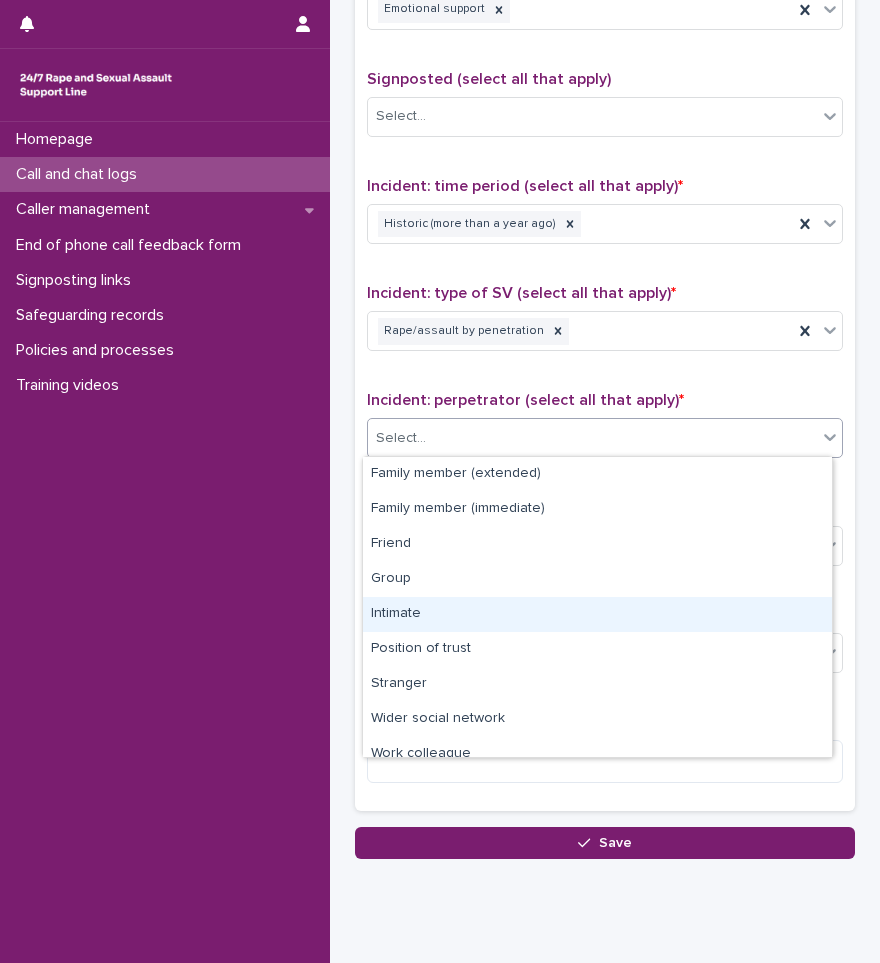 click on "Intimate" at bounding box center (597, 614) 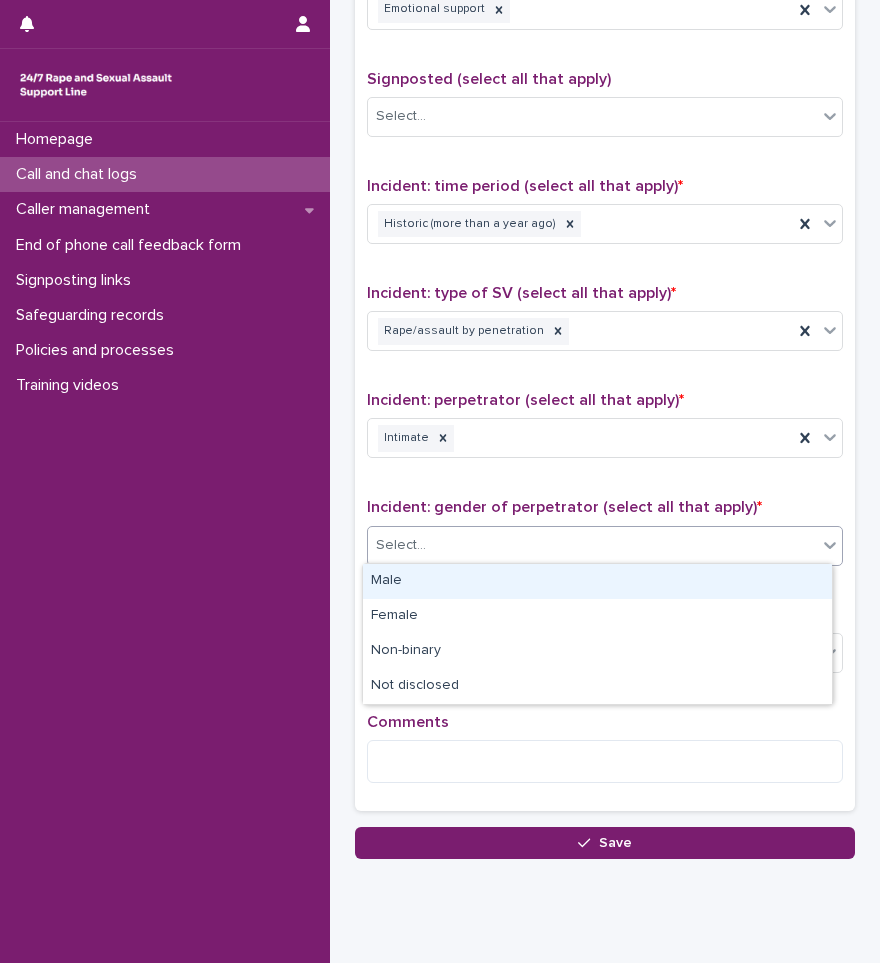 click on "Select..." at bounding box center (592, 545) 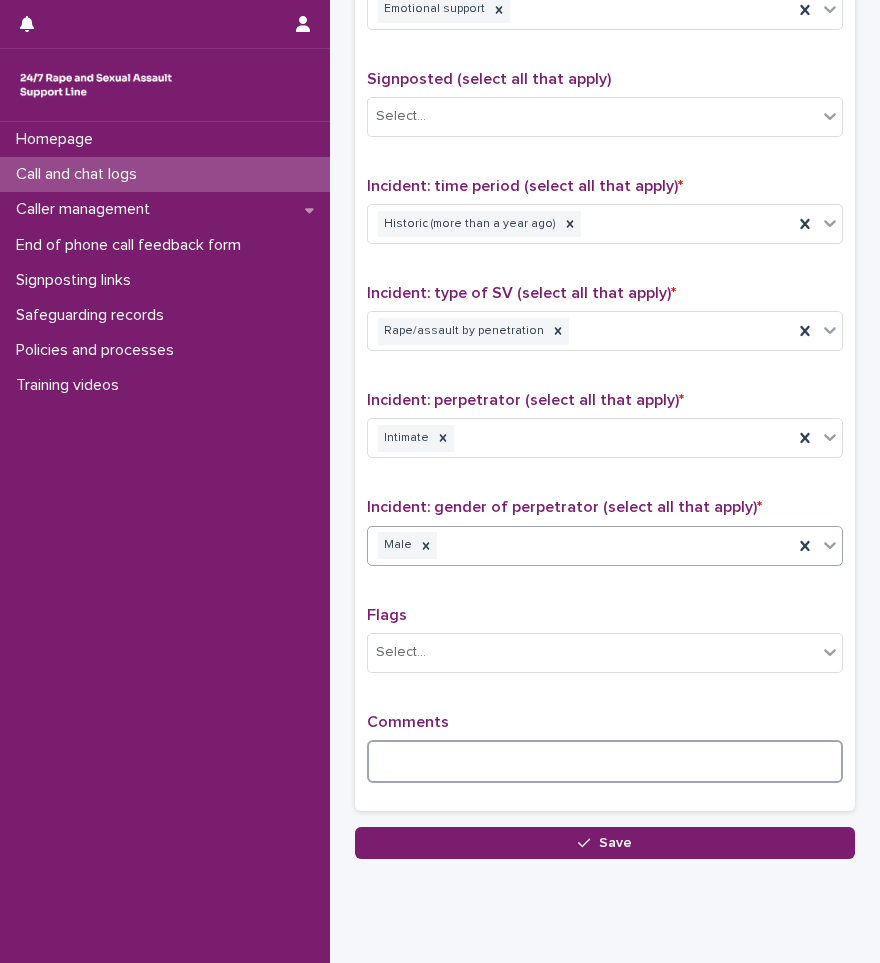 click at bounding box center (605, 761) 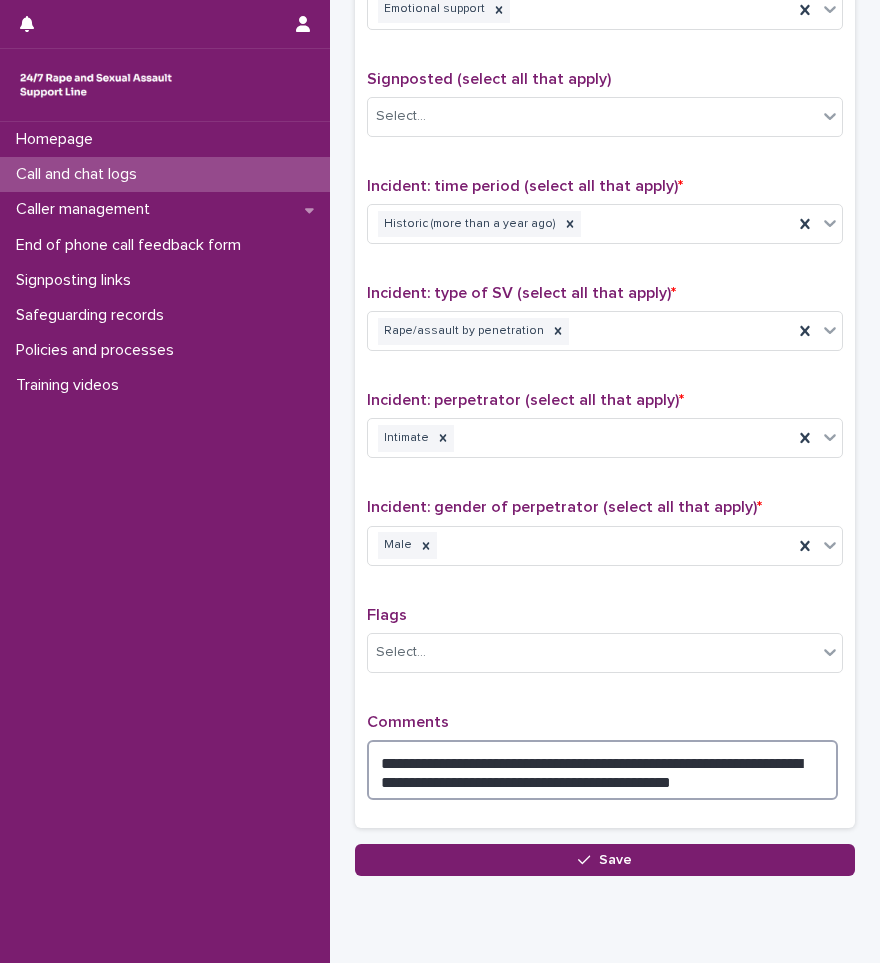 click on "**********" at bounding box center [602, 770] 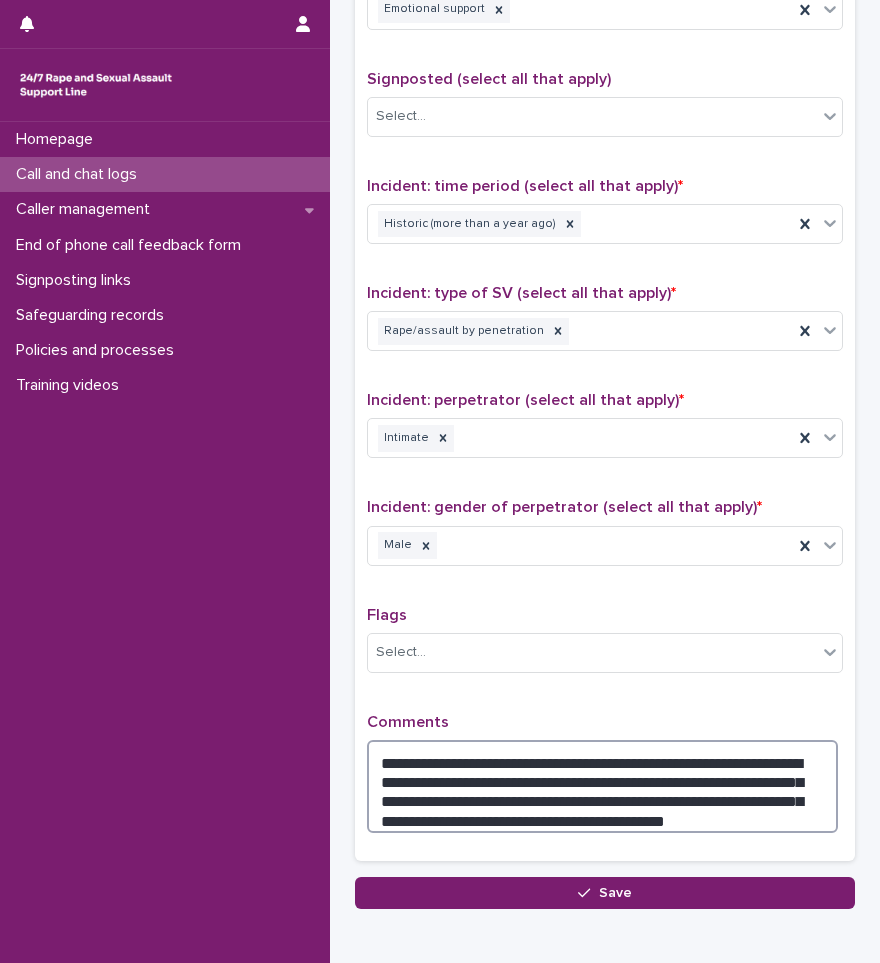 click on "**********" at bounding box center (602, 786) 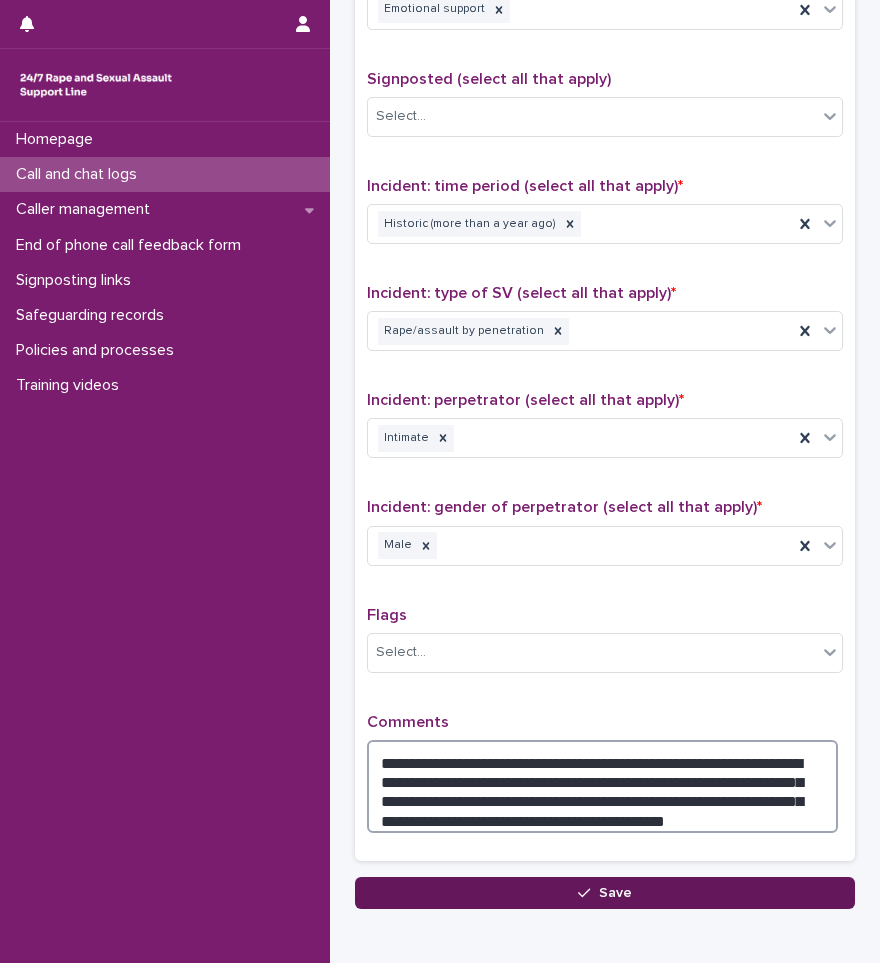 type on "**********" 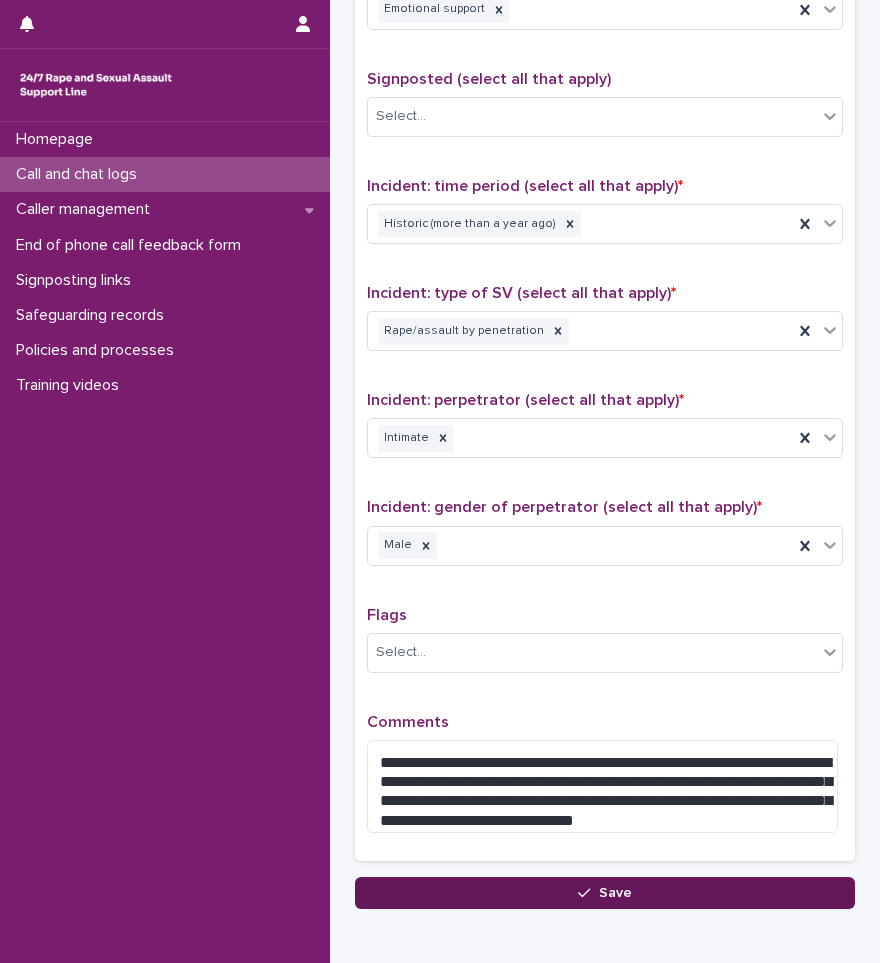click on "Save" at bounding box center [615, 893] 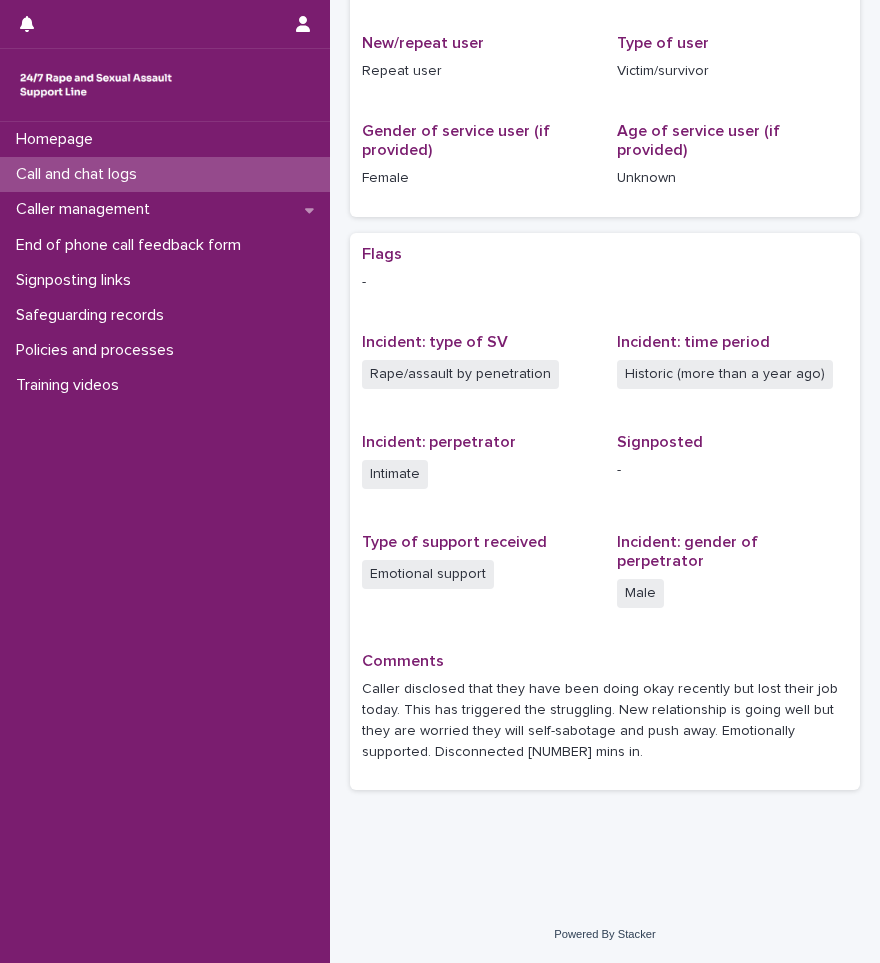 scroll, scrollTop: 0, scrollLeft: 0, axis: both 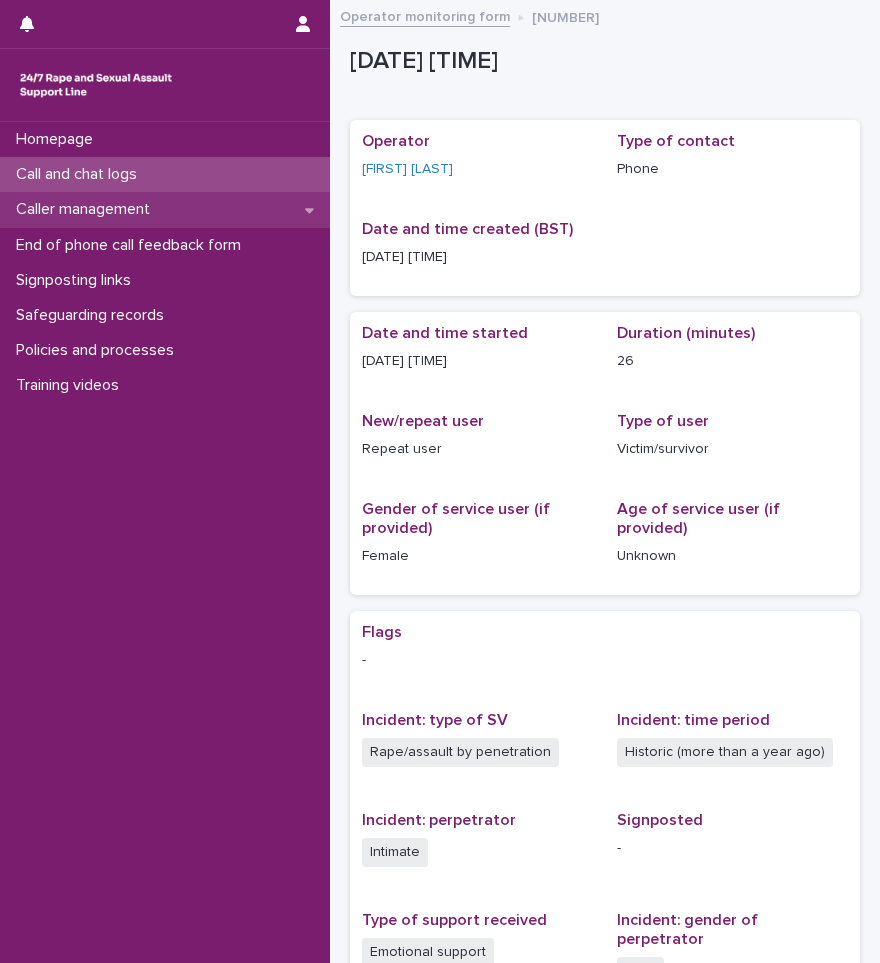 click on "Caller management" at bounding box center (87, 209) 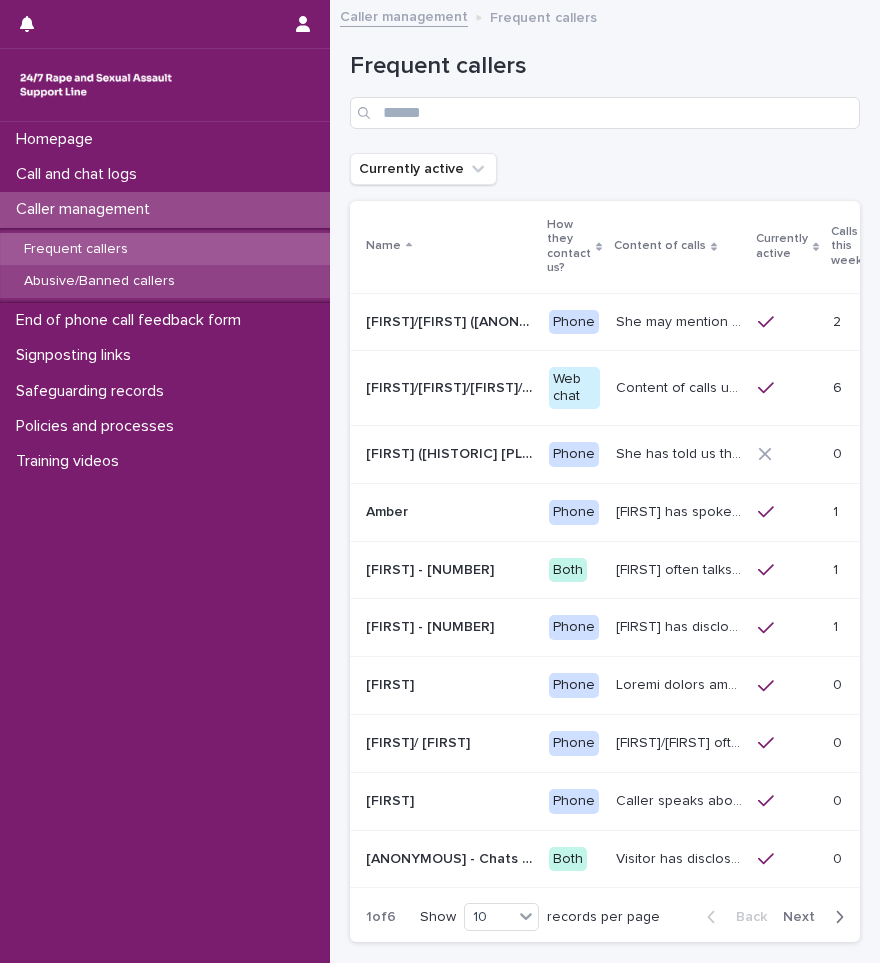 click on "Abusive/Banned callers" at bounding box center (99, 281) 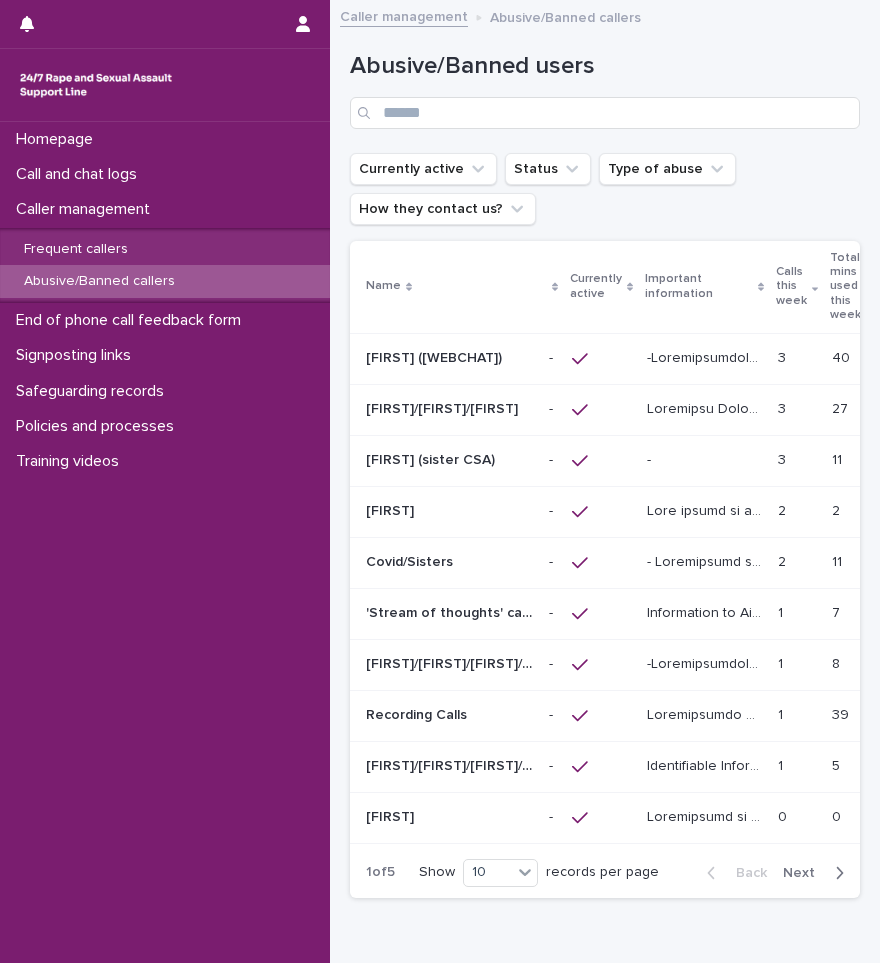 click at bounding box center [704, 409] 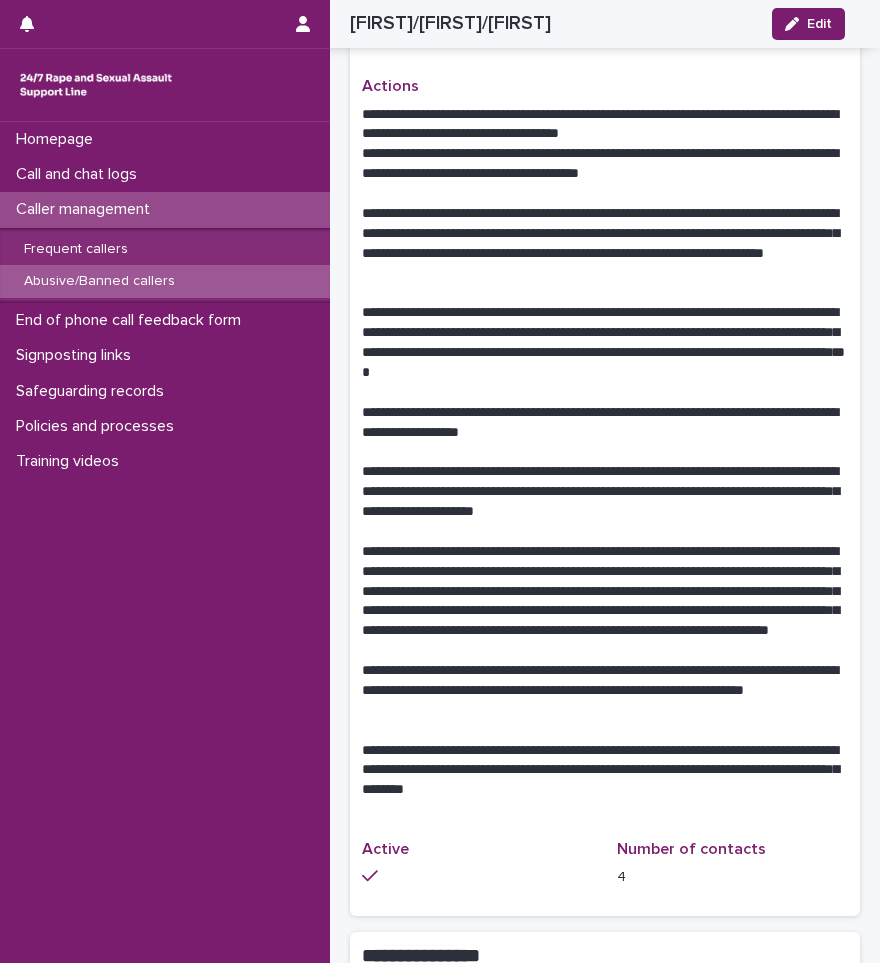 scroll, scrollTop: 1200, scrollLeft: 0, axis: vertical 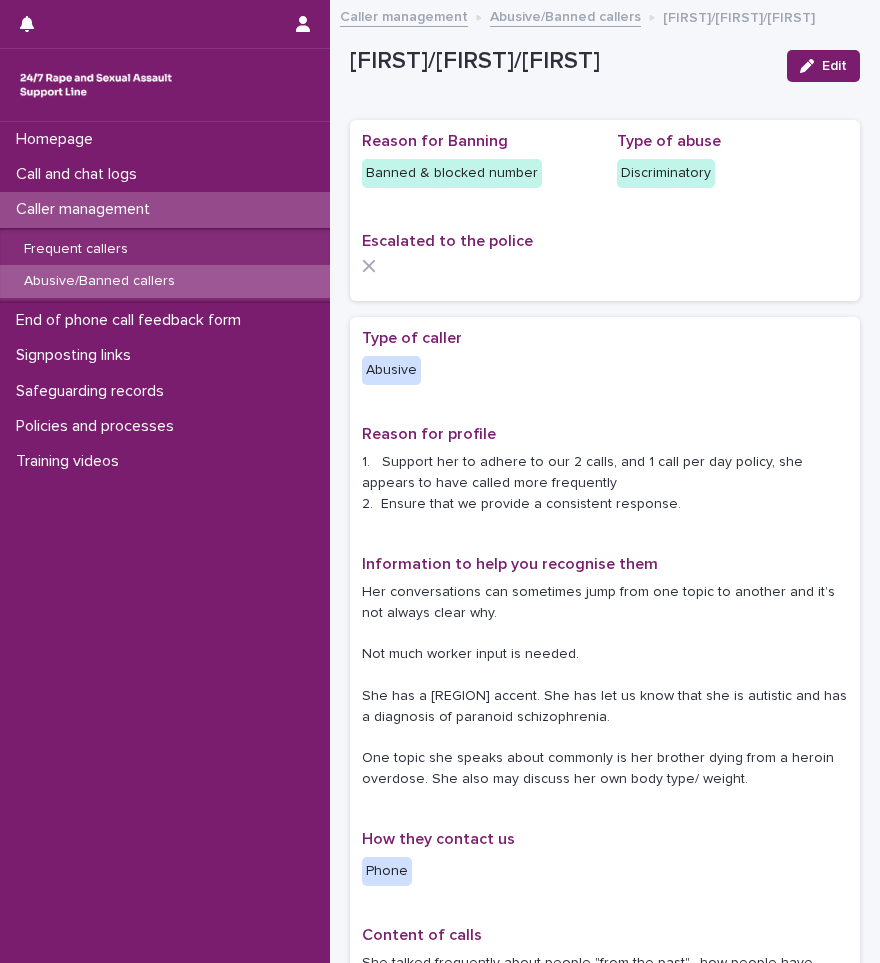 click on "Abusive/Banned callers" at bounding box center [99, 281] 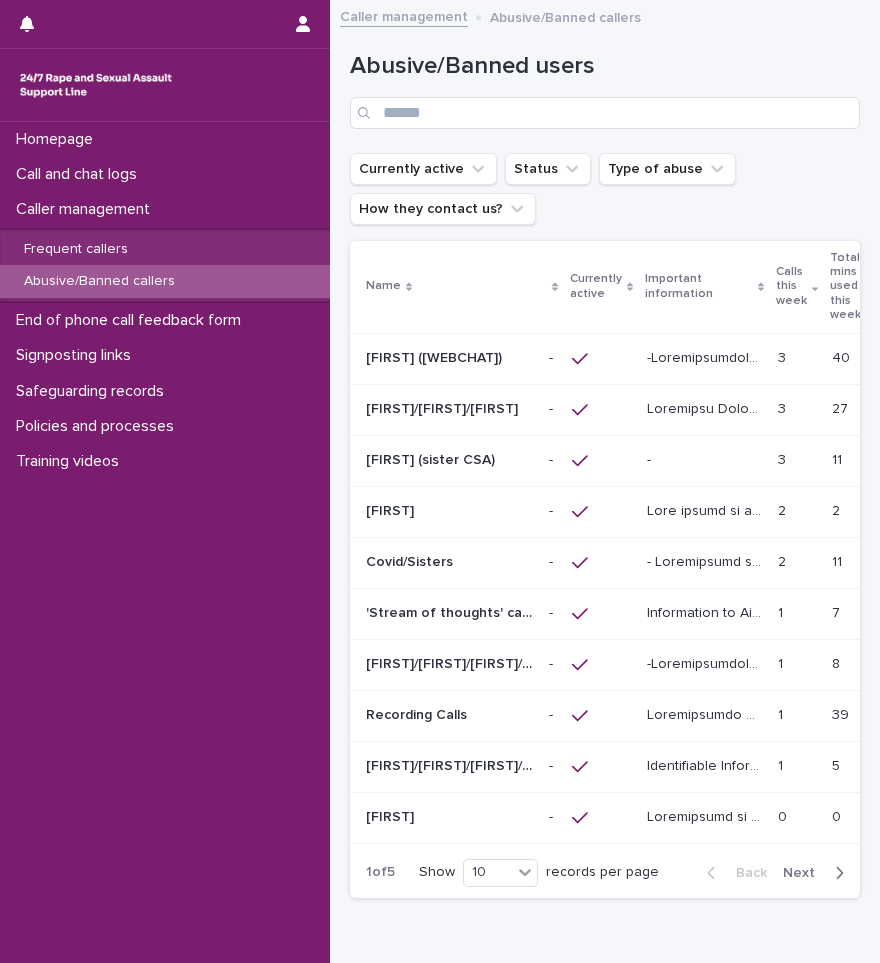 click at bounding box center [449, 358] 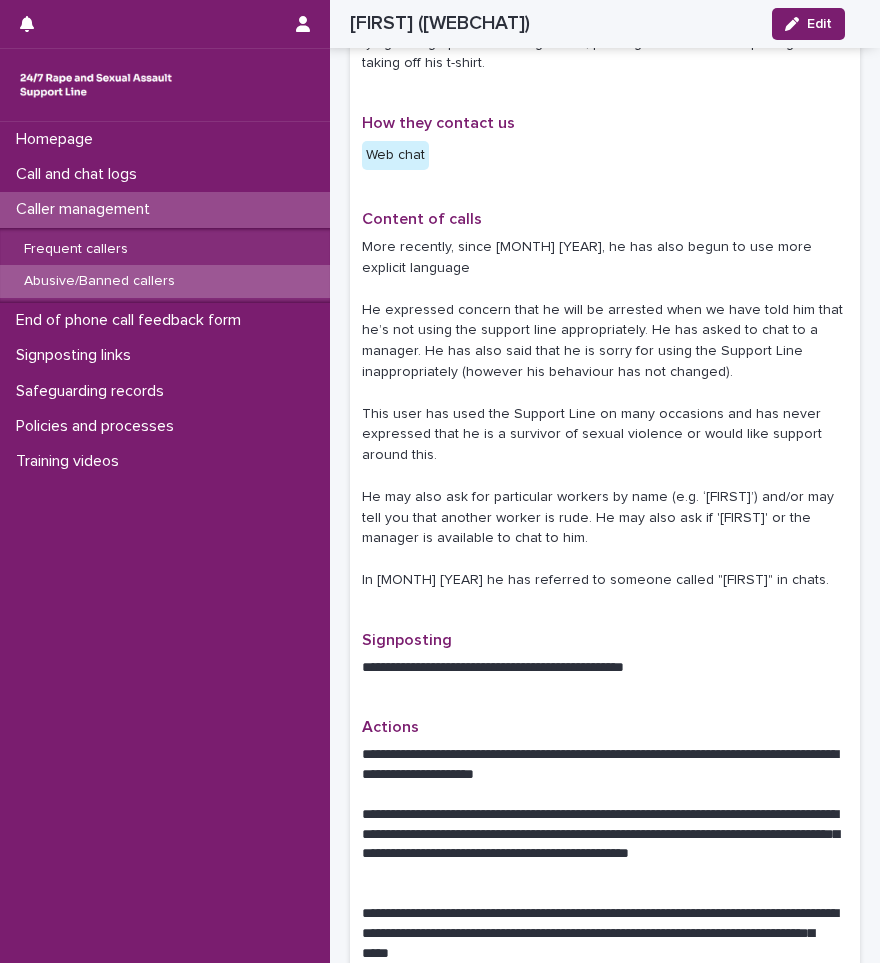 scroll, scrollTop: 600, scrollLeft: 0, axis: vertical 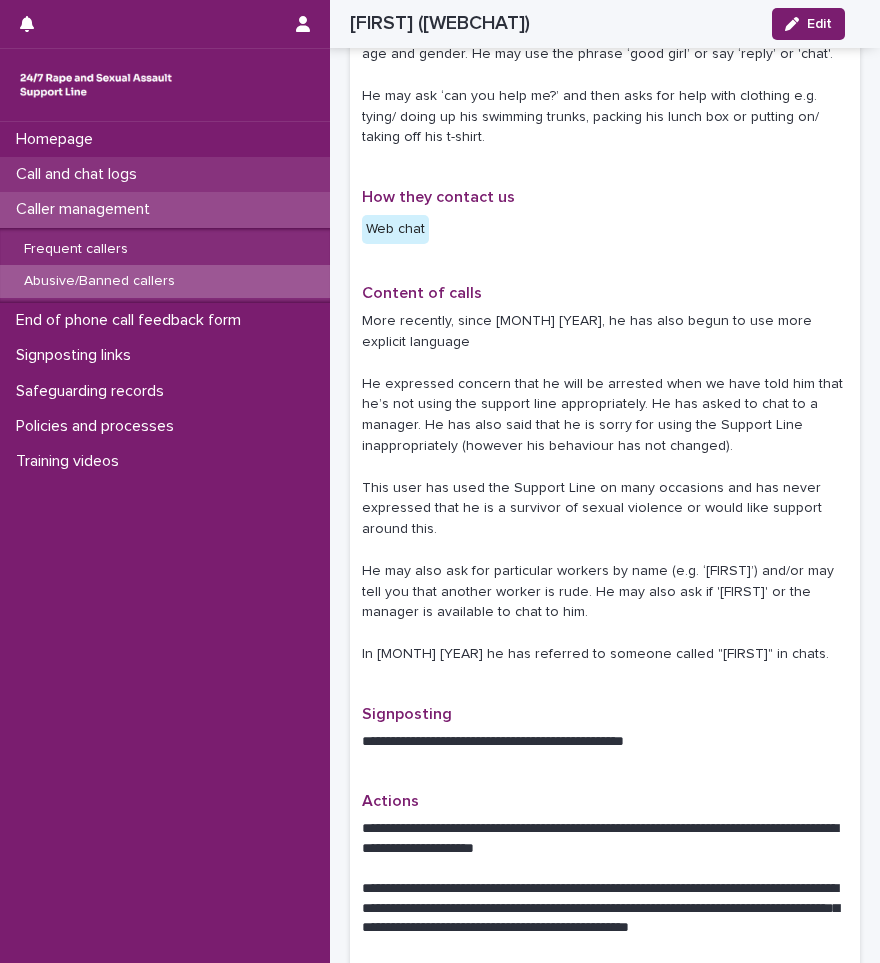 click on "Call and chat logs" at bounding box center (165, 174) 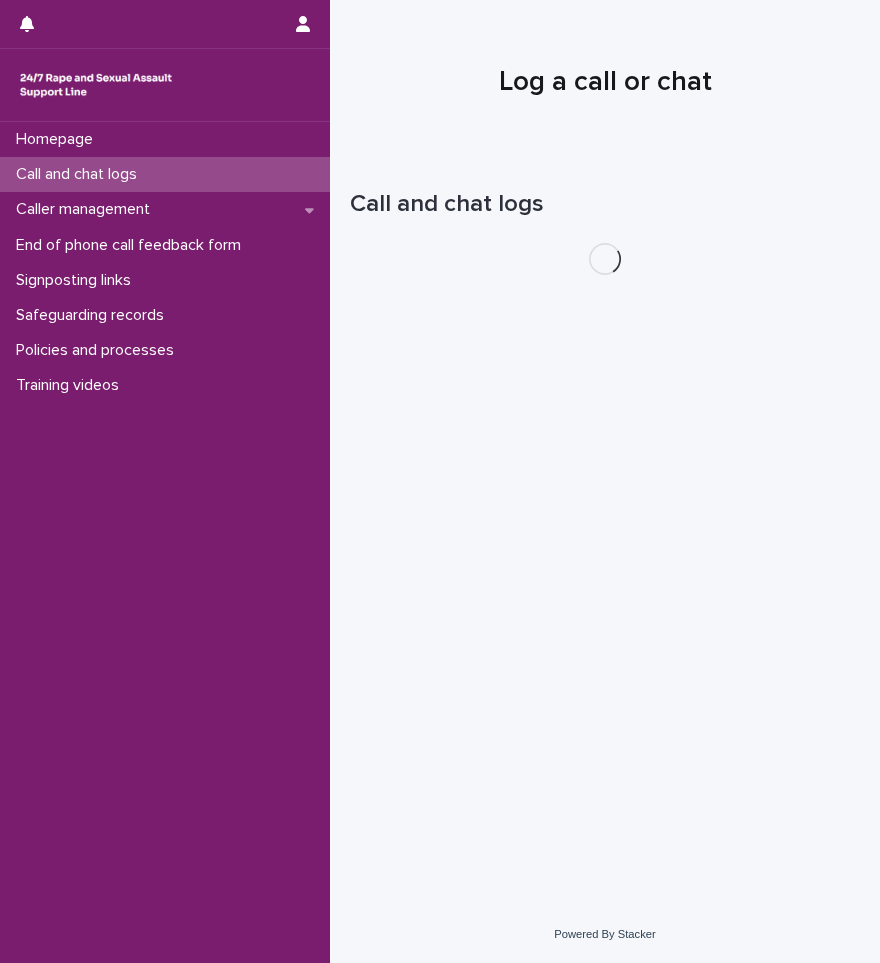 scroll, scrollTop: 0, scrollLeft: 0, axis: both 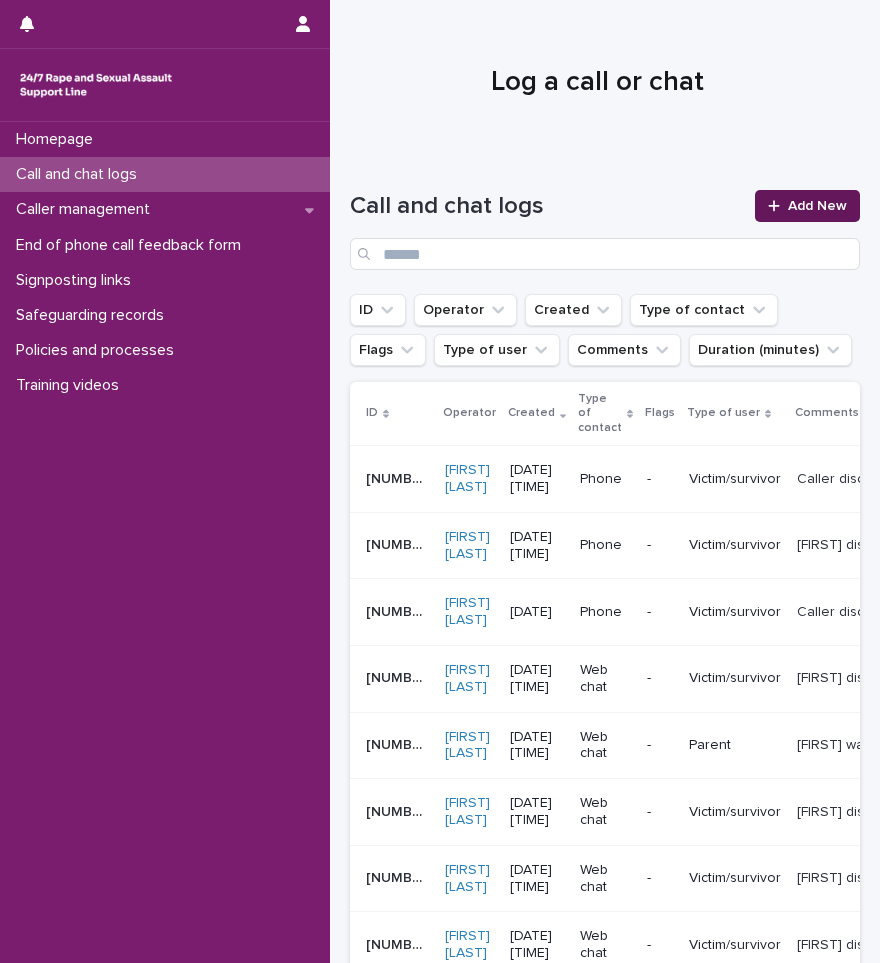 click 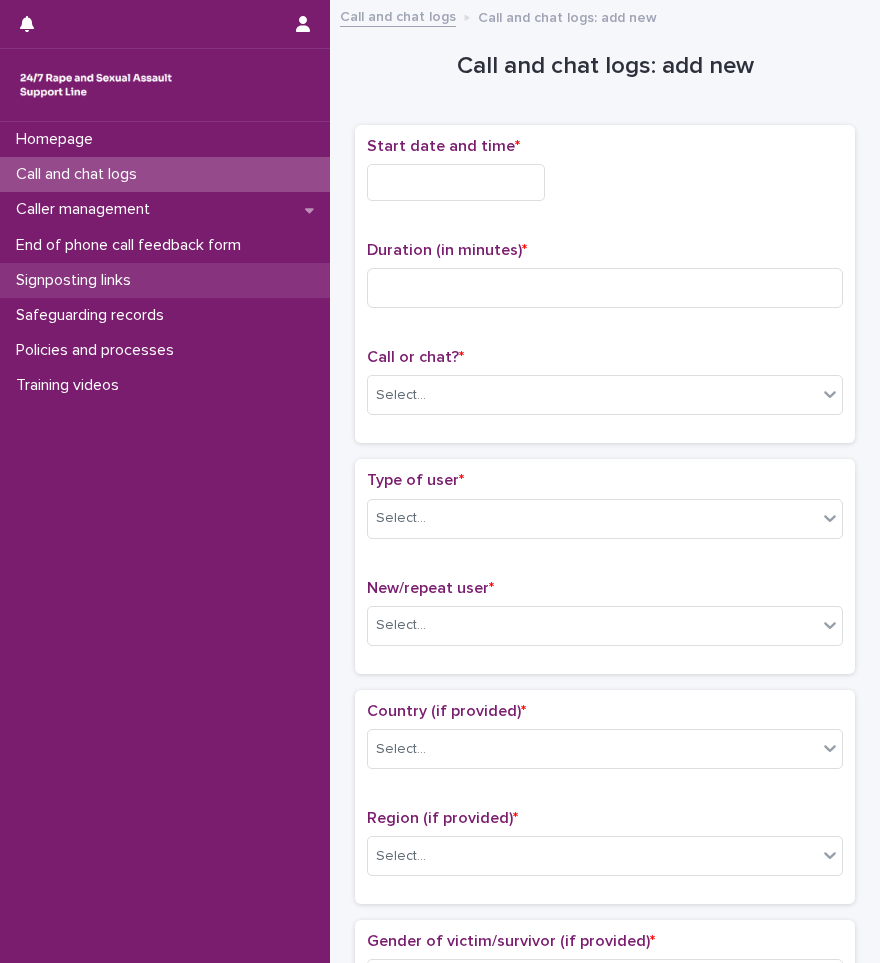 click on "Signposting links" at bounding box center [77, 280] 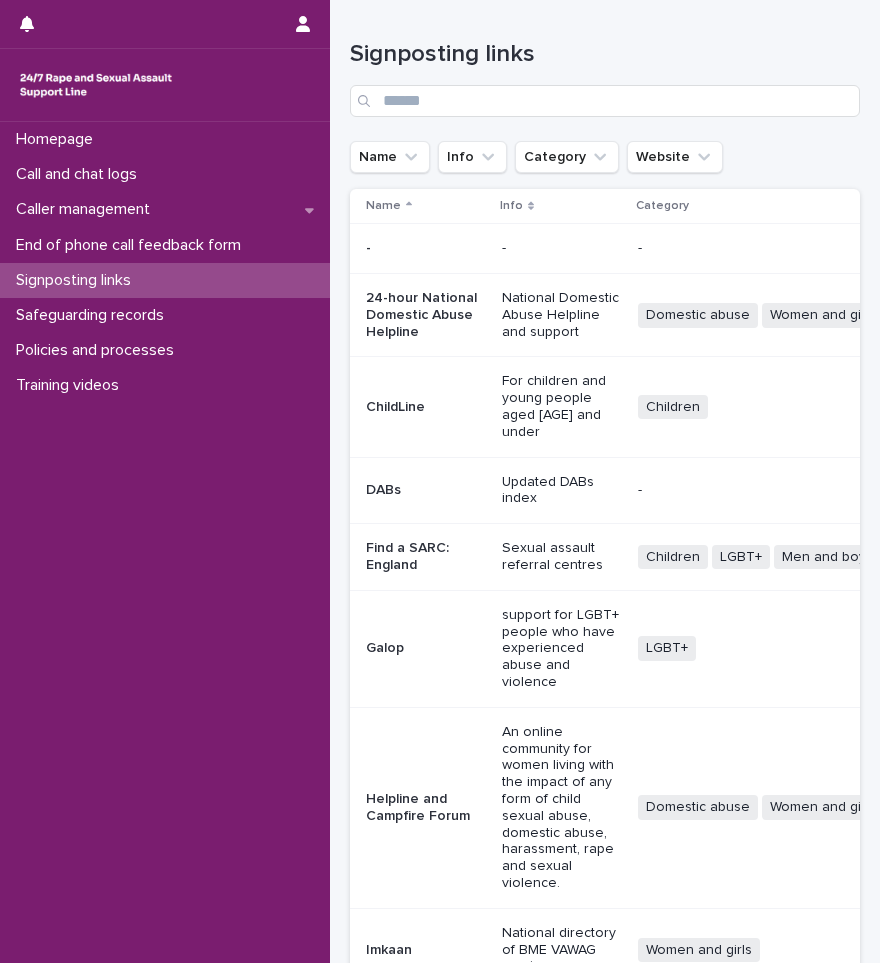 click on "Domestic abuse Women and girls + 0" at bounding box center (813, 314) 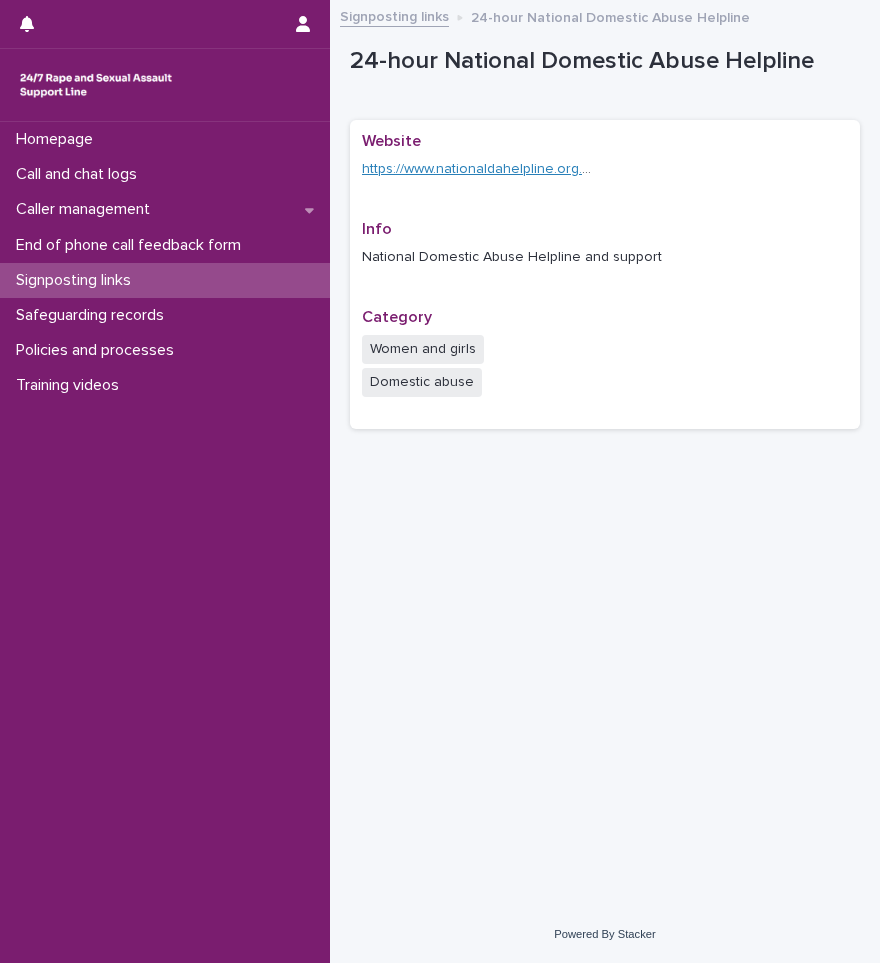 click on "https://www.nationaldahelpline.org.uk/" at bounding box center (481, 169) 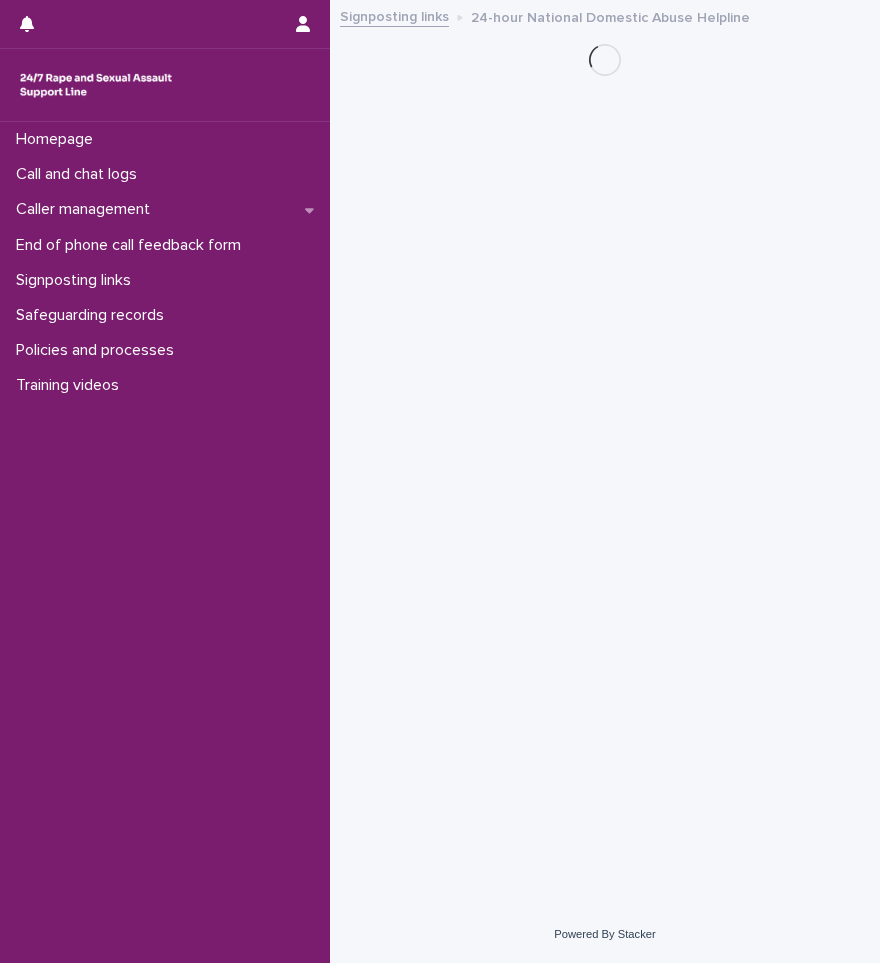 scroll, scrollTop: 0, scrollLeft: 0, axis: both 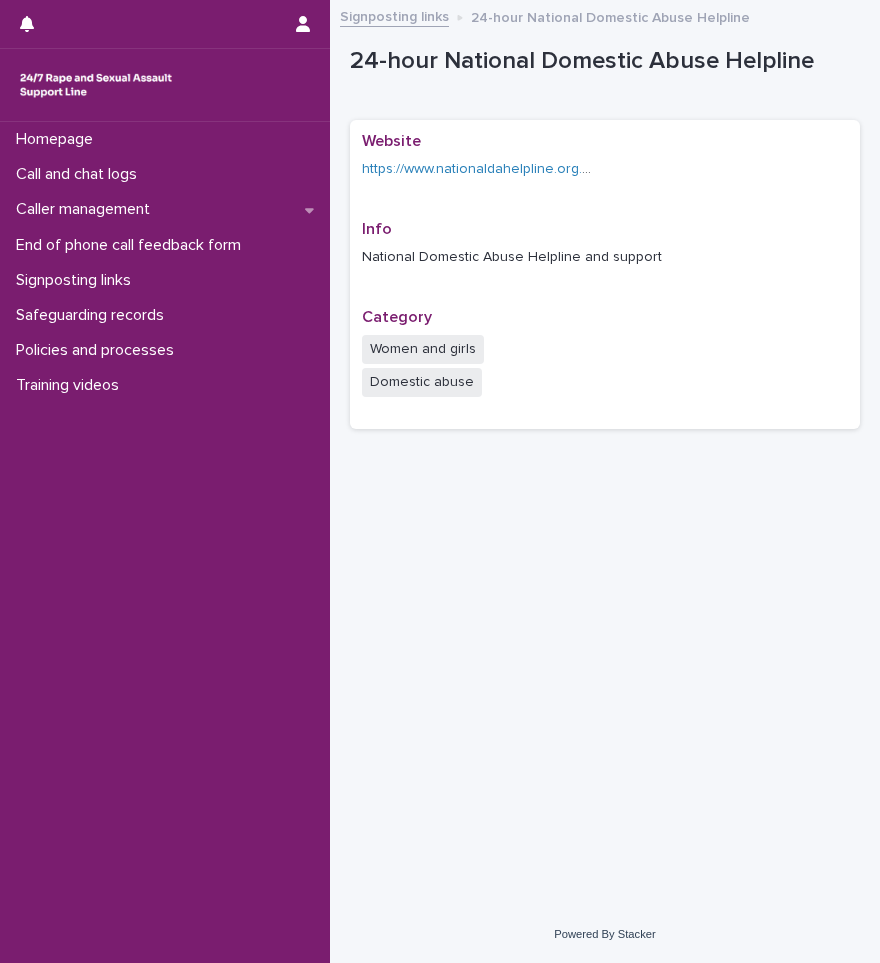 click on "Signposting links" at bounding box center (394, 15) 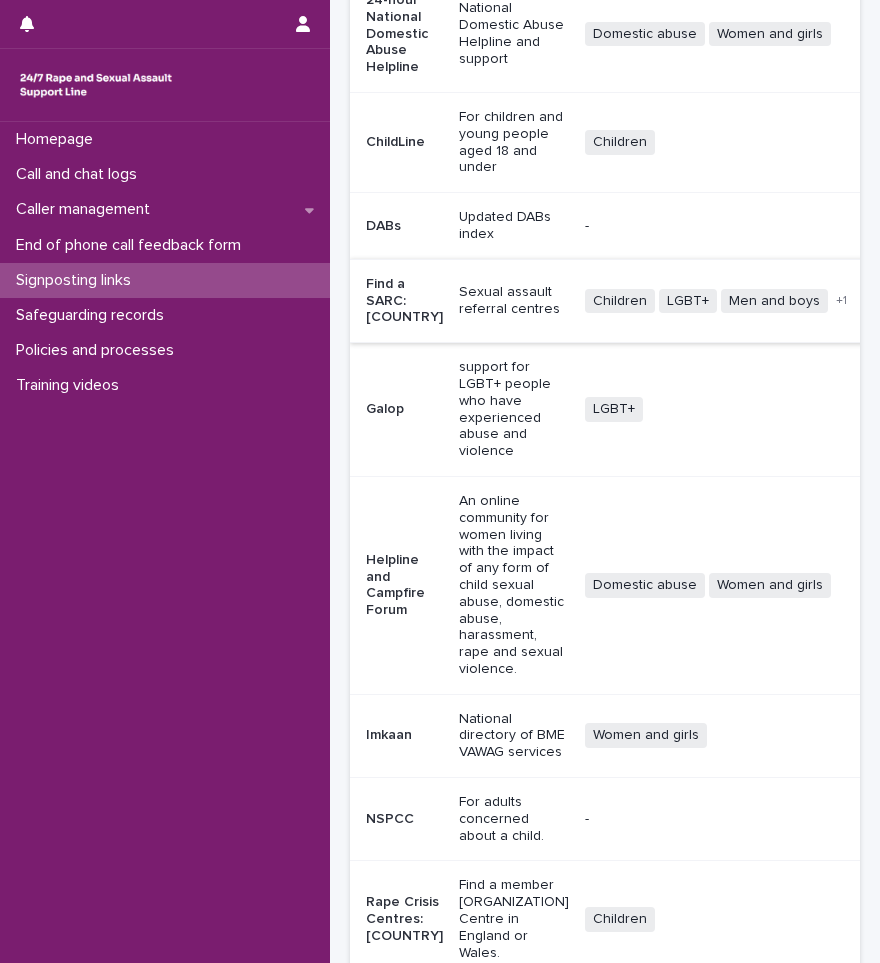 scroll, scrollTop: 300, scrollLeft: 0, axis: vertical 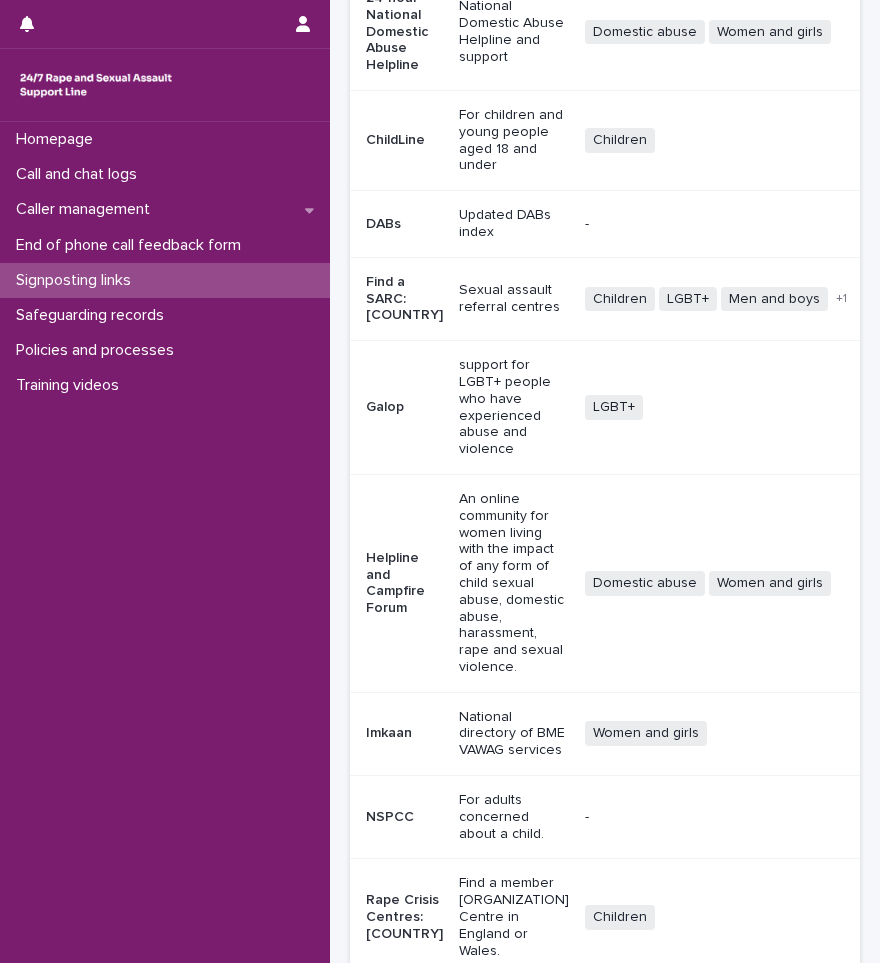click on "DABs" at bounding box center [404, 224] 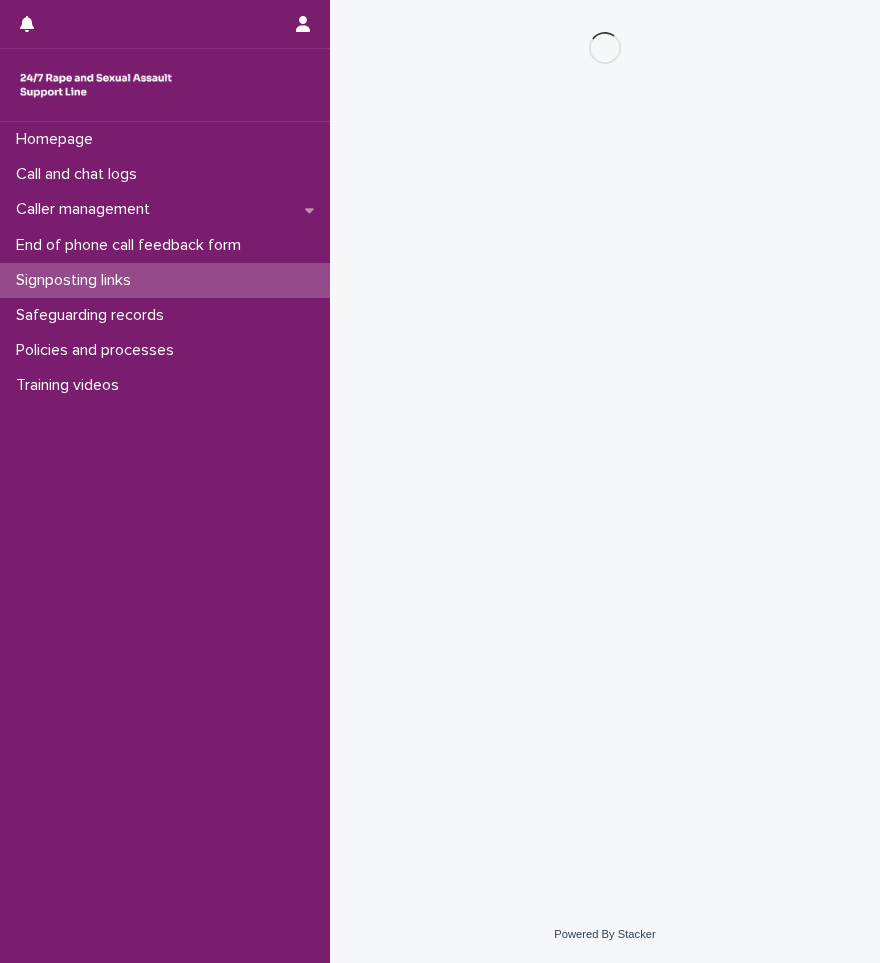 scroll, scrollTop: 0, scrollLeft: 0, axis: both 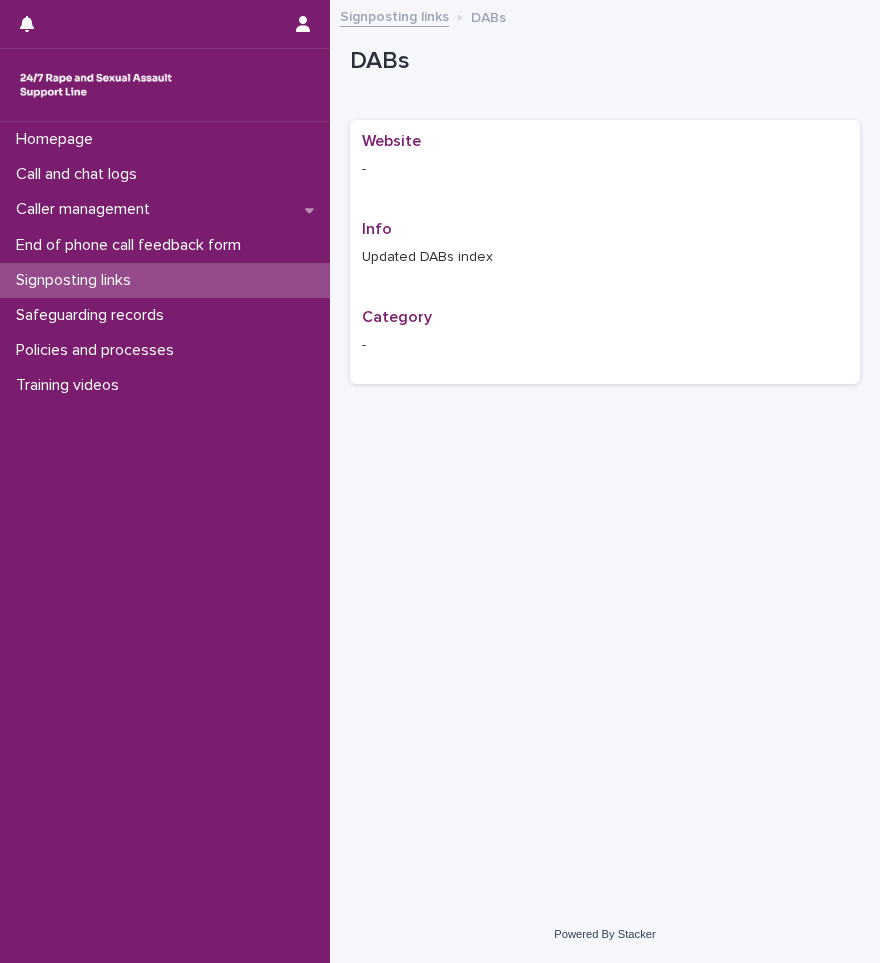 click on "Signposting links" at bounding box center (394, 15) 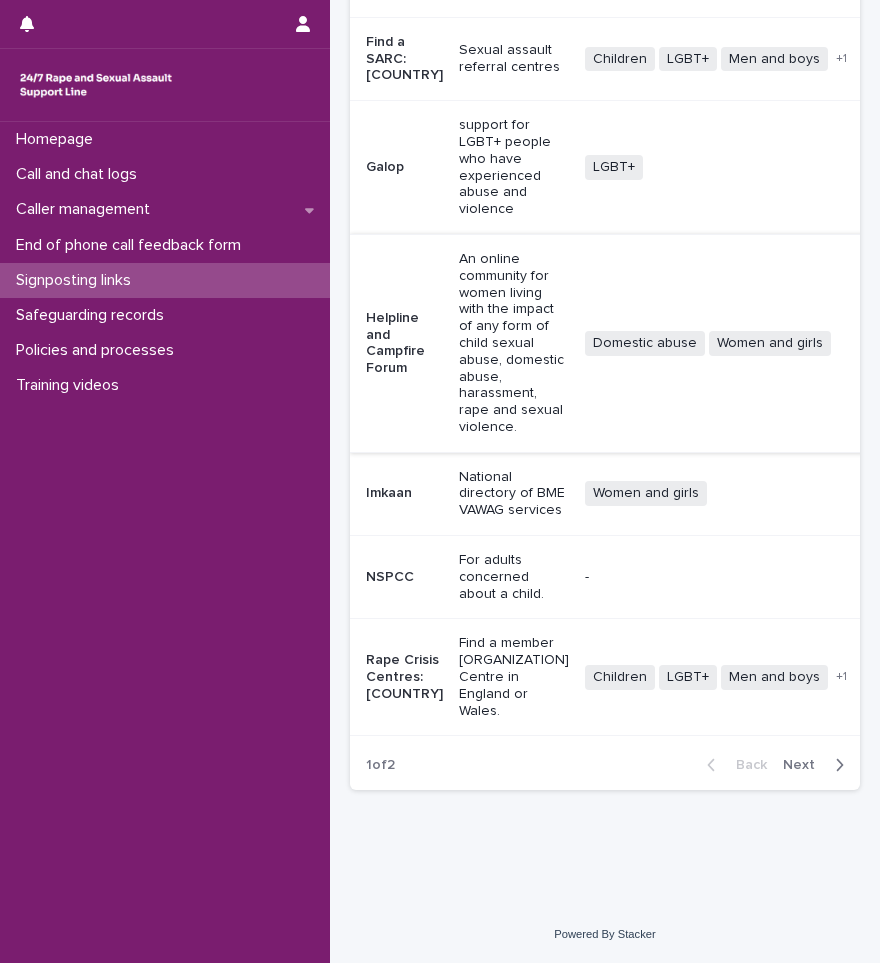 scroll, scrollTop: 740, scrollLeft: 0, axis: vertical 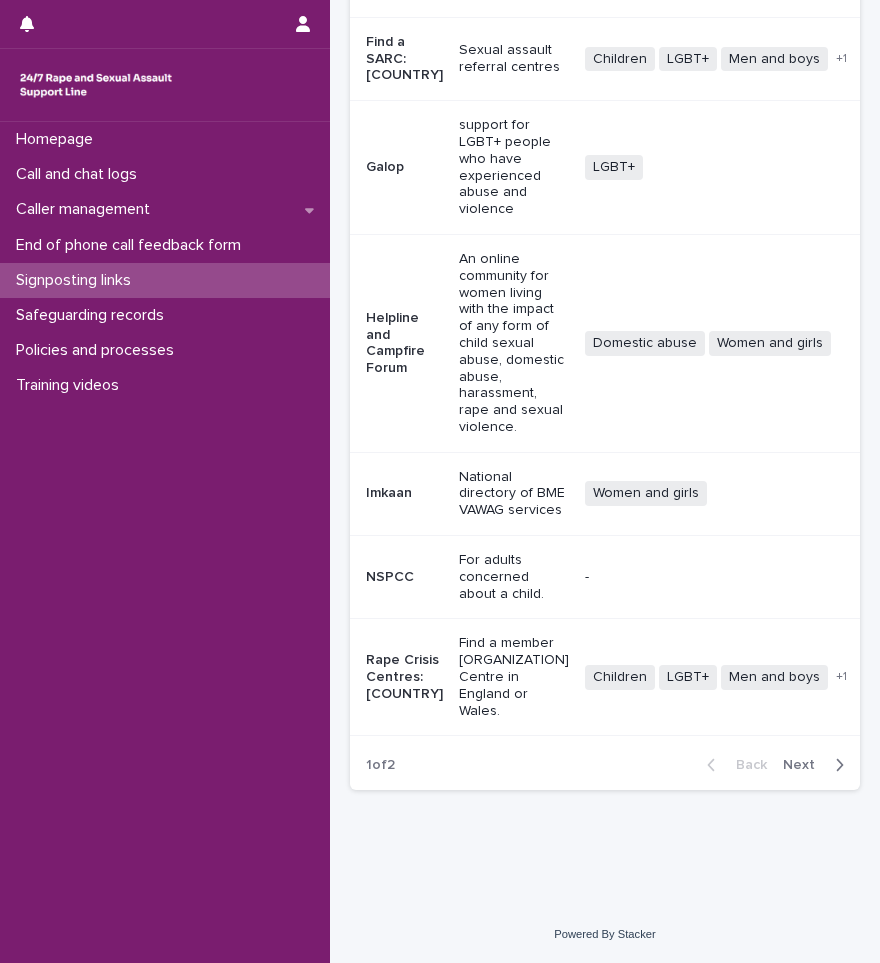 click at bounding box center (835, 765) 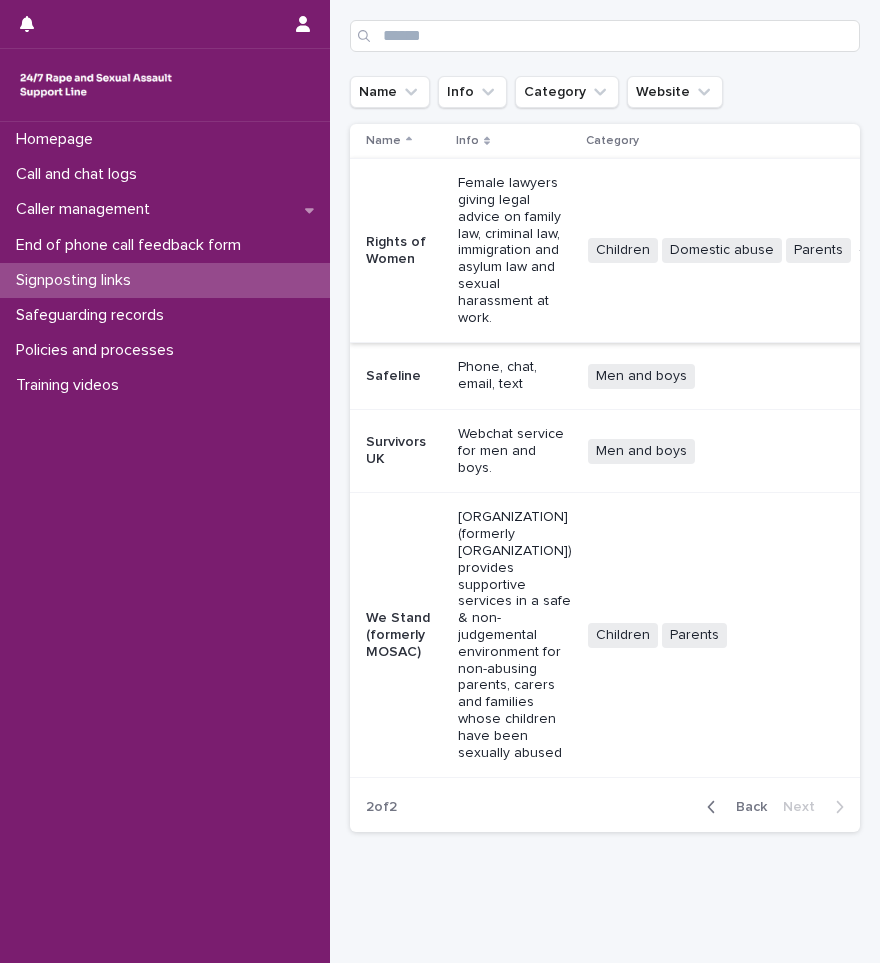 scroll, scrollTop: 100, scrollLeft: 0, axis: vertical 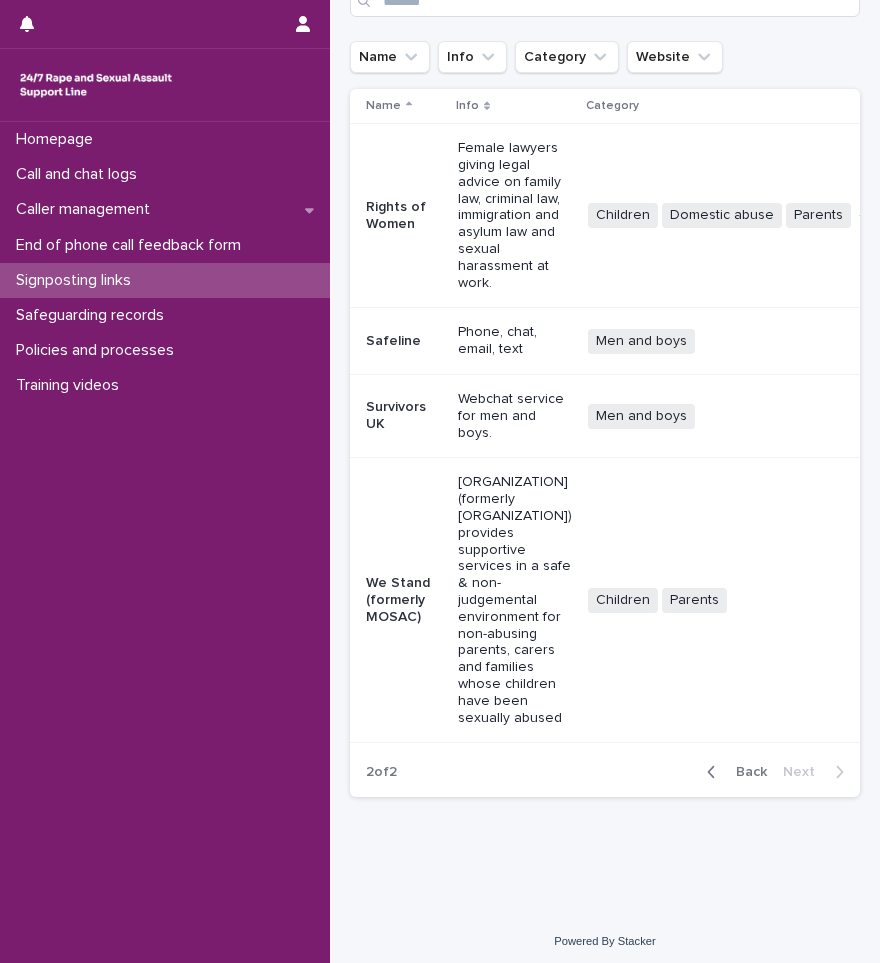 click on "Safeline" at bounding box center (404, 341) 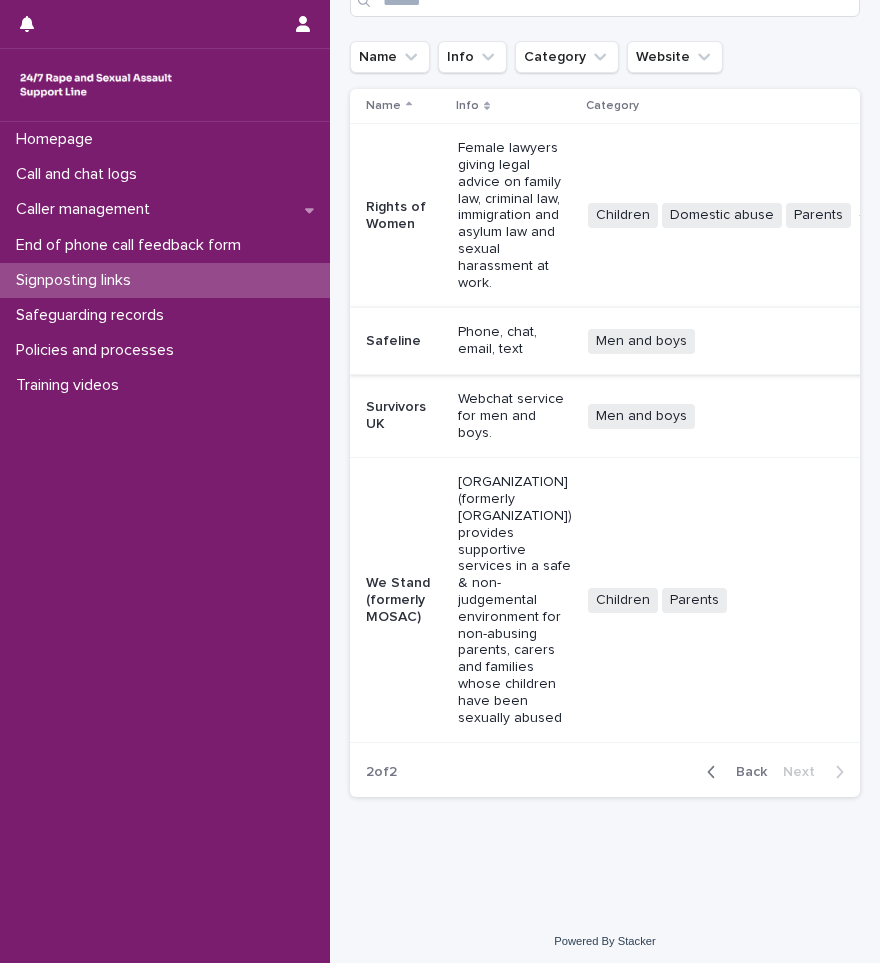 scroll, scrollTop: 0, scrollLeft: 0, axis: both 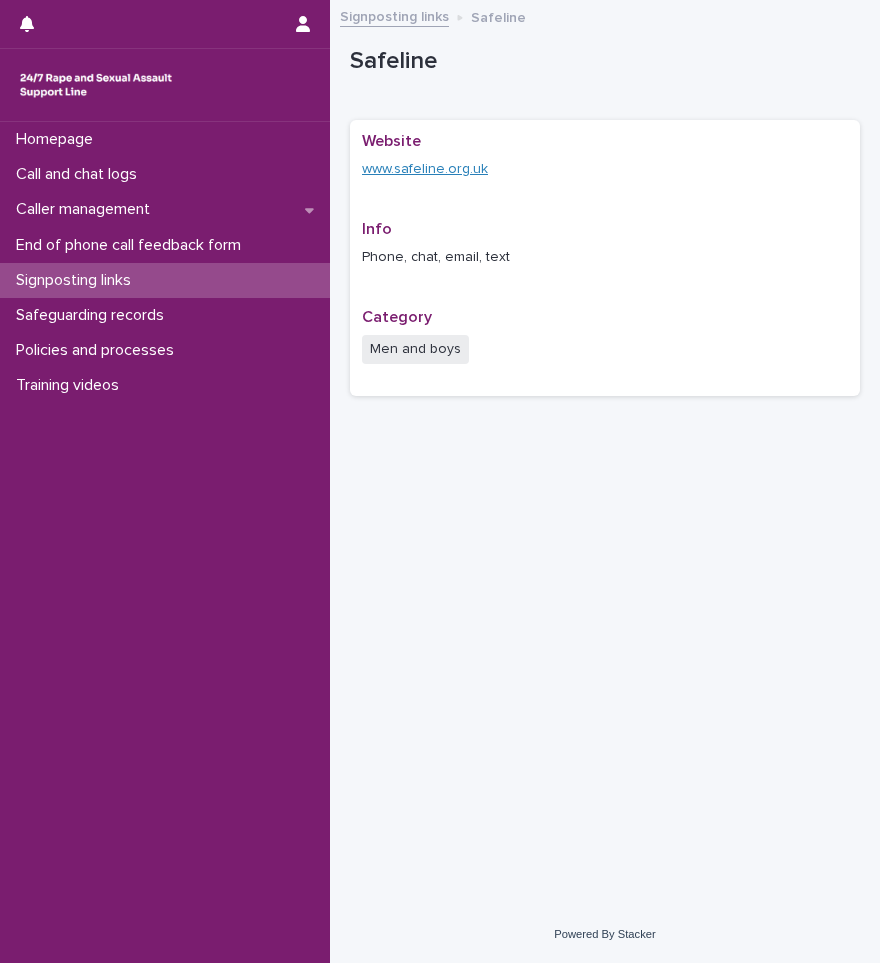 click on "www.safeline.org.uk" at bounding box center [425, 169] 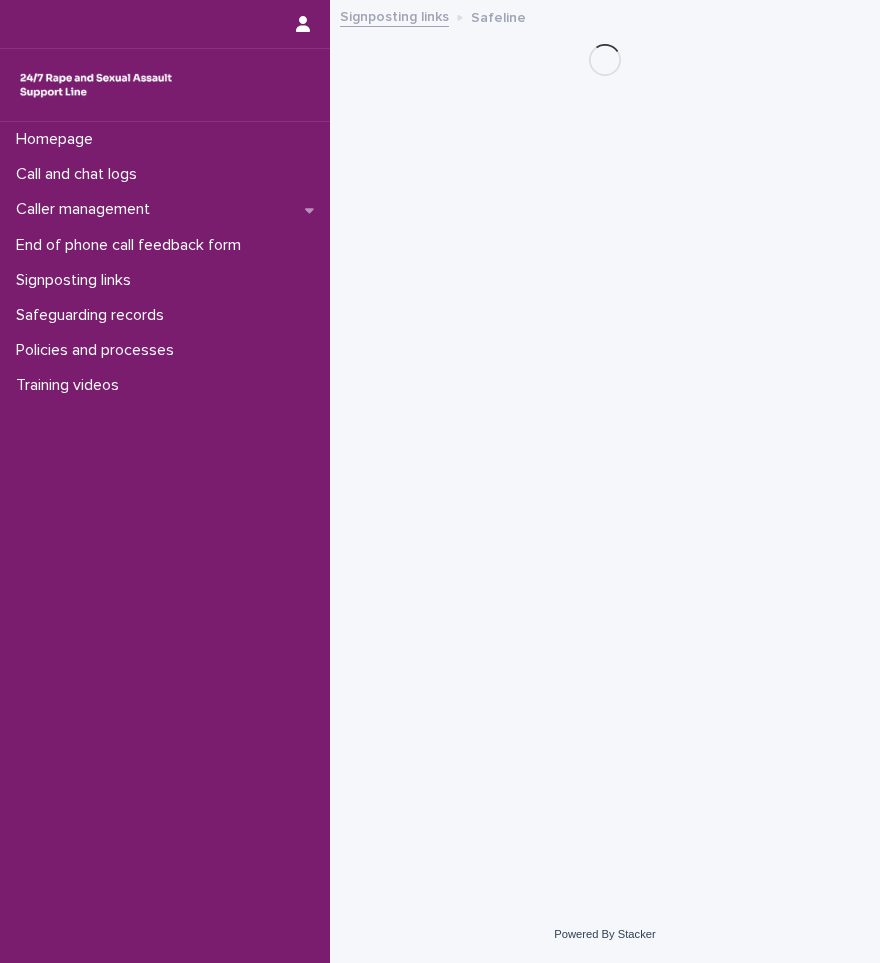 scroll, scrollTop: 0, scrollLeft: 0, axis: both 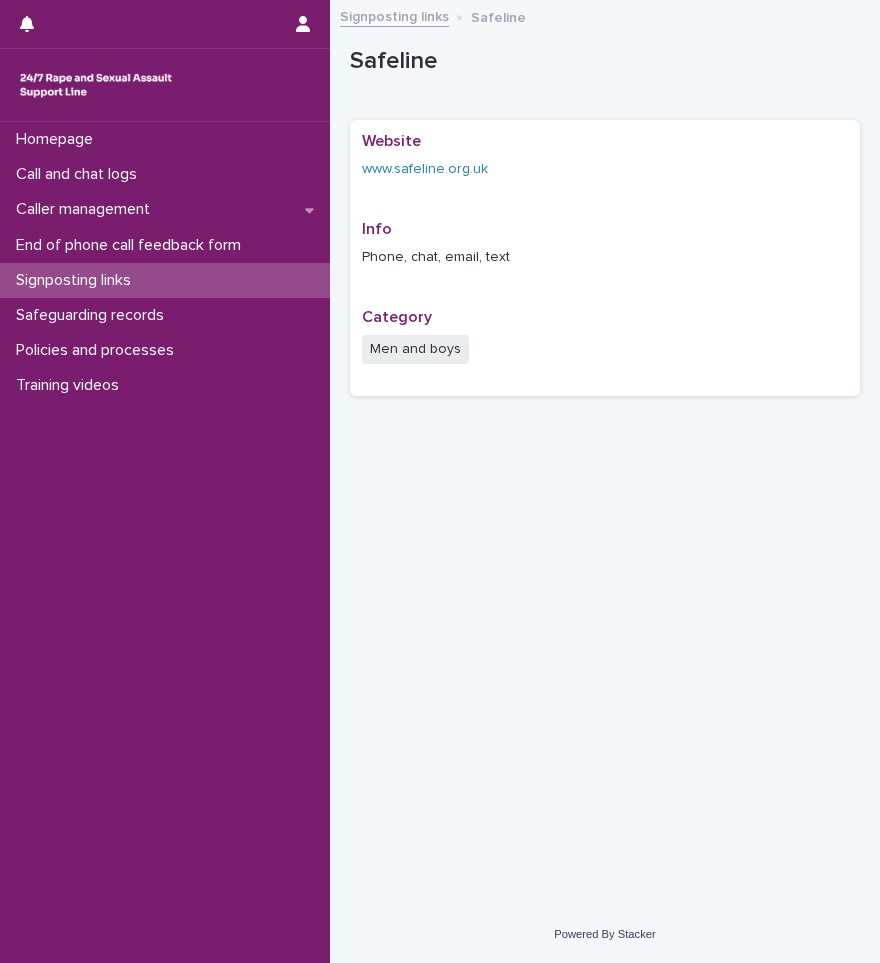 click on "Signposting links" at bounding box center (394, 15) 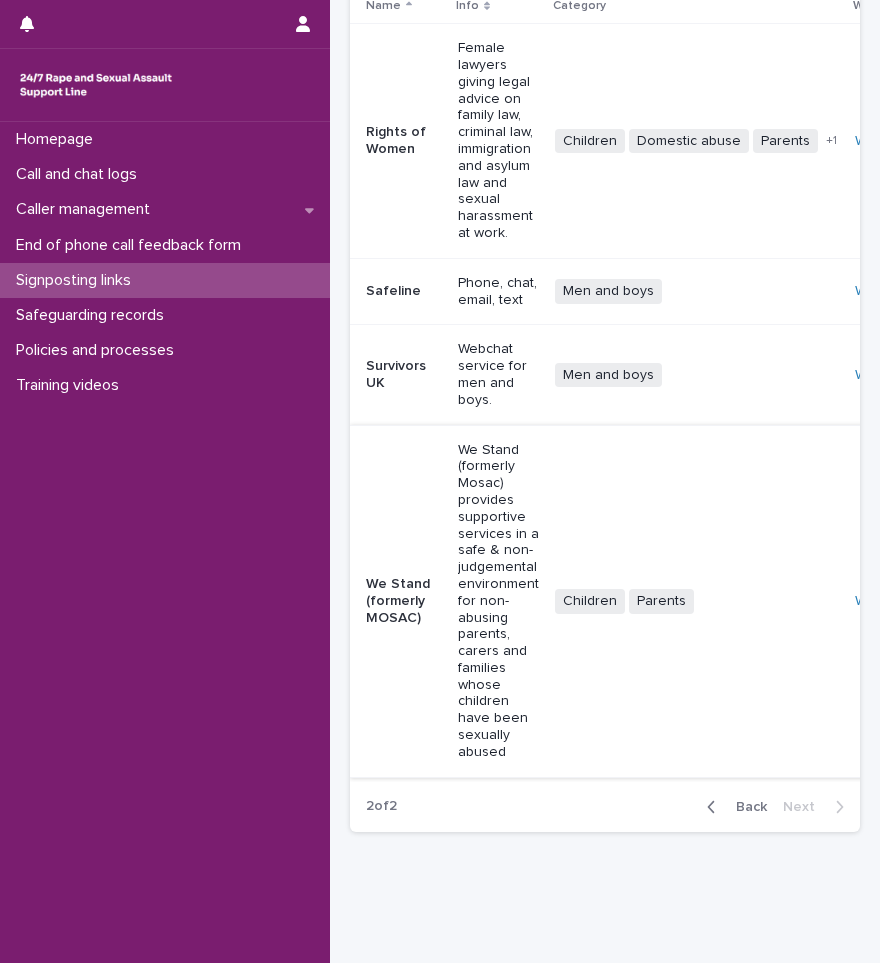 scroll, scrollTop: 0, scrollLeft: 0, axis: both 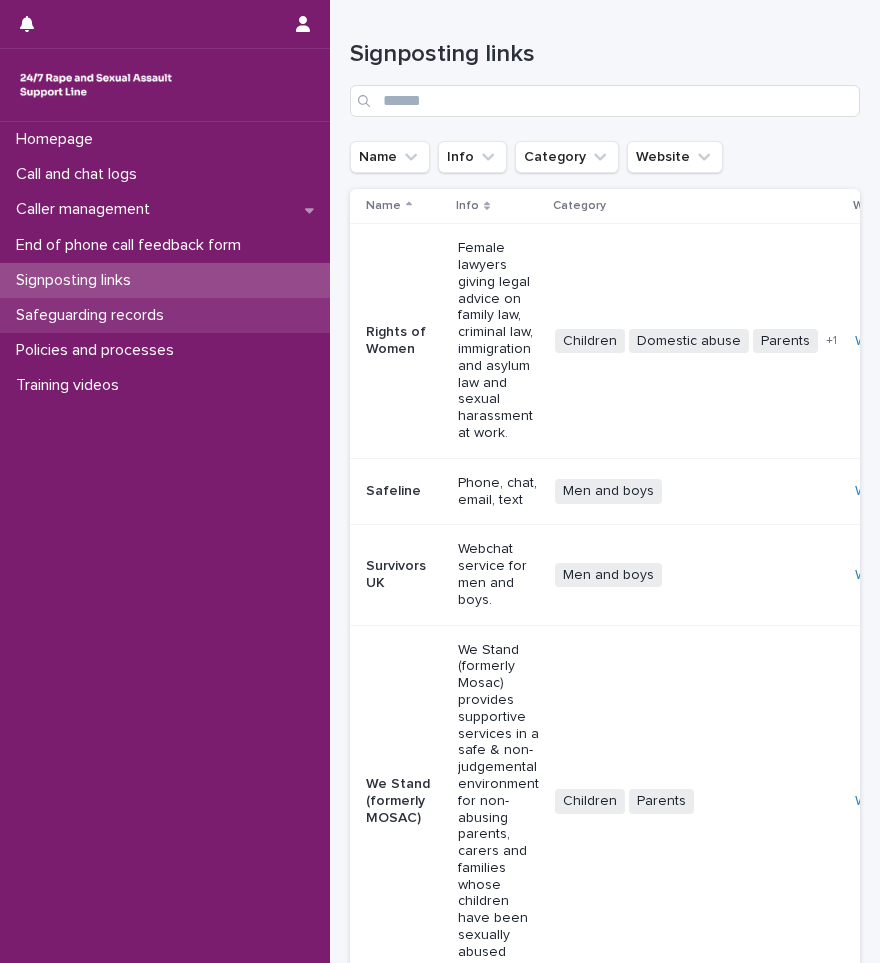 click on "Safeguarding records" at bounding box center (94, 315) 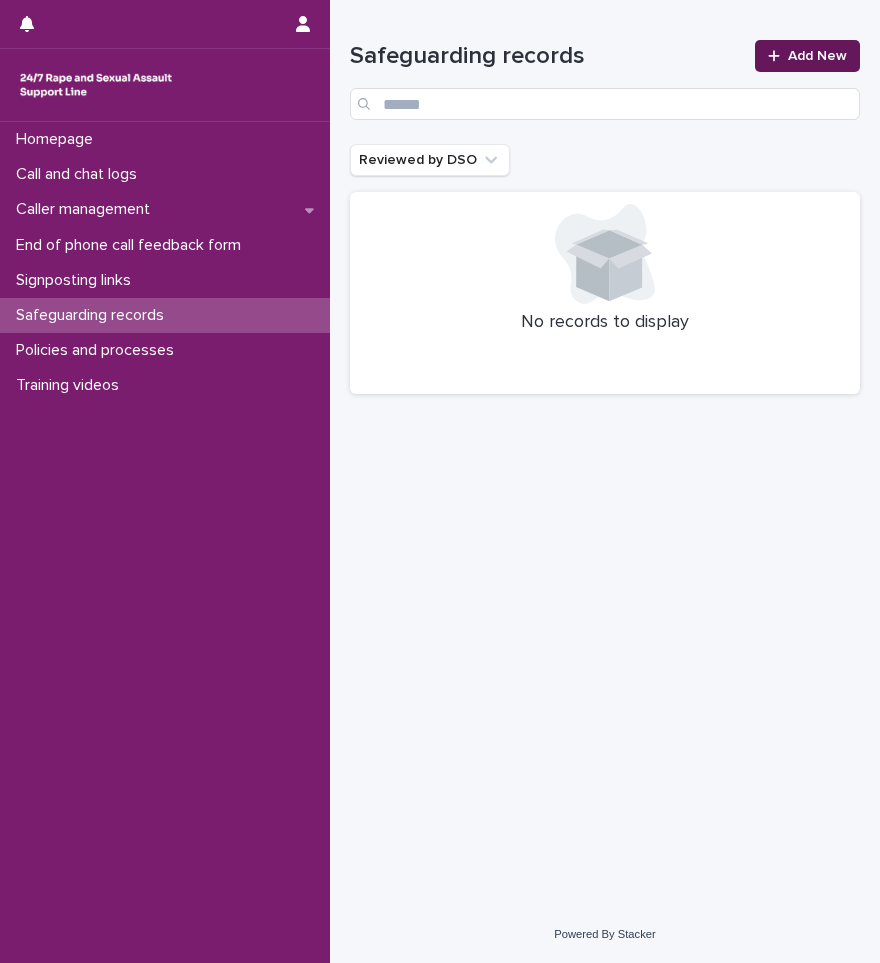 click on "Add New" at bounding box center (817, 56) 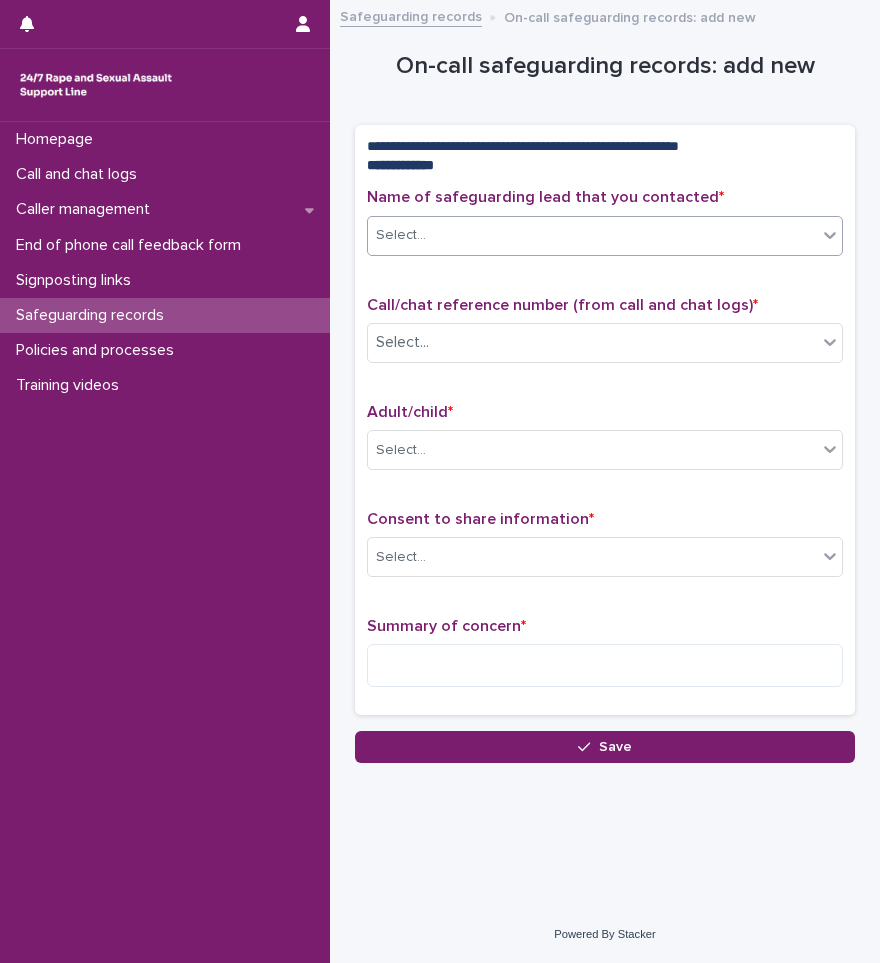 click on "Select..." at bounding box center (592, 235) 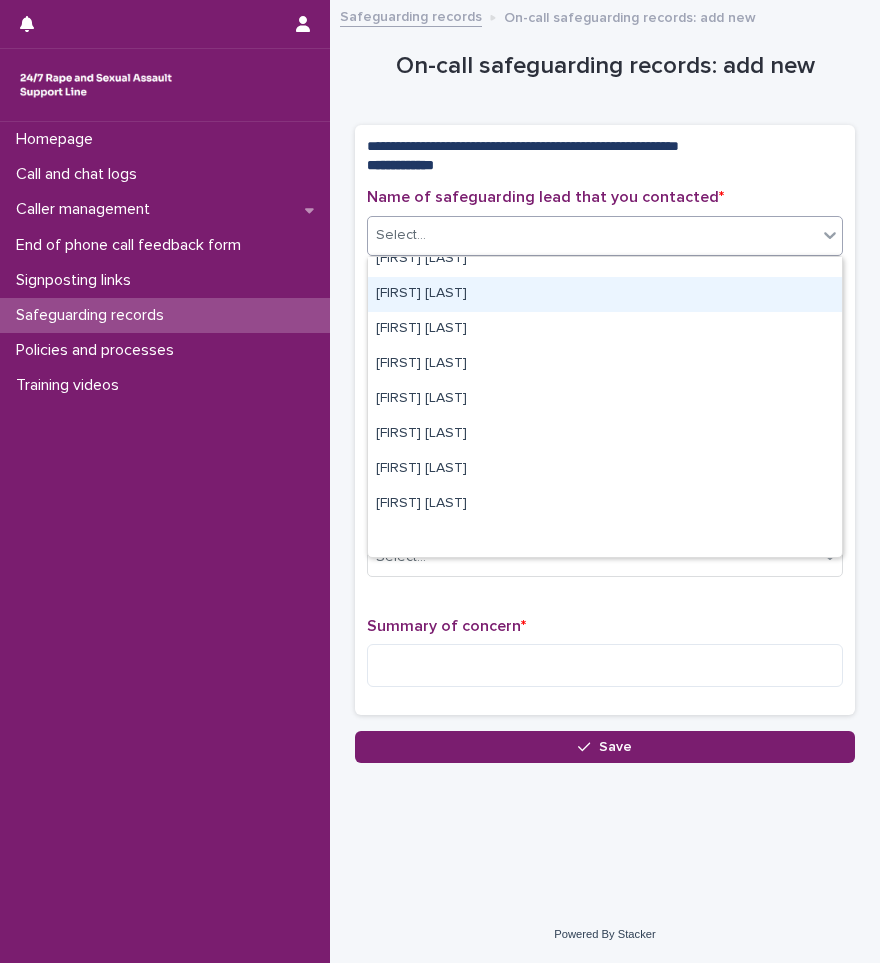 scroll, scrollTop: 0, scrollLeft: 0, axis: both 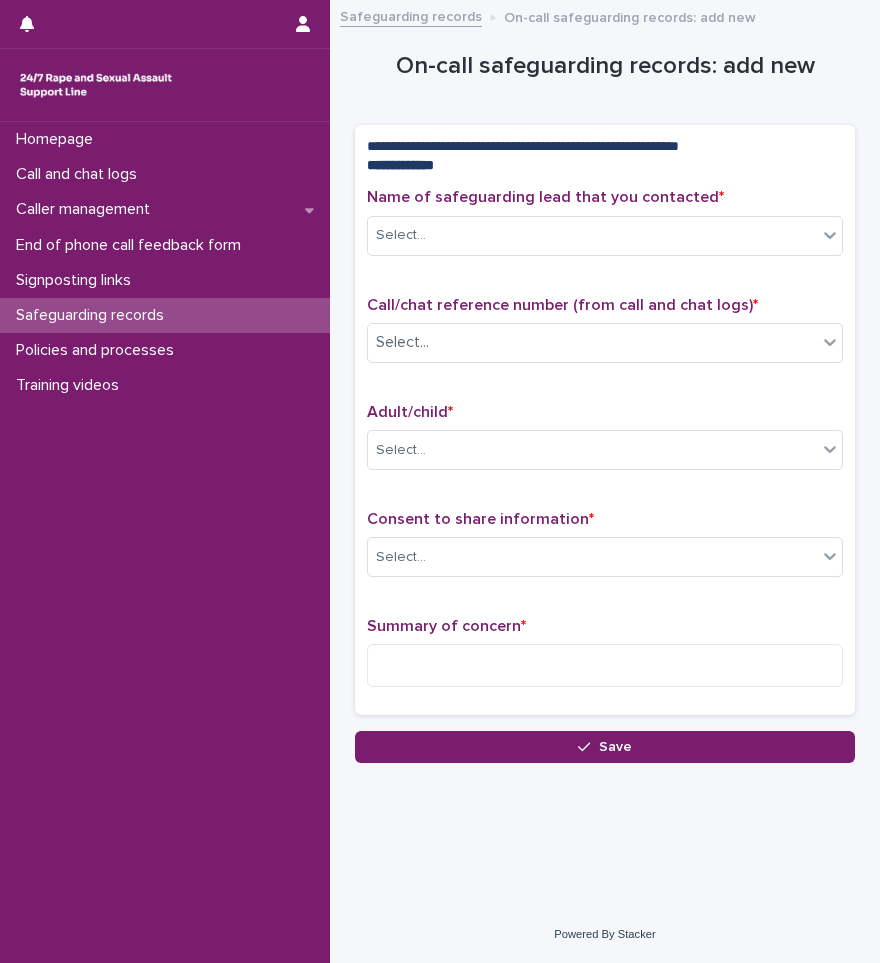 click on "**********" at bounding box center (601, 166) 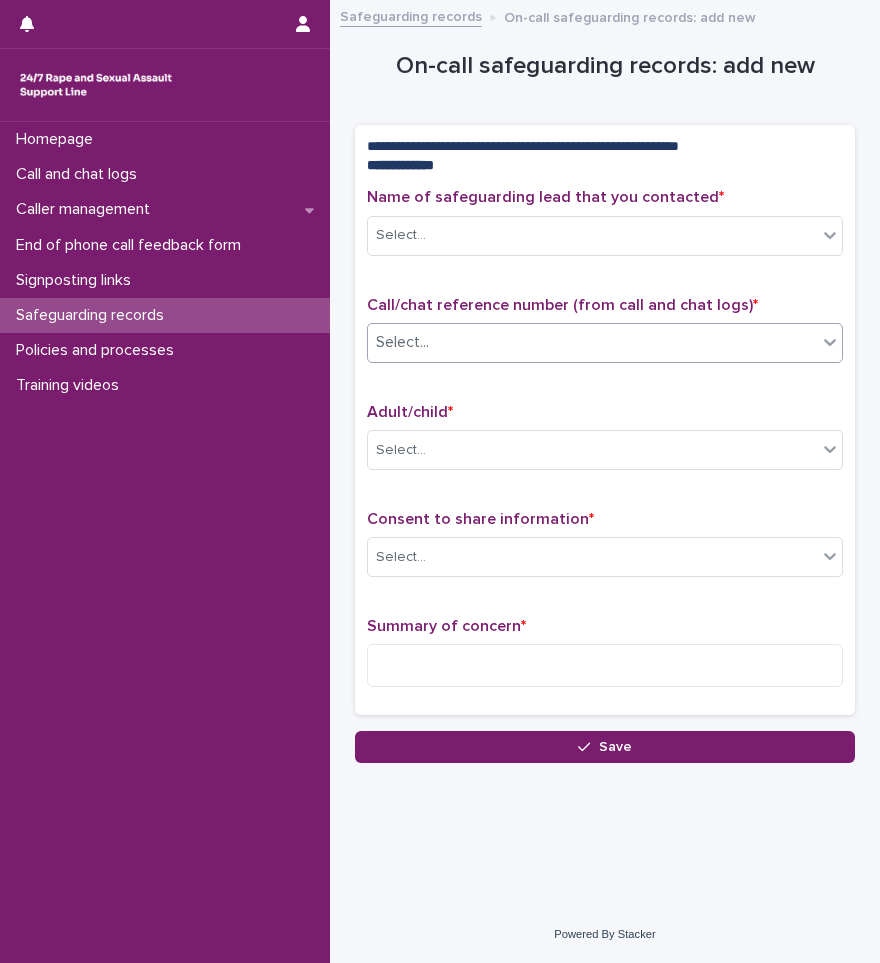 click on "Select..." at bounding box center [592, 342] 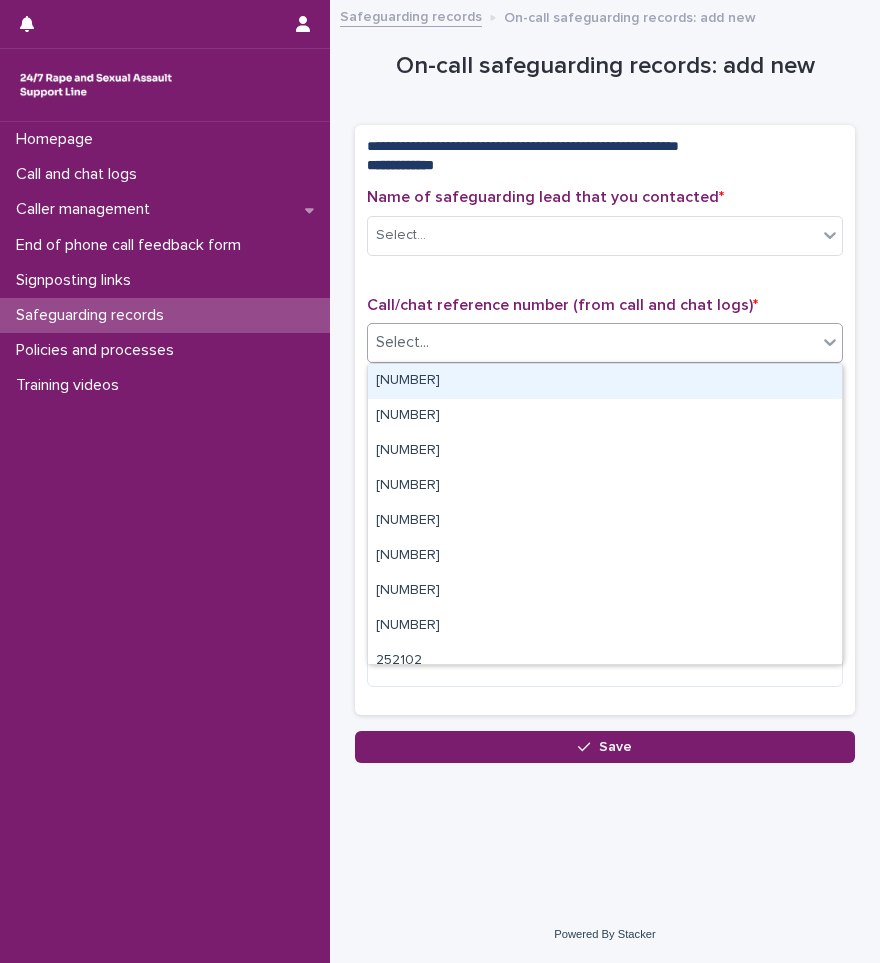 click on "Name of safeguarding lead that you contacted * Select..." at bounding box center [605, 229] 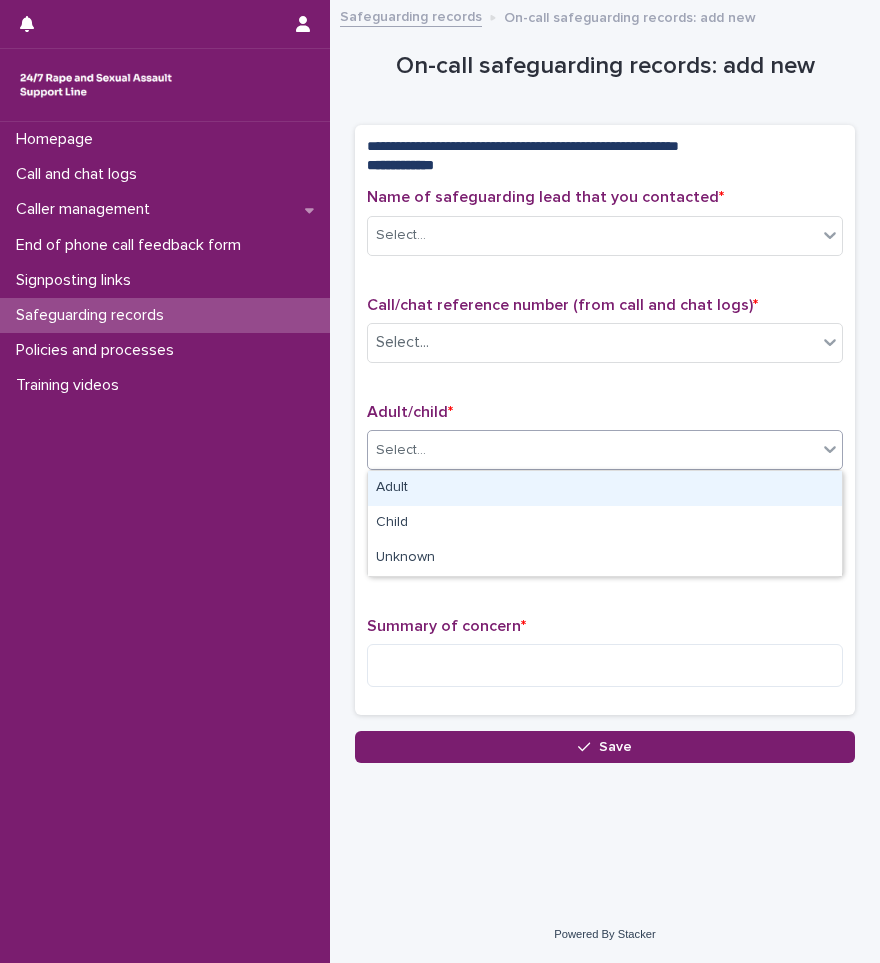 click on "Select..." at bounding box center (592, 450) 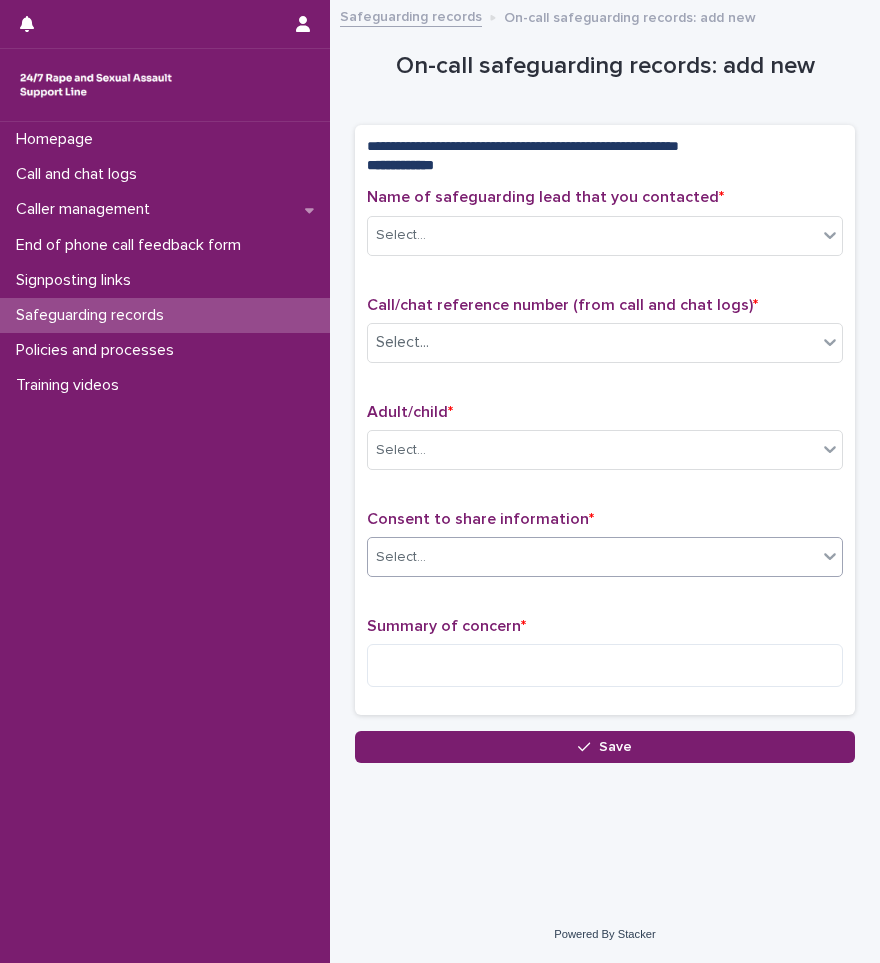 click on "Select..." at bounding box center [592, 557] 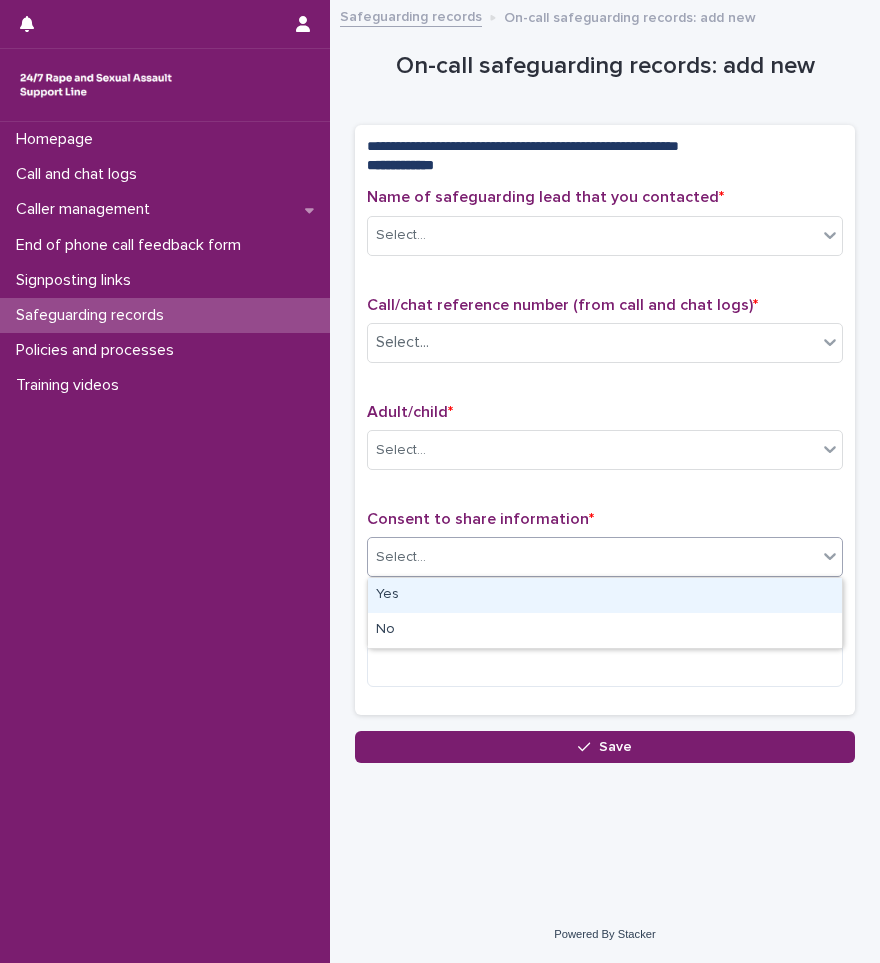 click on "Name of safeguarding lead that you contacted * Select... Call/chat reference number (from call and chat logs) * Select... Adult/child * Select... Consent to share information *      option Yes focused, 1 of 2. 2 results available. Use Up and Down to choose options, press Enter to select the currently focused option, press Escape to exit the menu, press Tab to select the option and exit the menu. Select... Summary of concern *" at bounding box center [605, 445] 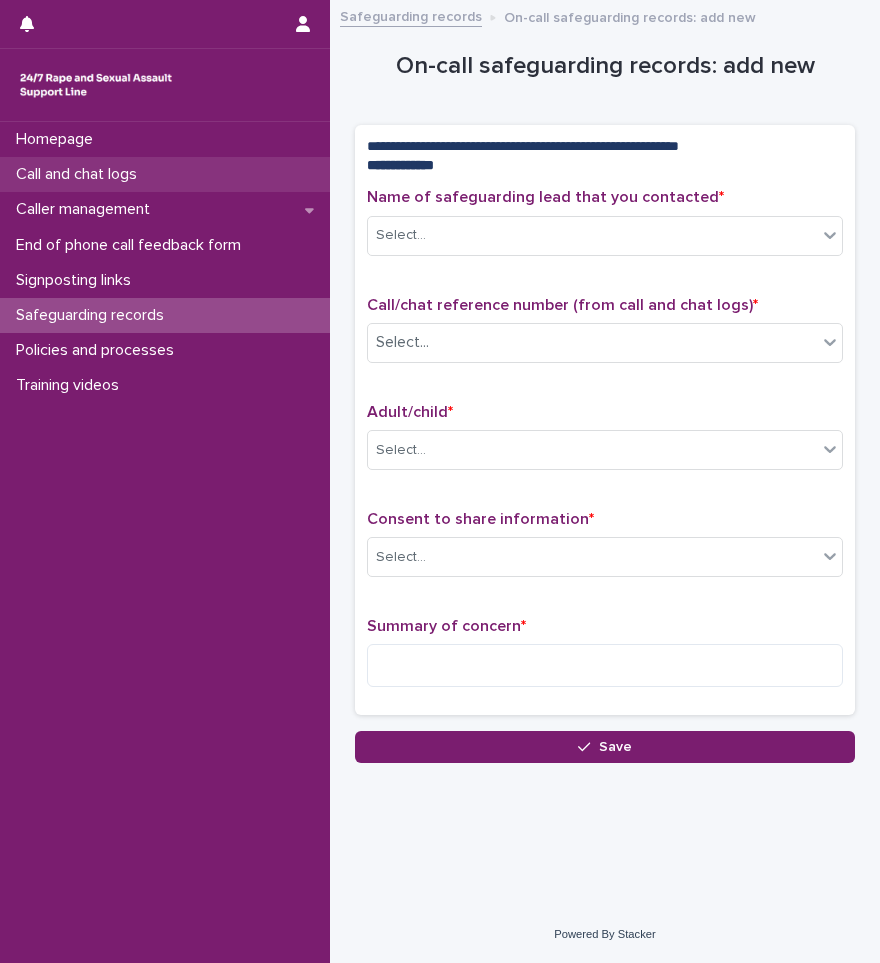 click on "Call and chat logs" at bounding box center (80, 174) 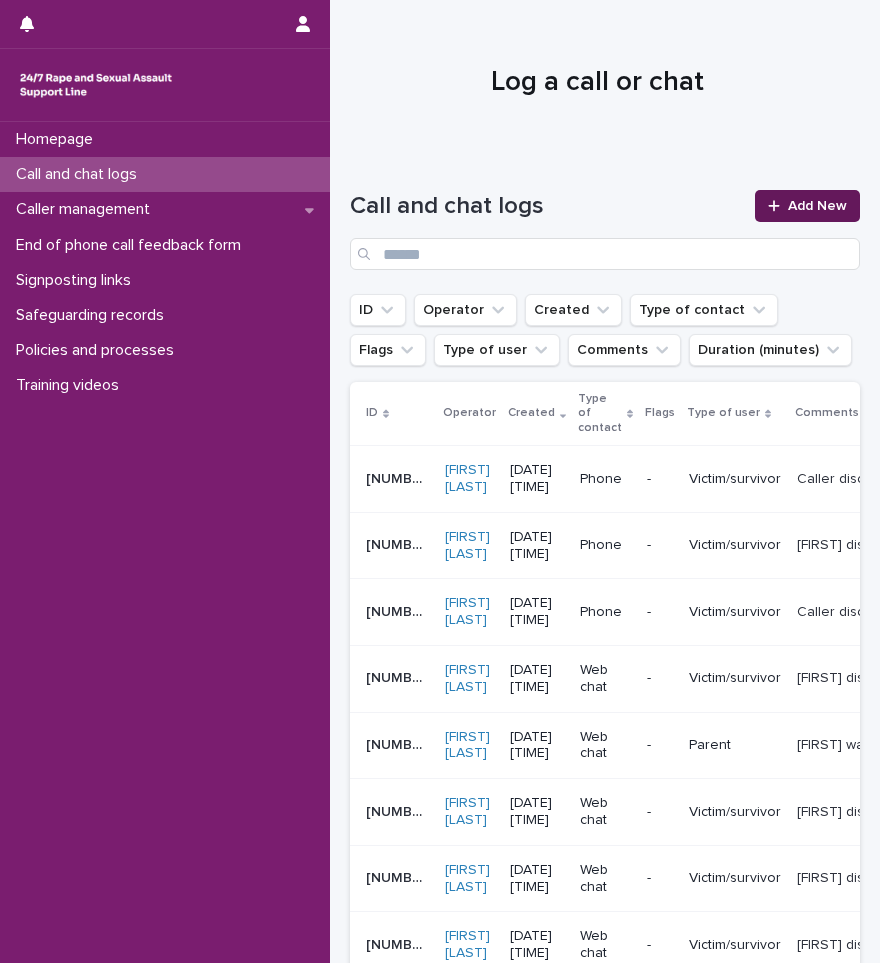 click on "Add New" at bounding box center (817, 206) 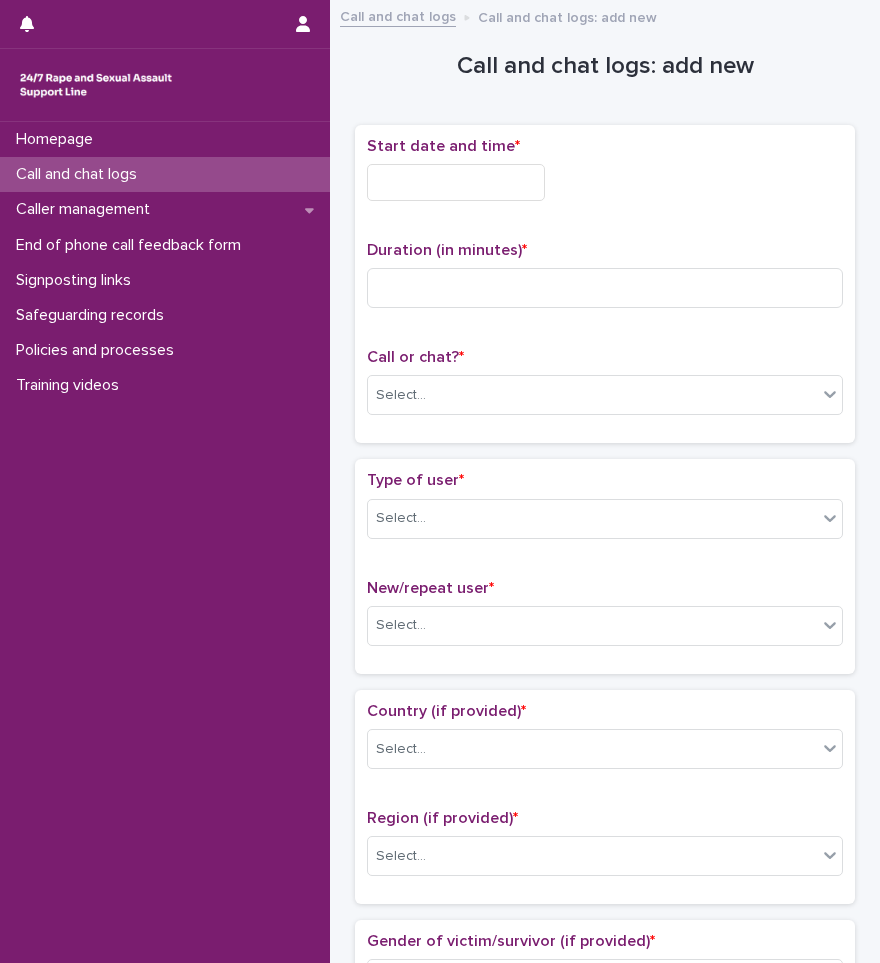 click at bounding box center (456, 182) 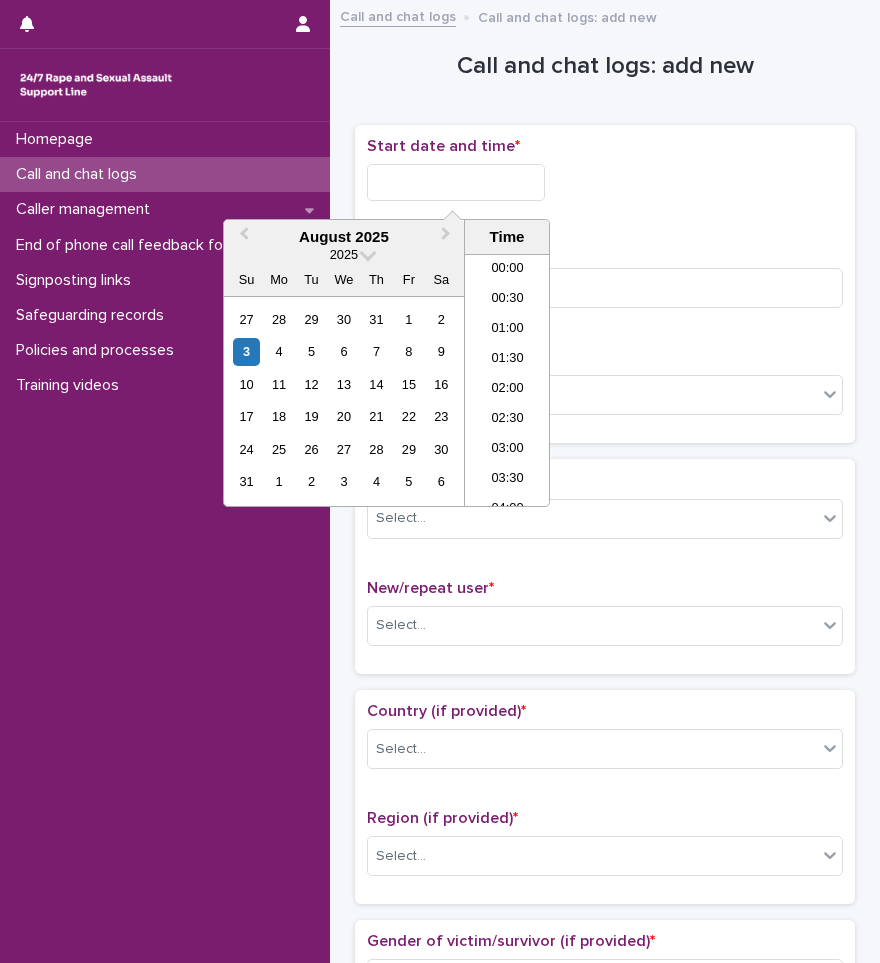 scroll, scrollTop: 10, scrollLeft: 0, axis: vertical 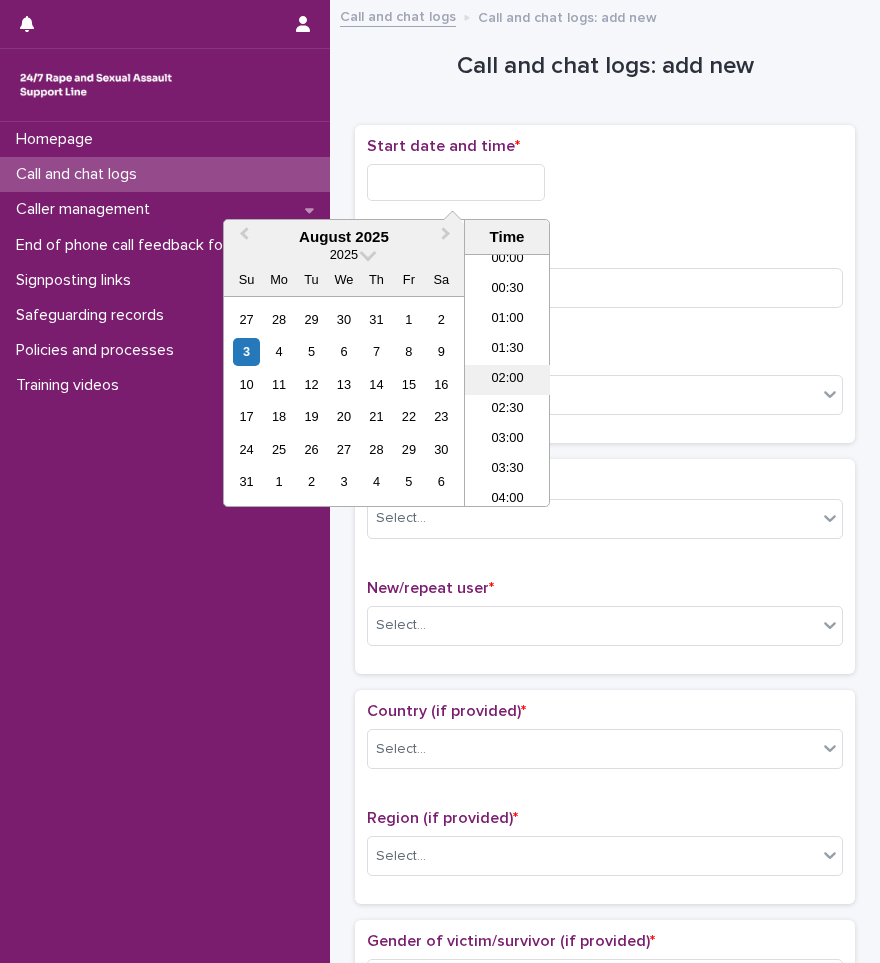 click on "02:00" at bounding box center [507, 380] 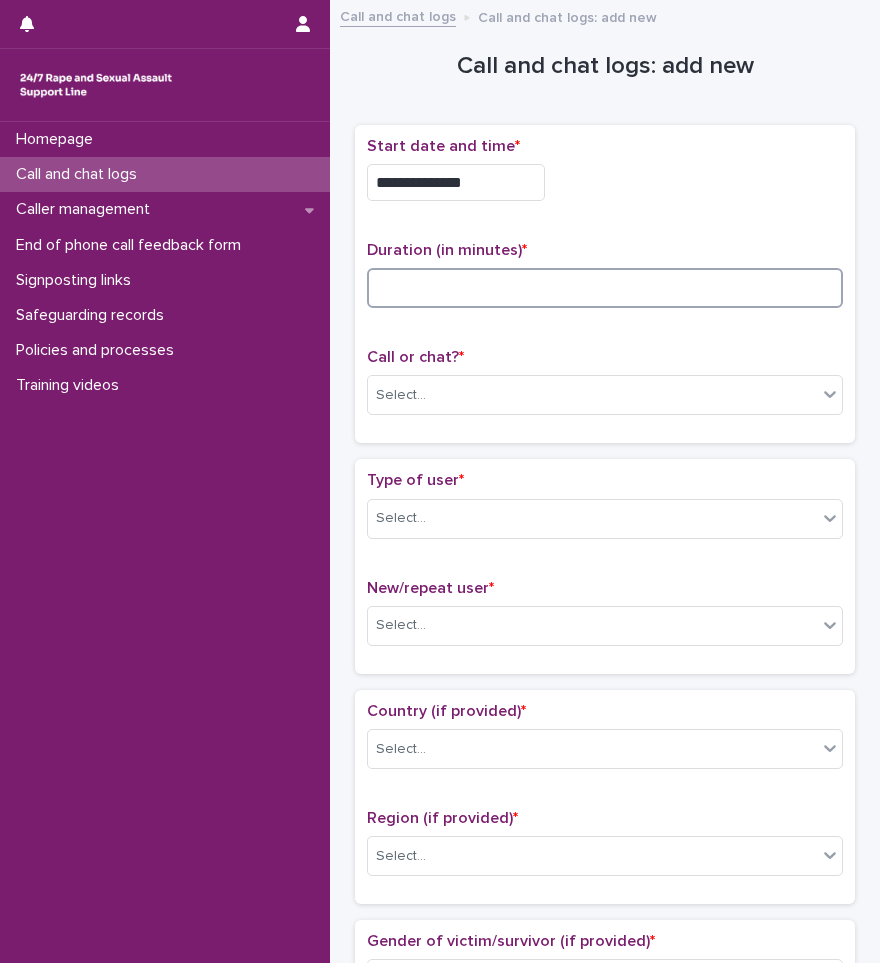 click at bounding box center [605, 288] 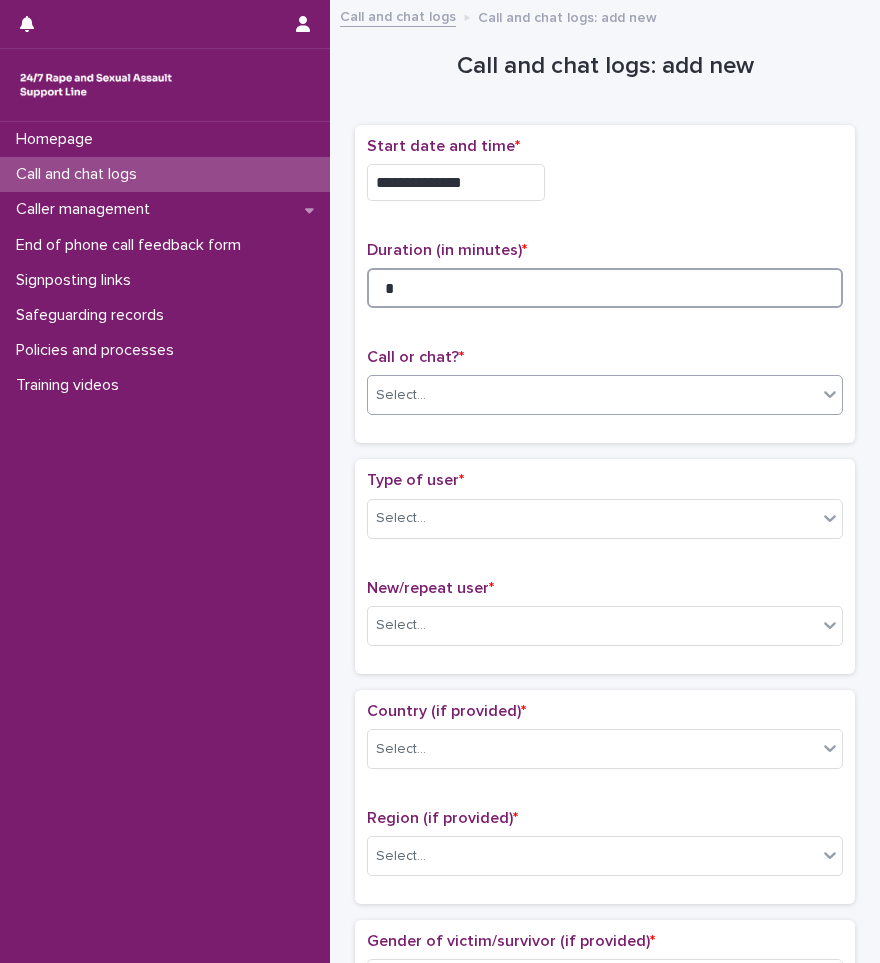 type on "*" 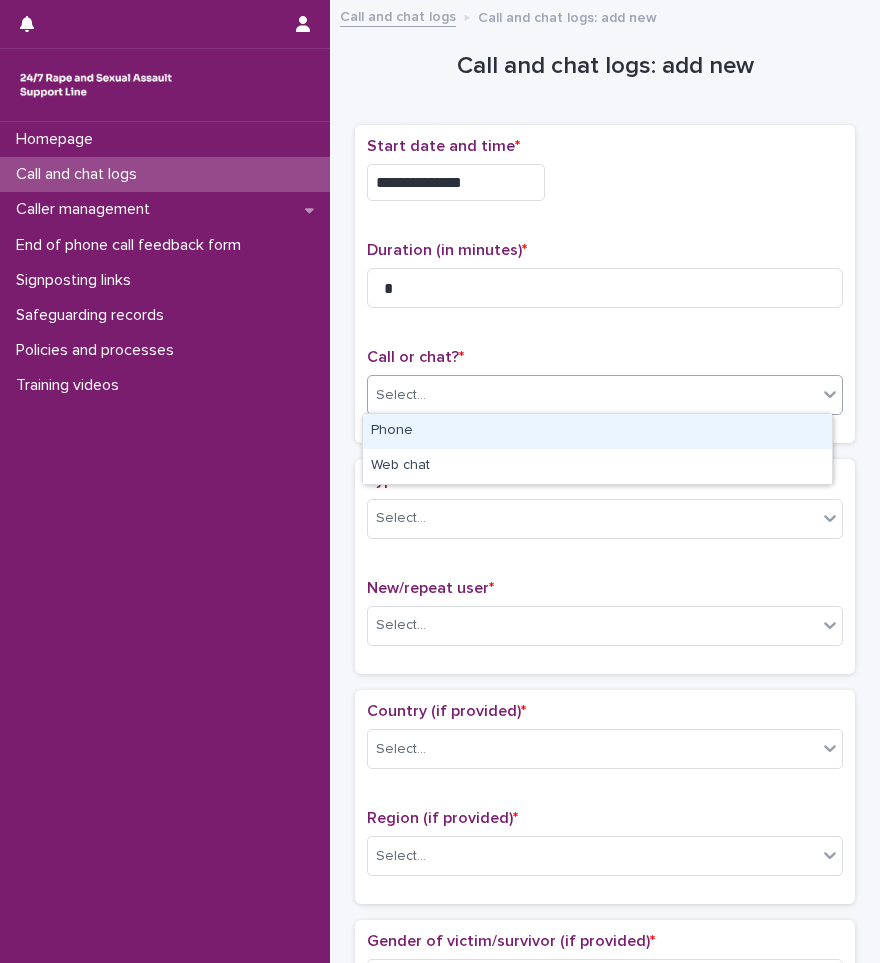click on "Select..." at bounding box center [592, 395] 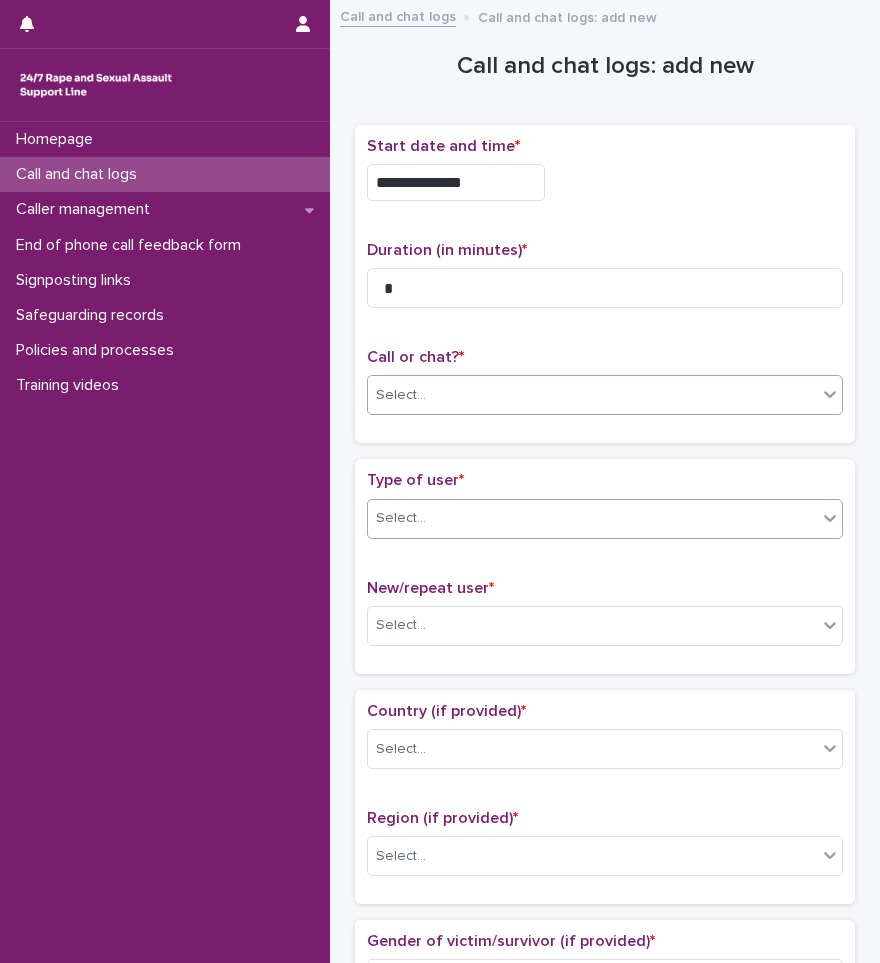 click on "Select..." at bounding box center [592, 518] 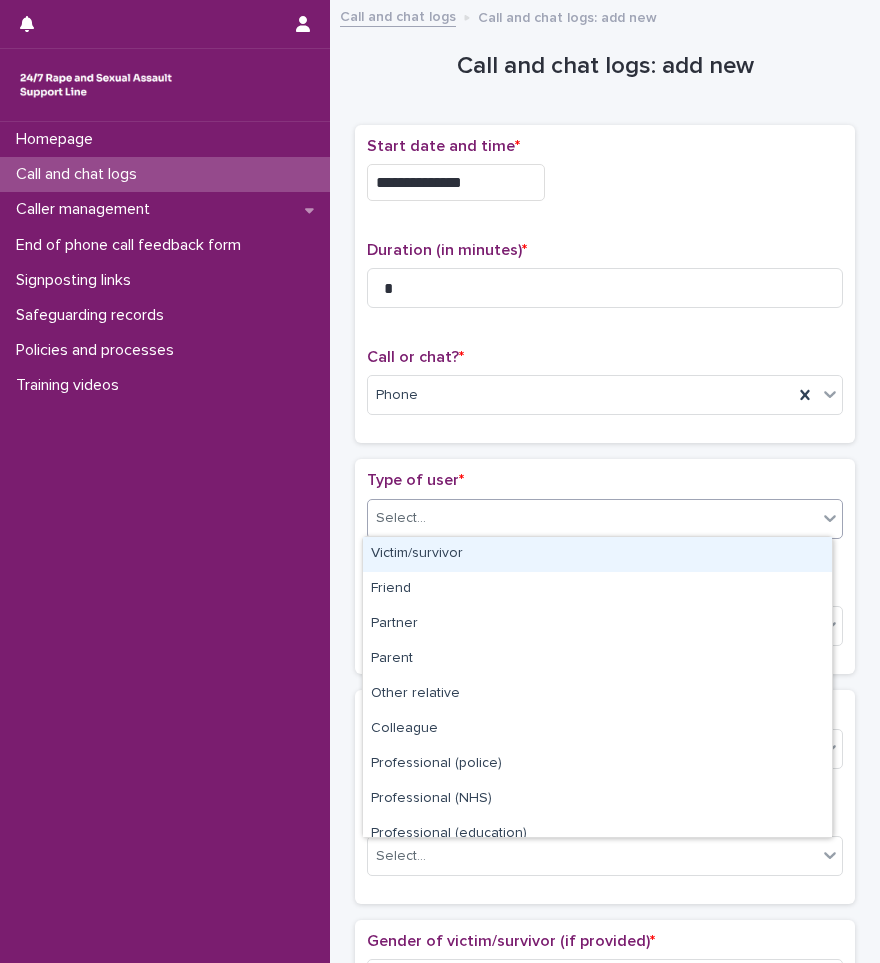 click on "Victim/survivor" at bounding box center (597, 554) 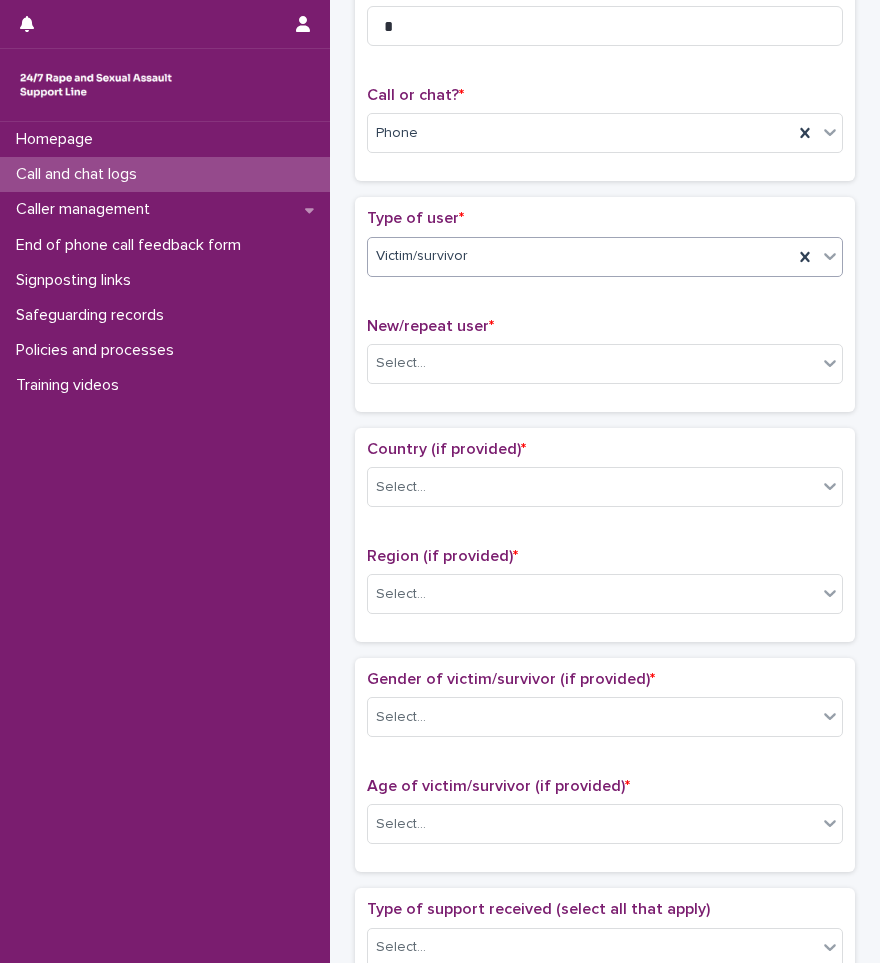 scroll, scrollTop: 300, scrollLeft: 0, axis: vertical 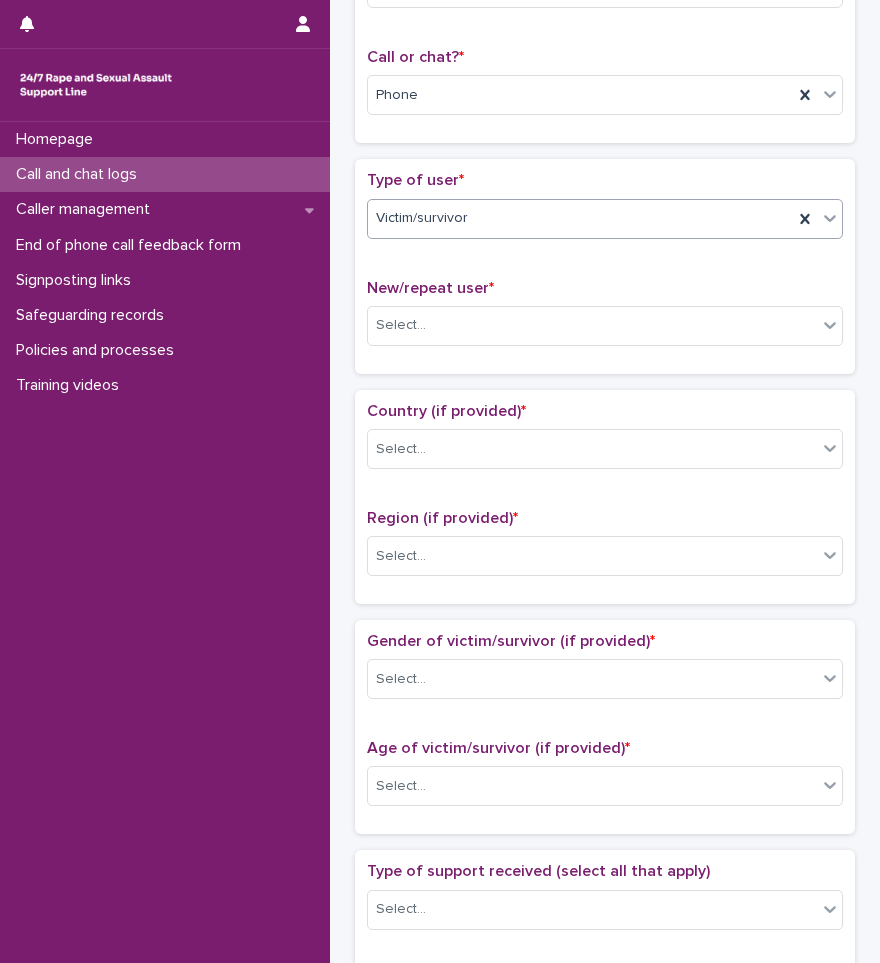 click on "New/repeat user * Select..." at bounding box center (605, 320) 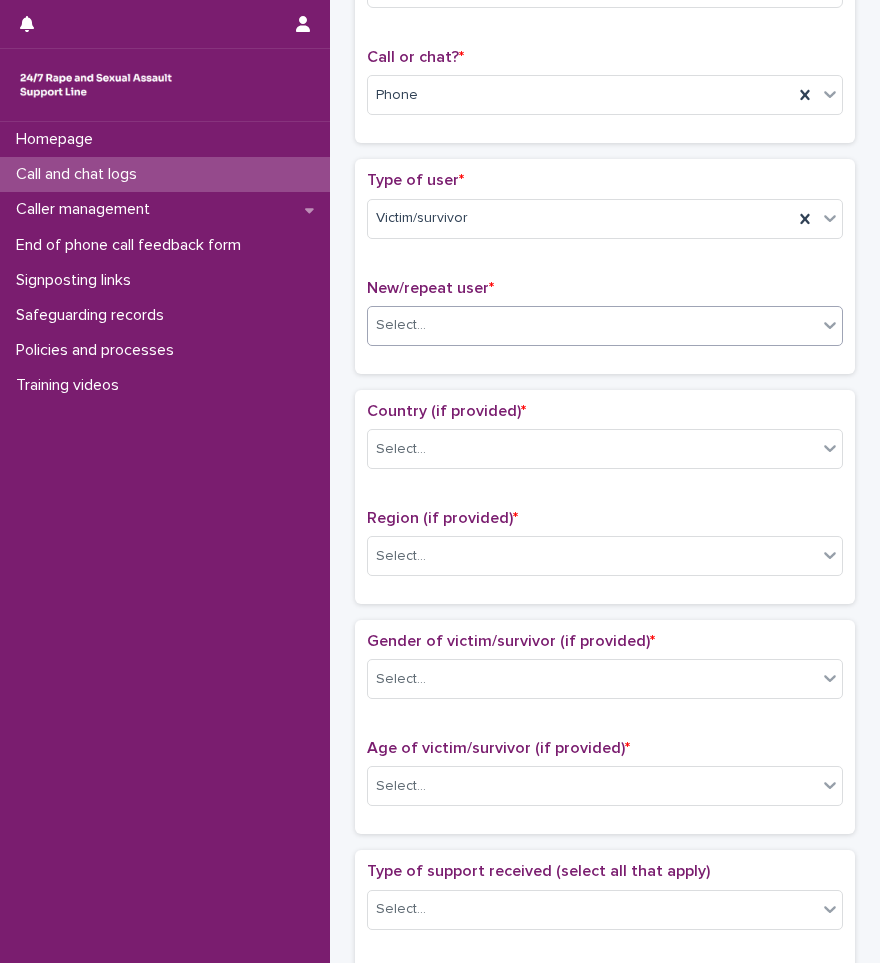 click on "Select..." at bounding box center [592, 325] 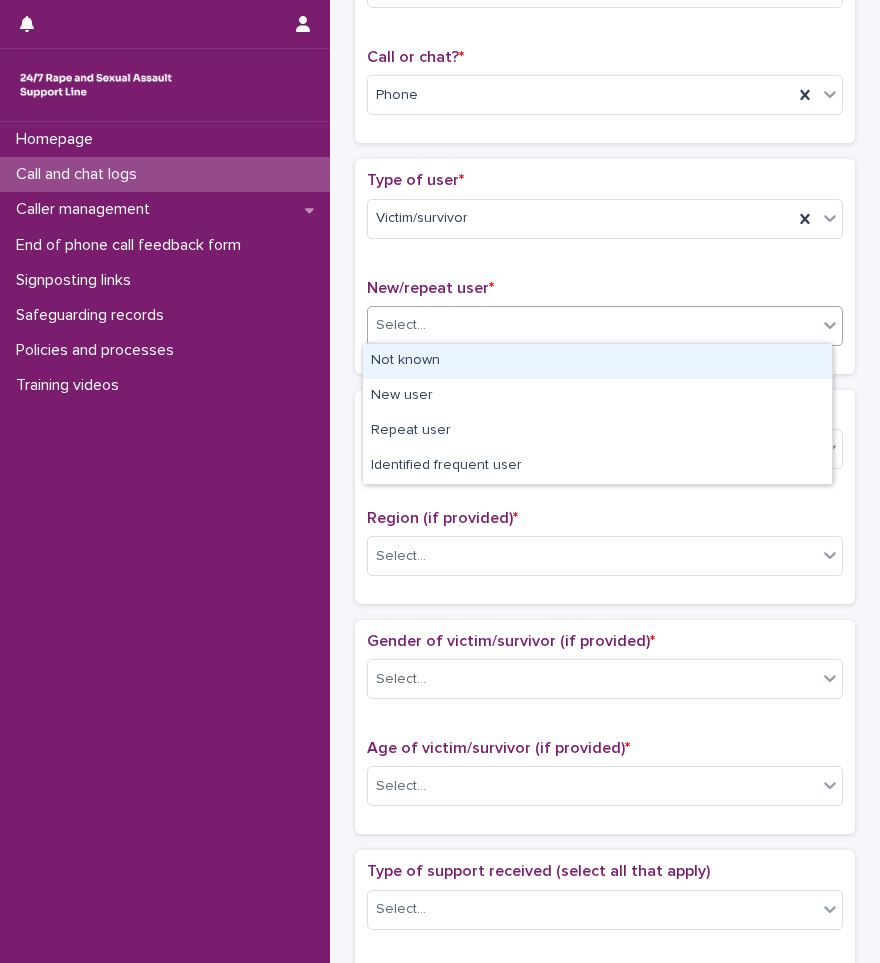 click on "Not known" at bounding box center [597, 361] 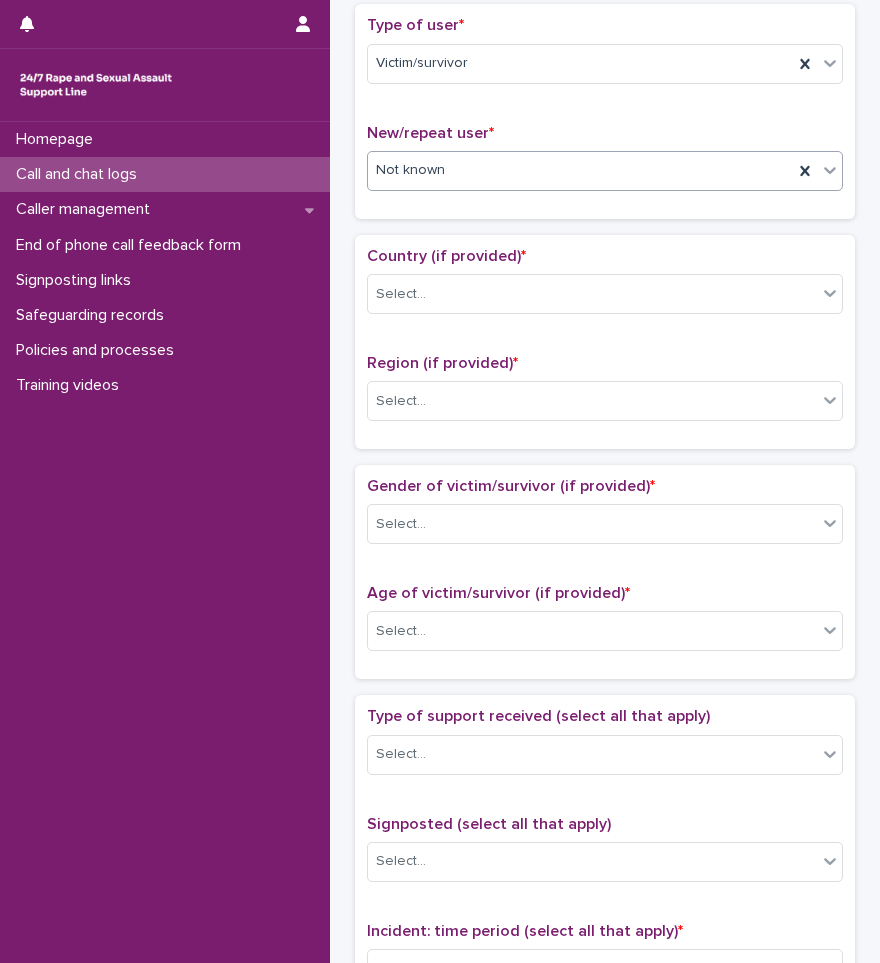 scroll, scrollTop: 500, scrollLeft: 0, axis: vertical 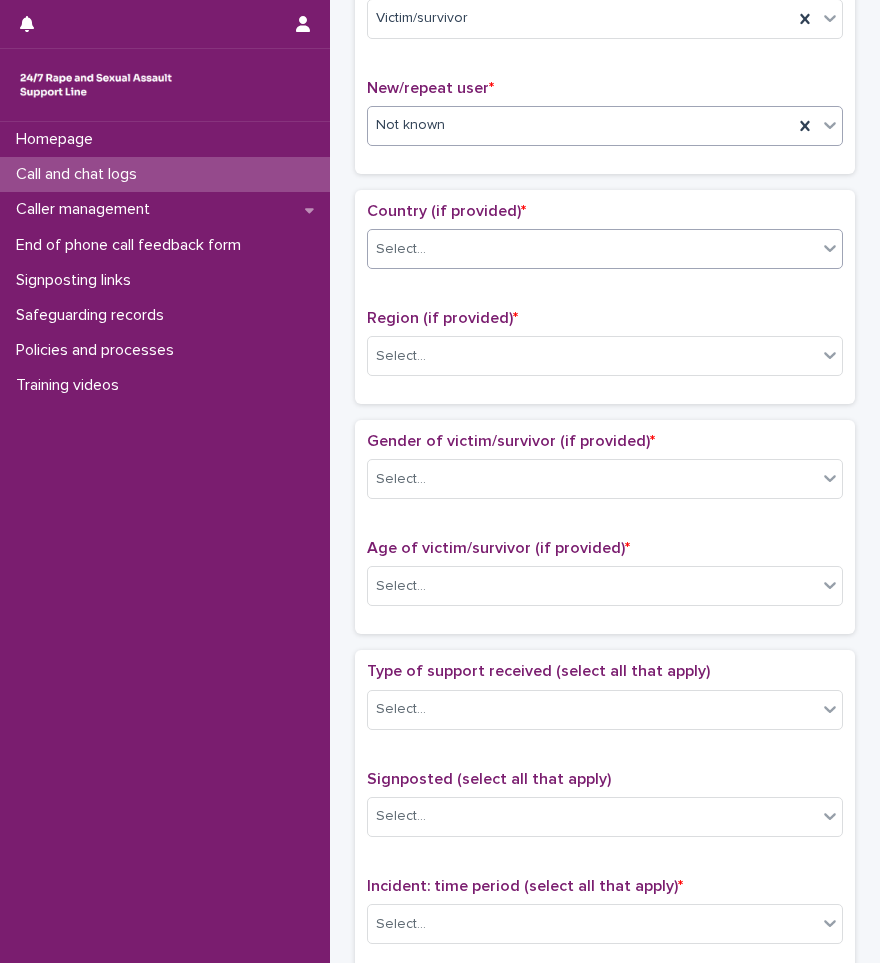 click on "Select..." at bounding box center [592, 249] 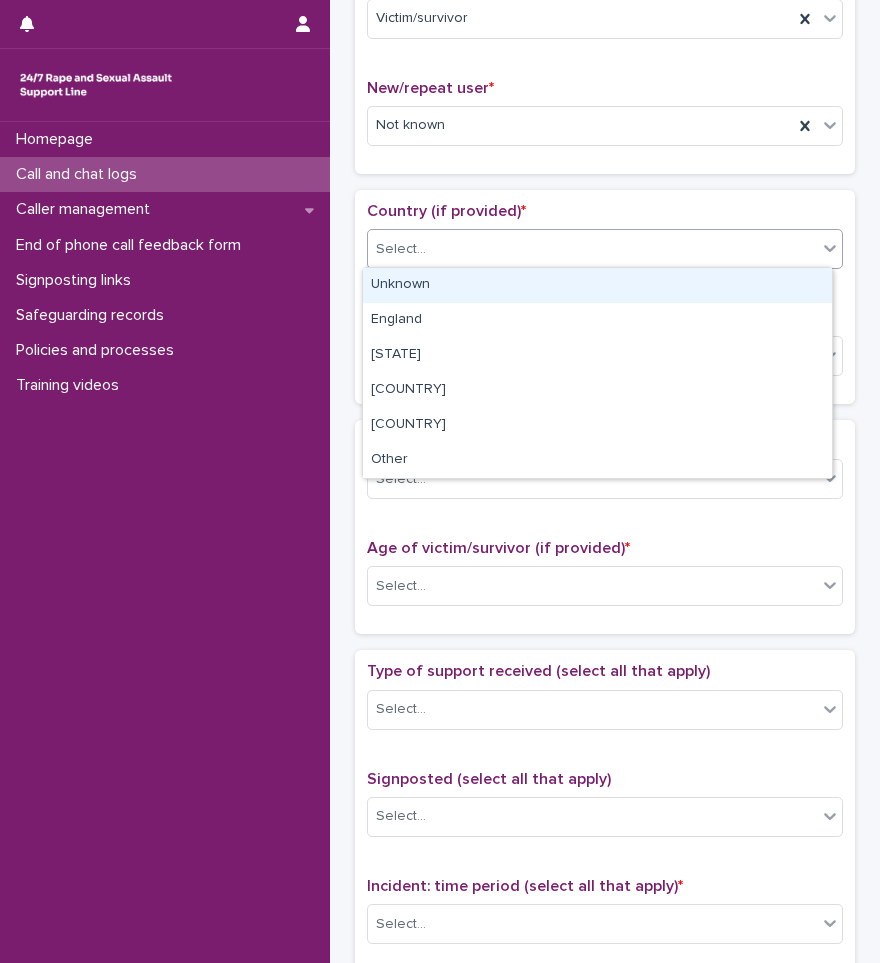 click on "Unknown" at bounding box center [597, 285] 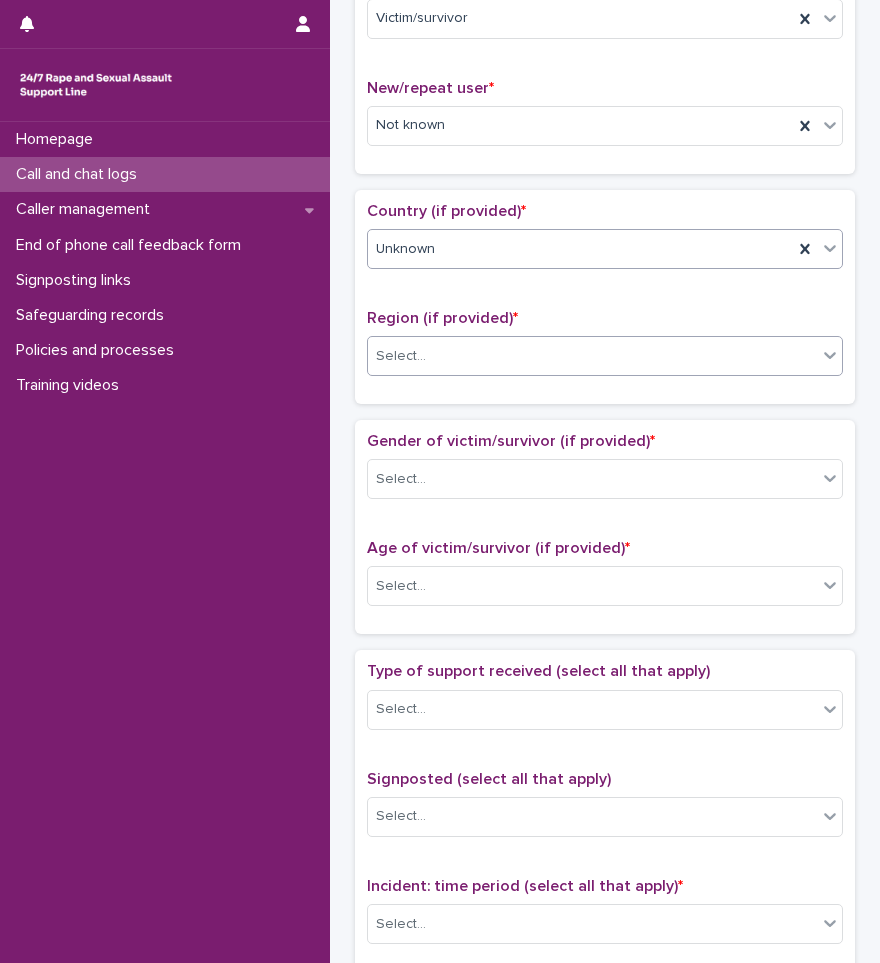 click on "Select..." at bounding box center [592, 356] 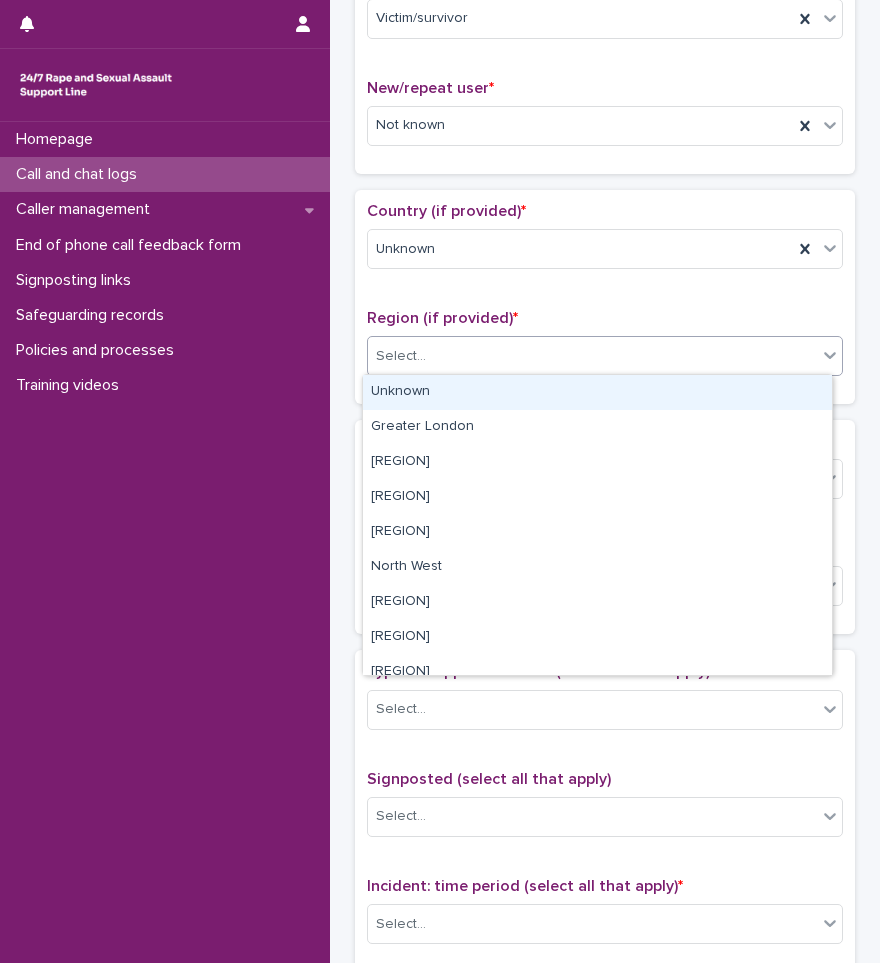 click on "Unknown" at bounding box center (597, 392) 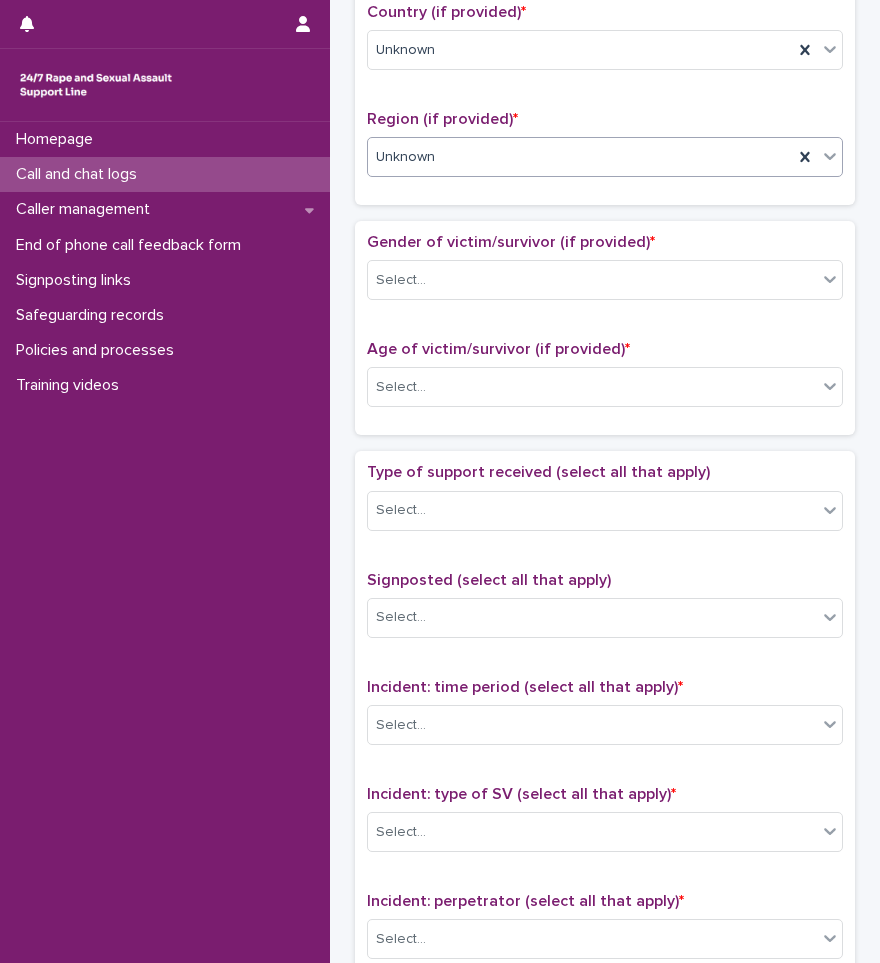 scroll, scrollTop: 700, scrollLeft: 0, axis: vertical 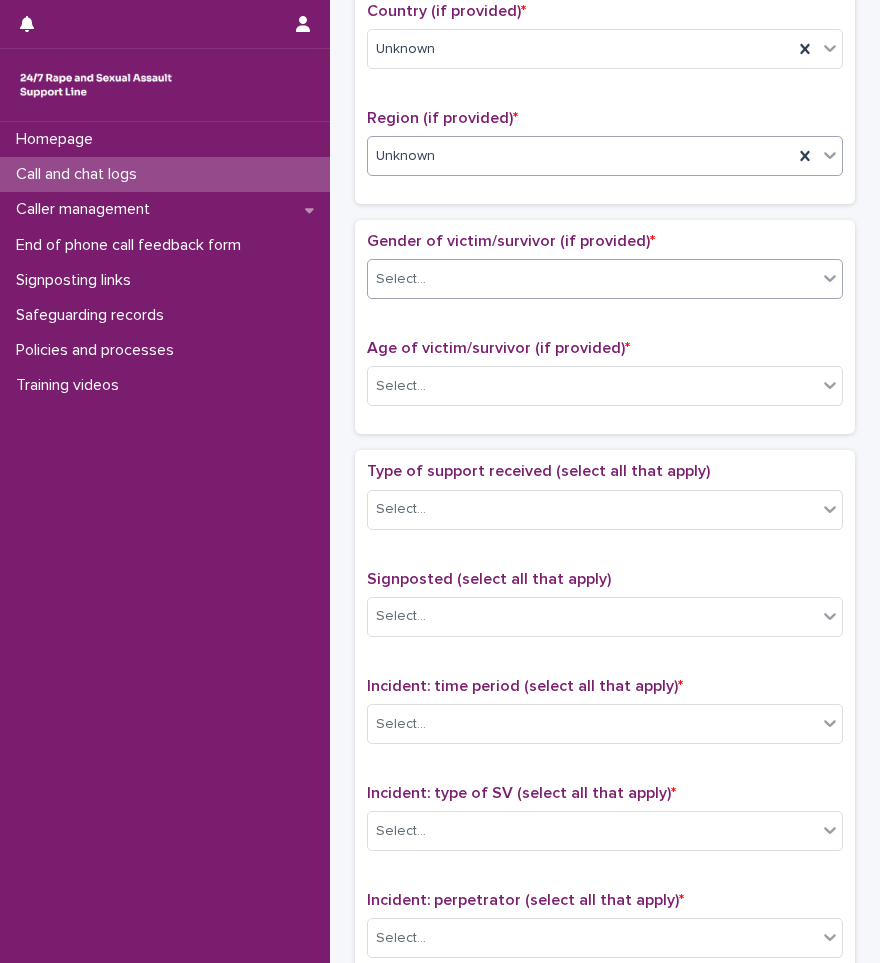 click at bounding box center [429, 279] 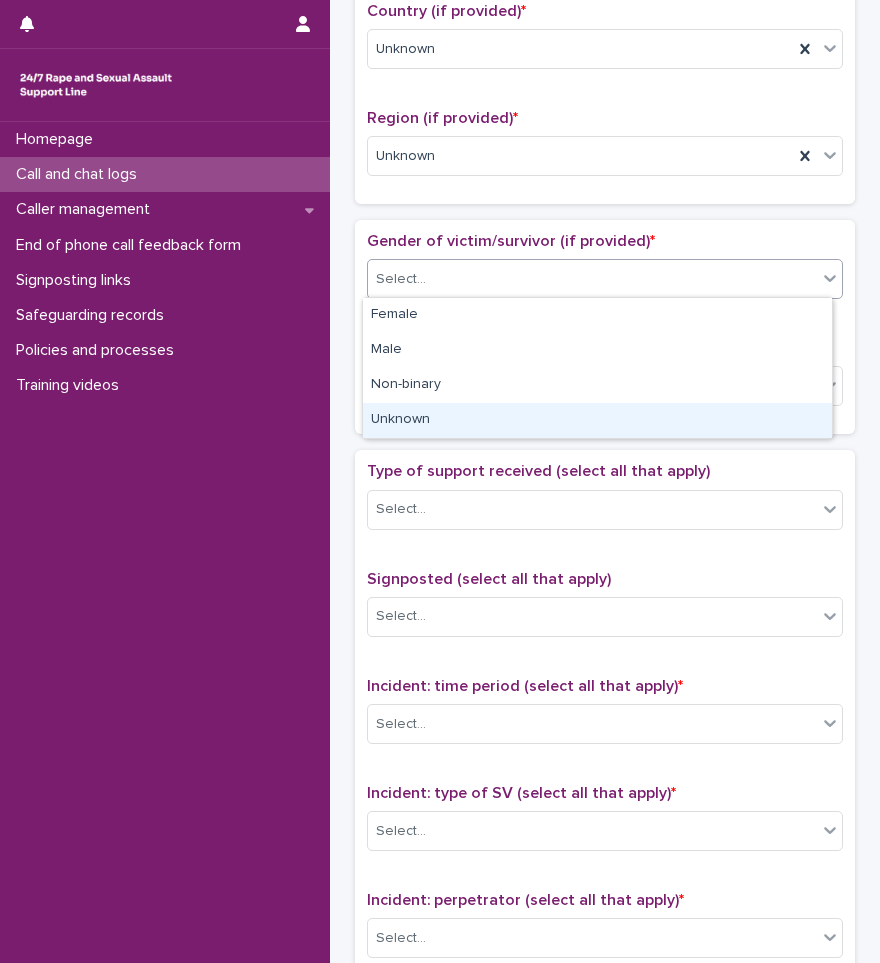 click on "Unknown" at bounding box center [597, 420] 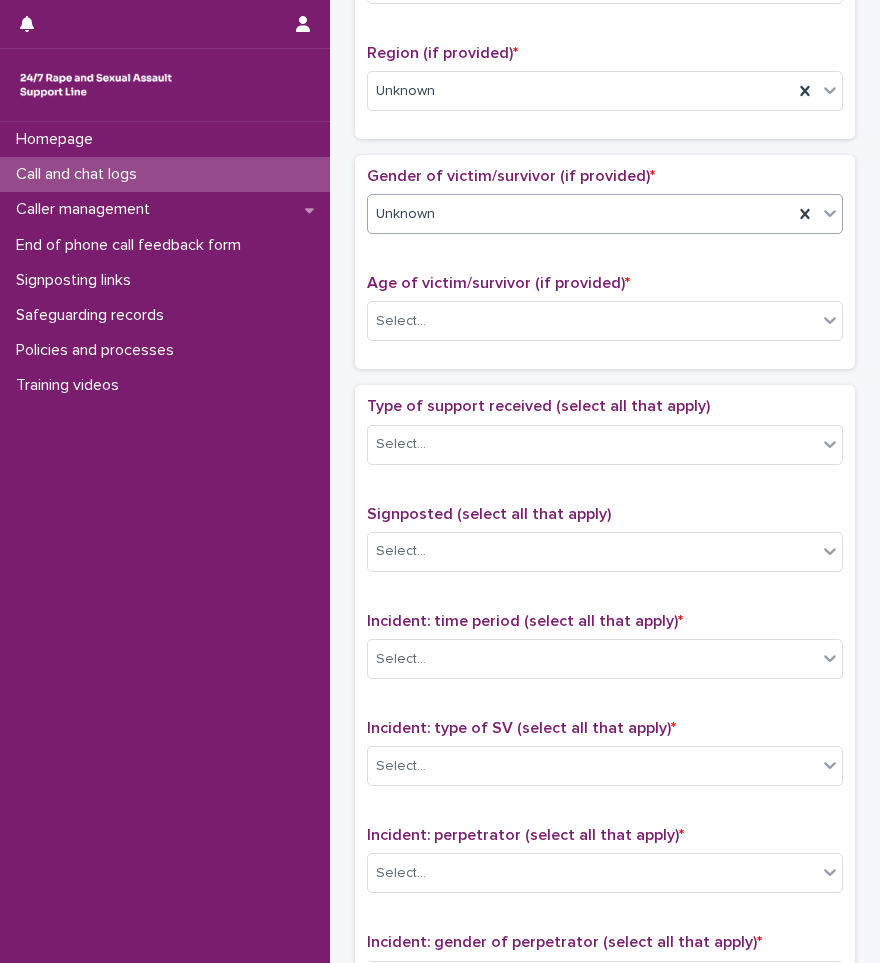 scroll, scrollTop: 800, scrollLeft: 0, axis: vertical 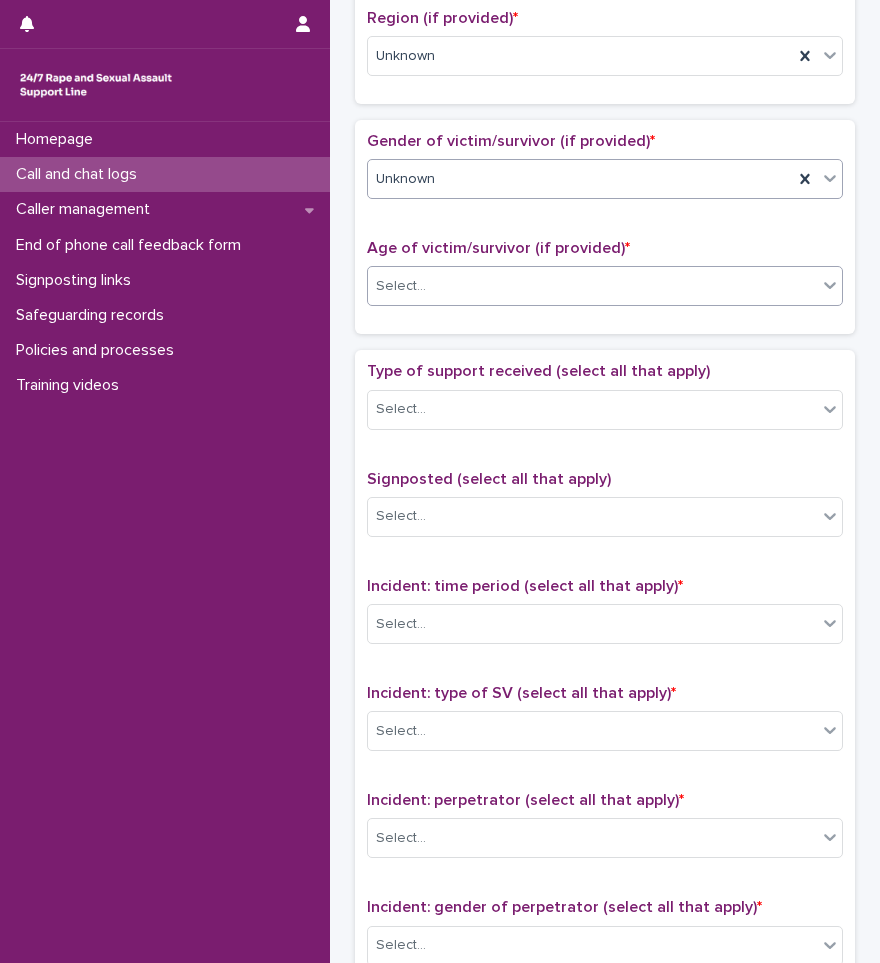 click on "Select..." at bounding box center [592, 286] 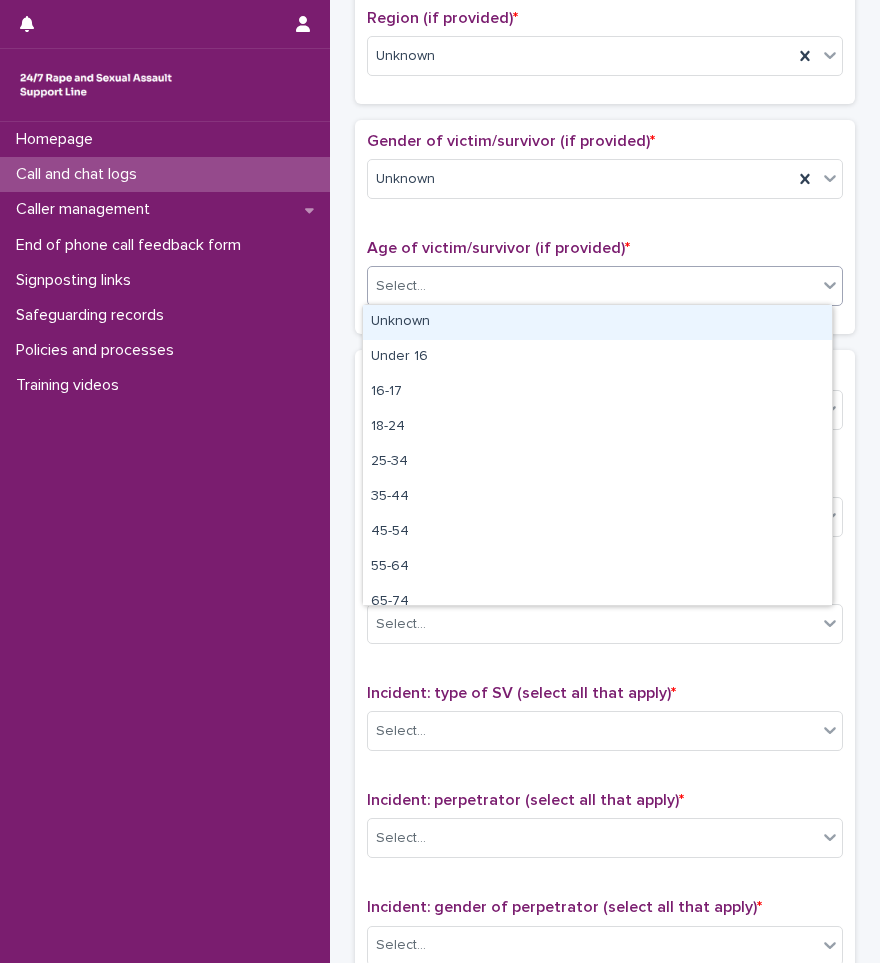 click on "Unknown" at bounding box center [597, 322] 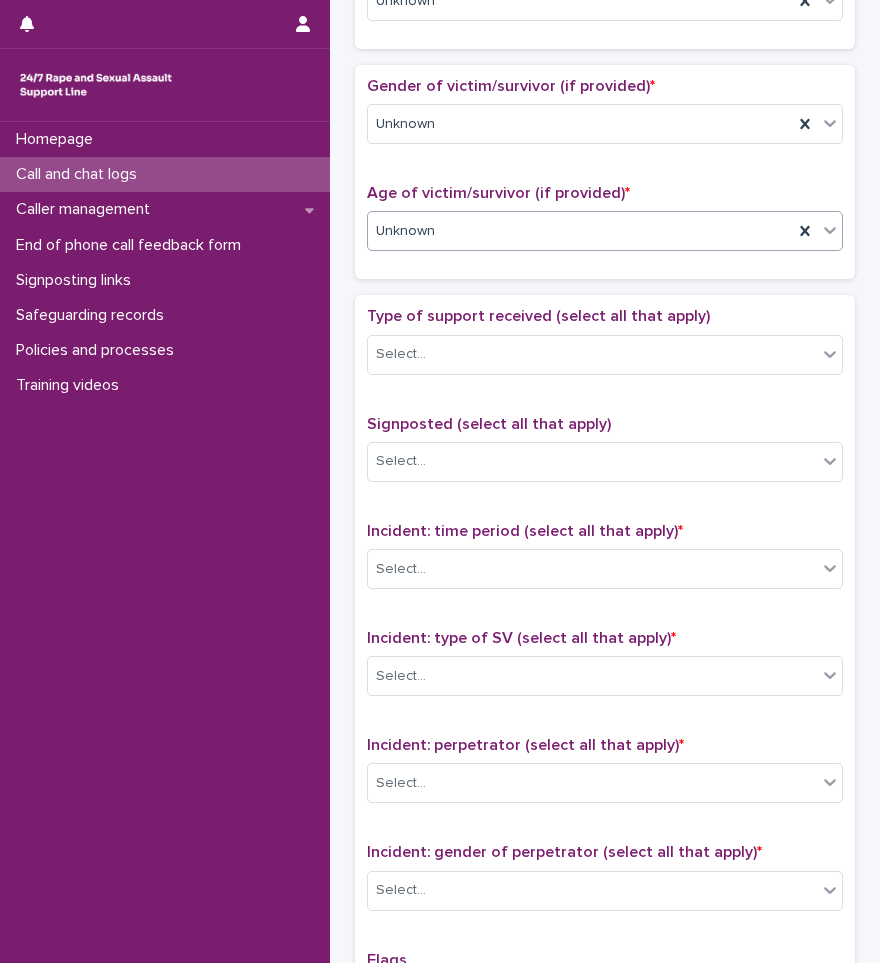 scroll, scrollTop: 900, scrollLeft: 0, axis: vertical 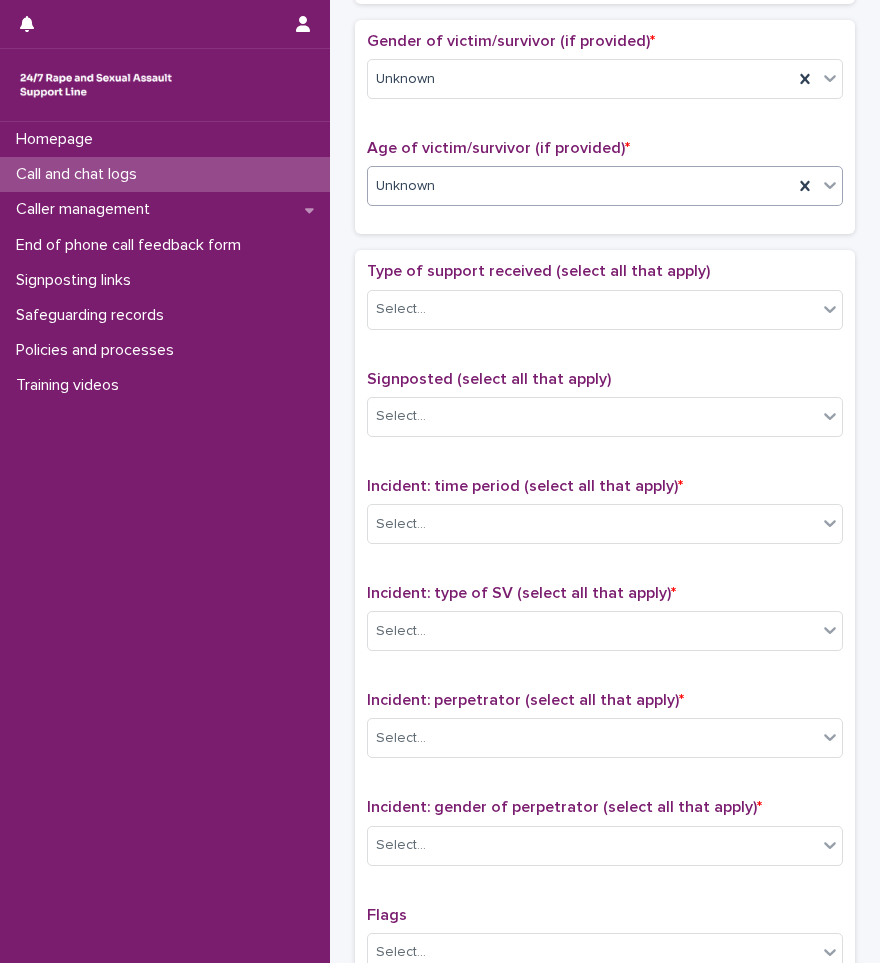 click on "Unknown" at bounding box center (580, 186) 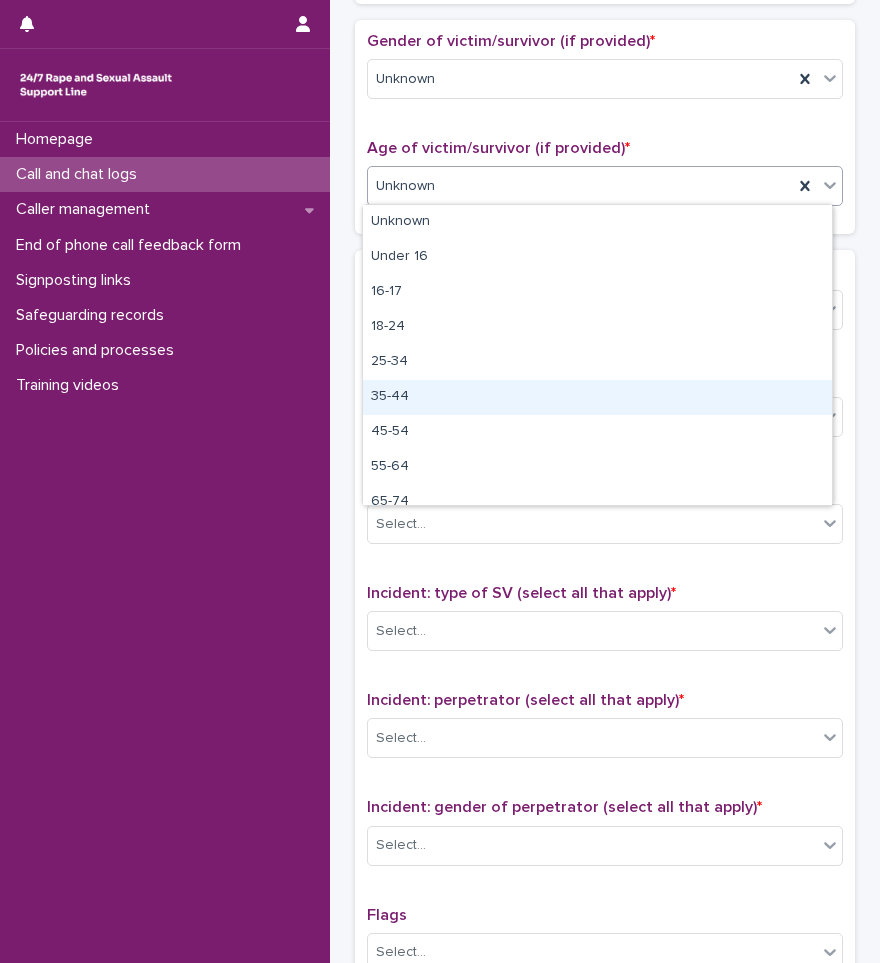 click on "35-44" at bounding box center [597, 397] 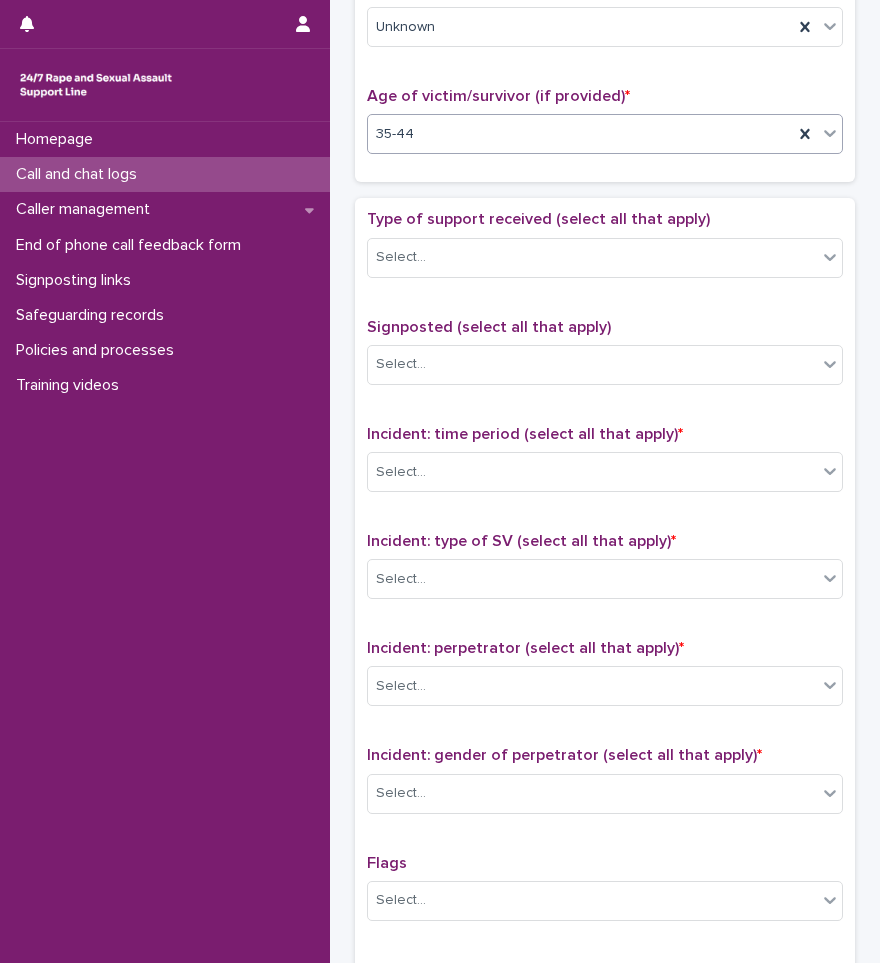 scroll, scrollTop: 1000, scrollLeft: 0, axis: vertical 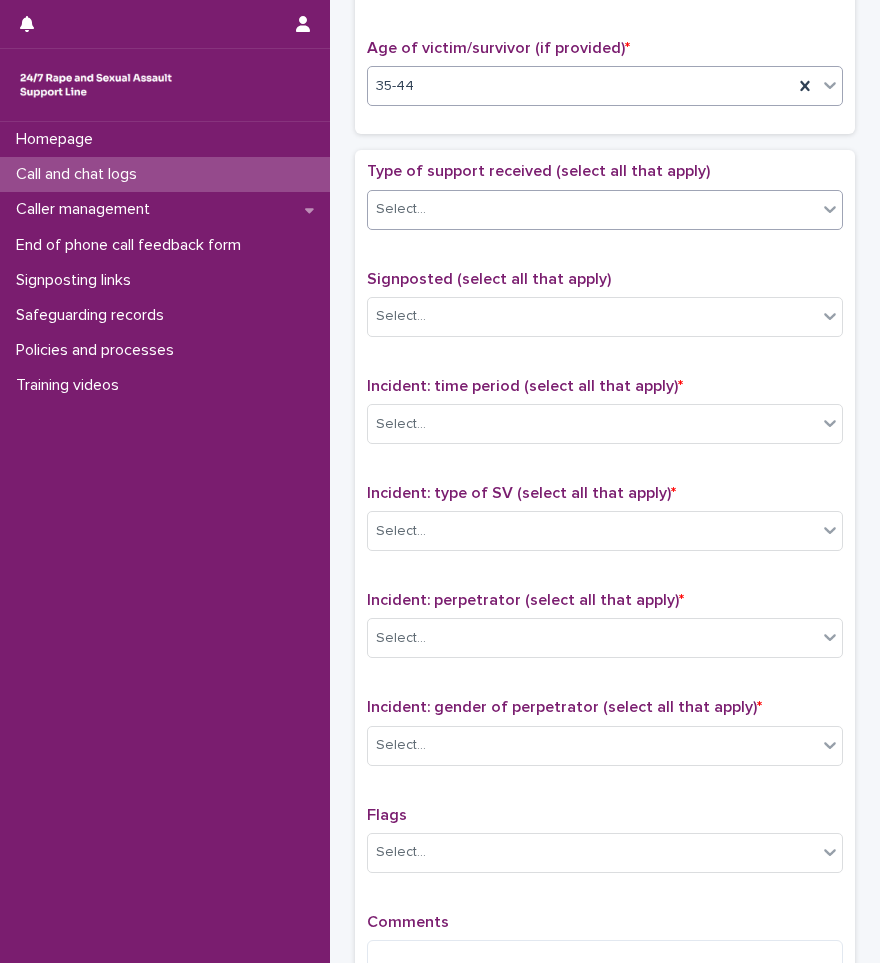 click on "Select..." at bounding box center (592, 209) 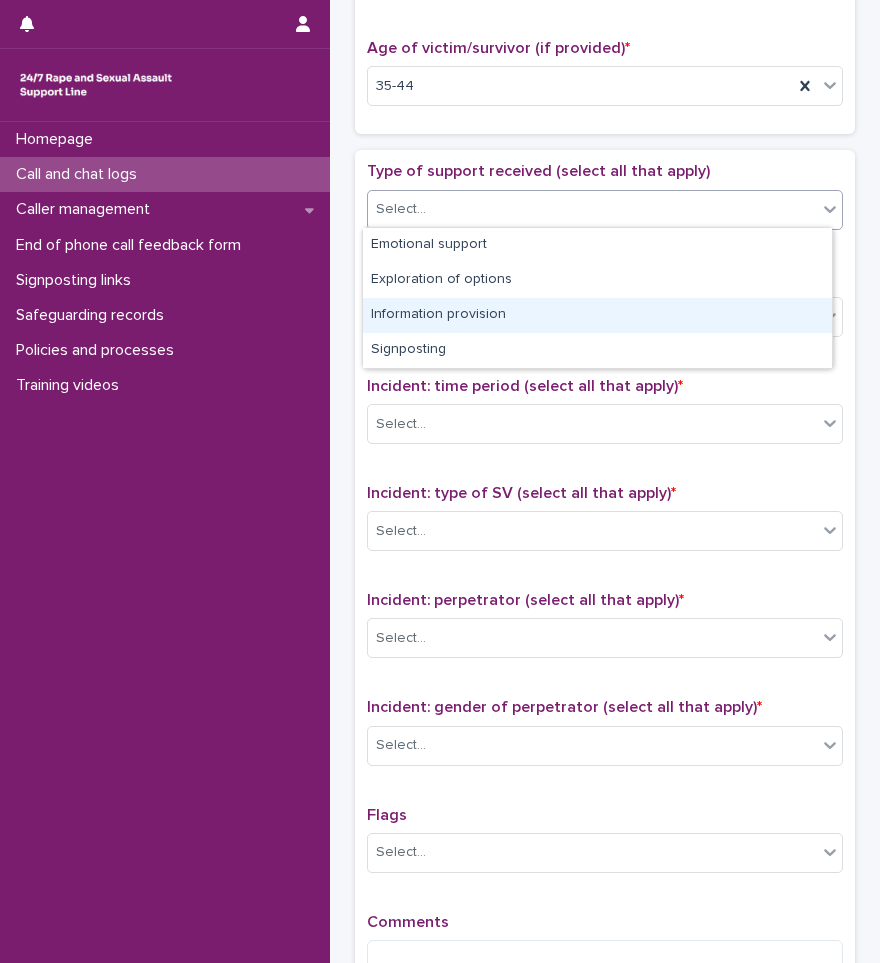 click on "Information provision" at bounding box center [597, 315] 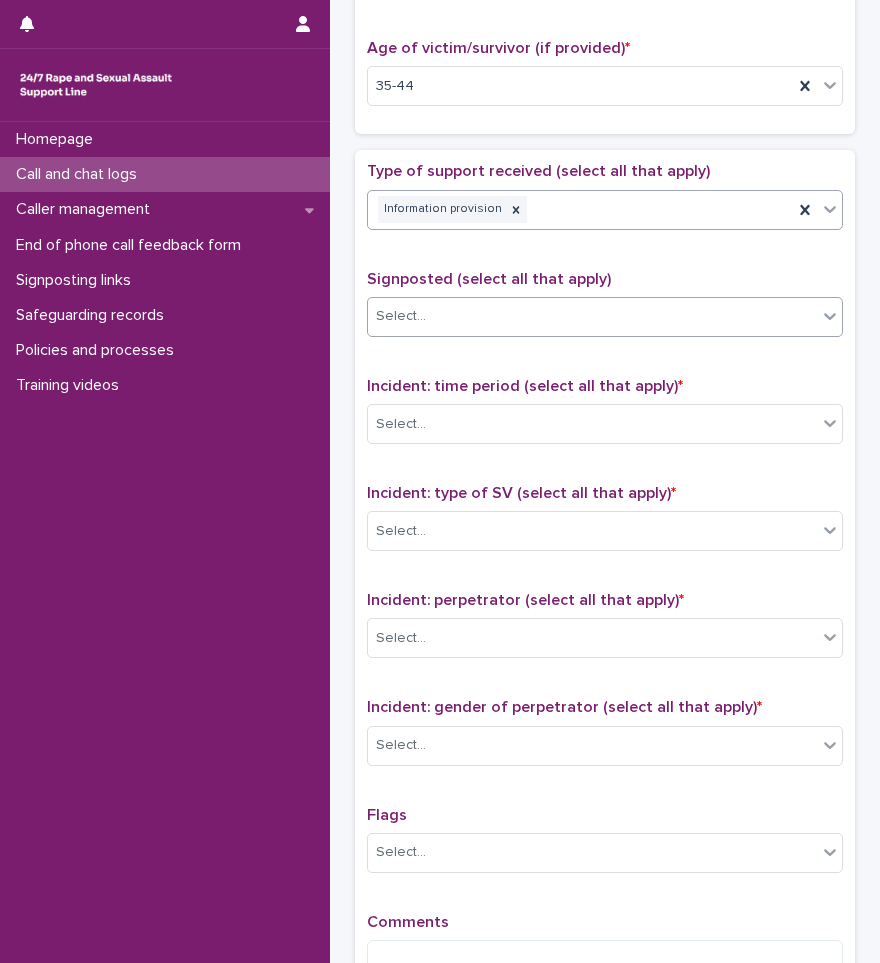 click on "Select..." at bounding box center [592, 316] 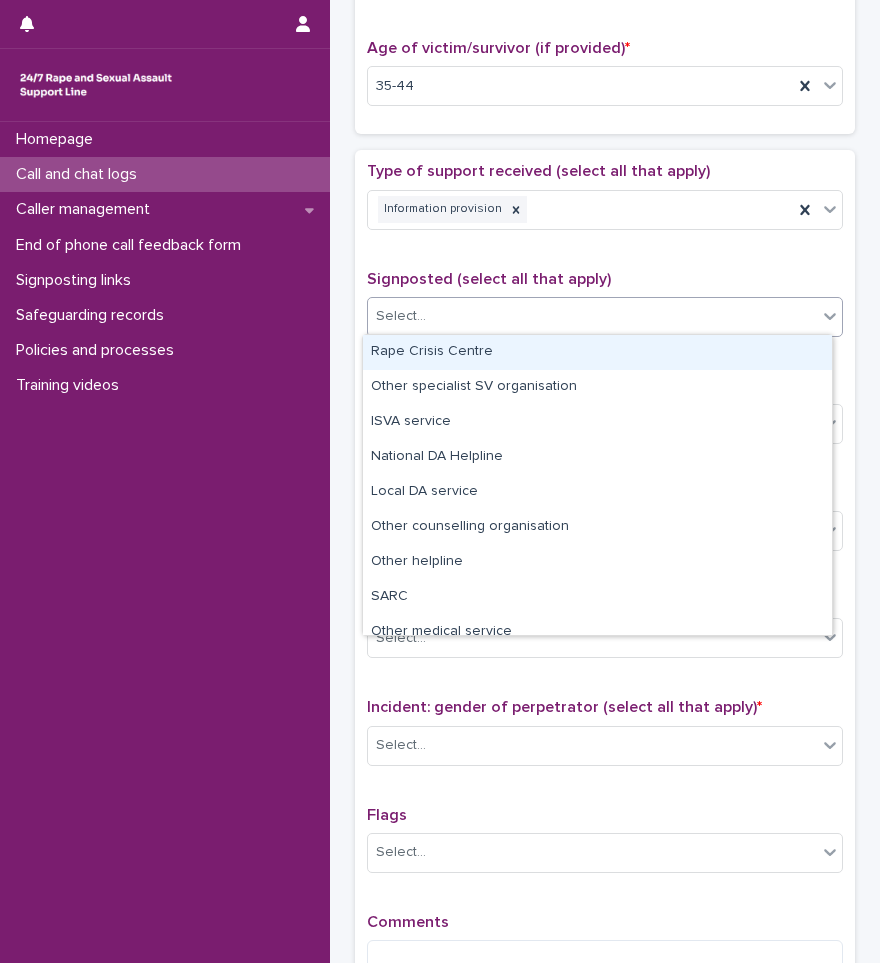 click on "Type of support received (select all that apply) Information provision Signposted (select all that apply)      option Rape Crisis Centre focused, 1 of 12. 12 results available. Use Up and Down to choose options, press Enter to select the currently focused option, press Escape to exit the menu, press Tab to select the option and exit the menu. Select... Incident: time period (select all that apply) * Select... Incident: type of SV (select all that apply) * Select... Incident: perpetrator (select all that apply) * Select... Incident: gender of perpetrator (select all that apply) * Select... Flags Select... Comments" at bounding box center (605, 580) 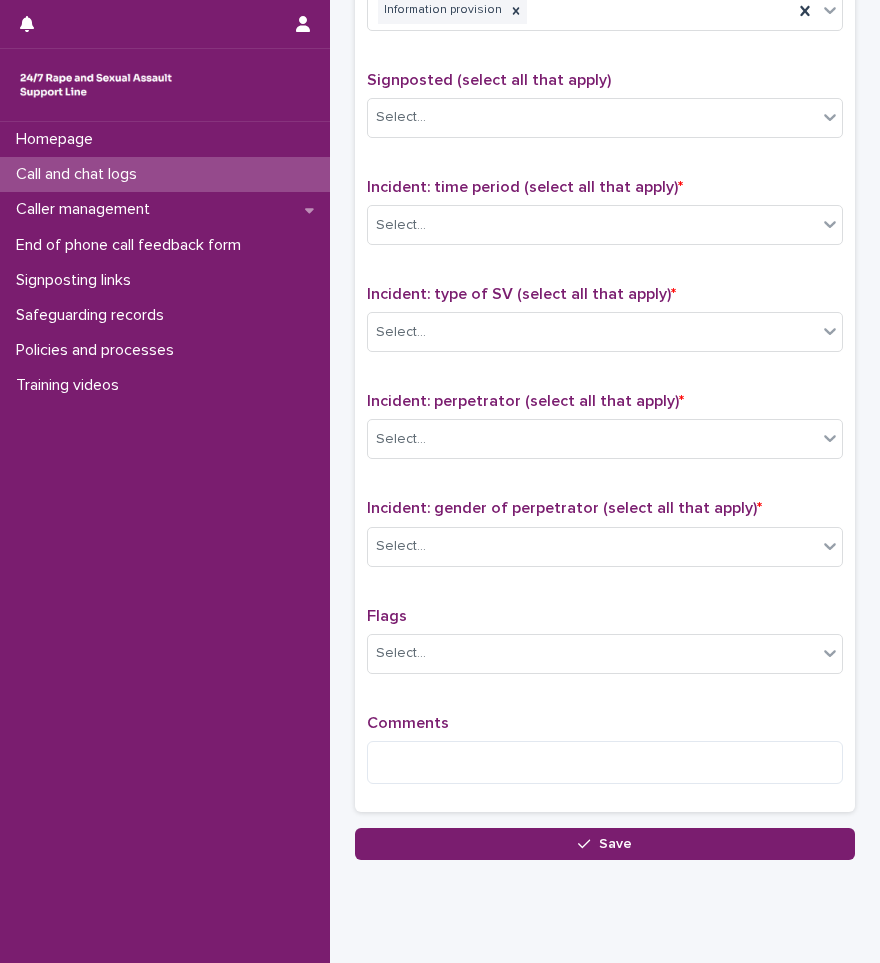 scroll, scrollTop: 1200, scrollLeft: 0, axis: vertical 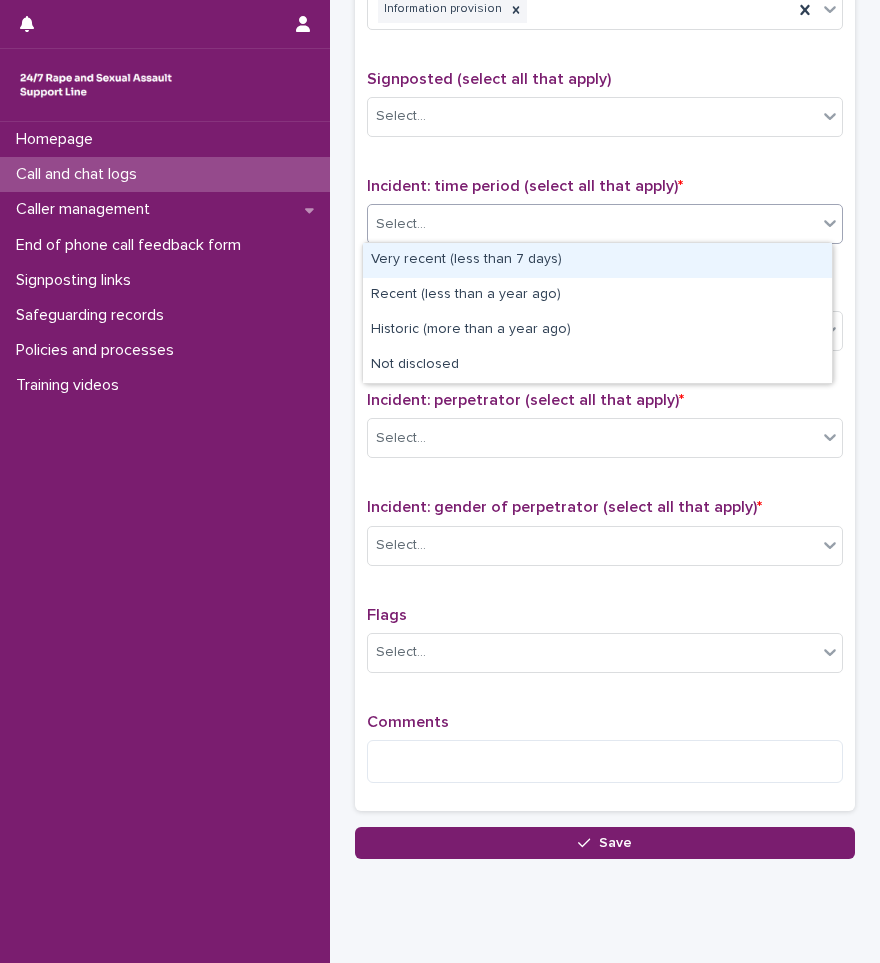 click on "Select..." at bounding box center (592, 224) 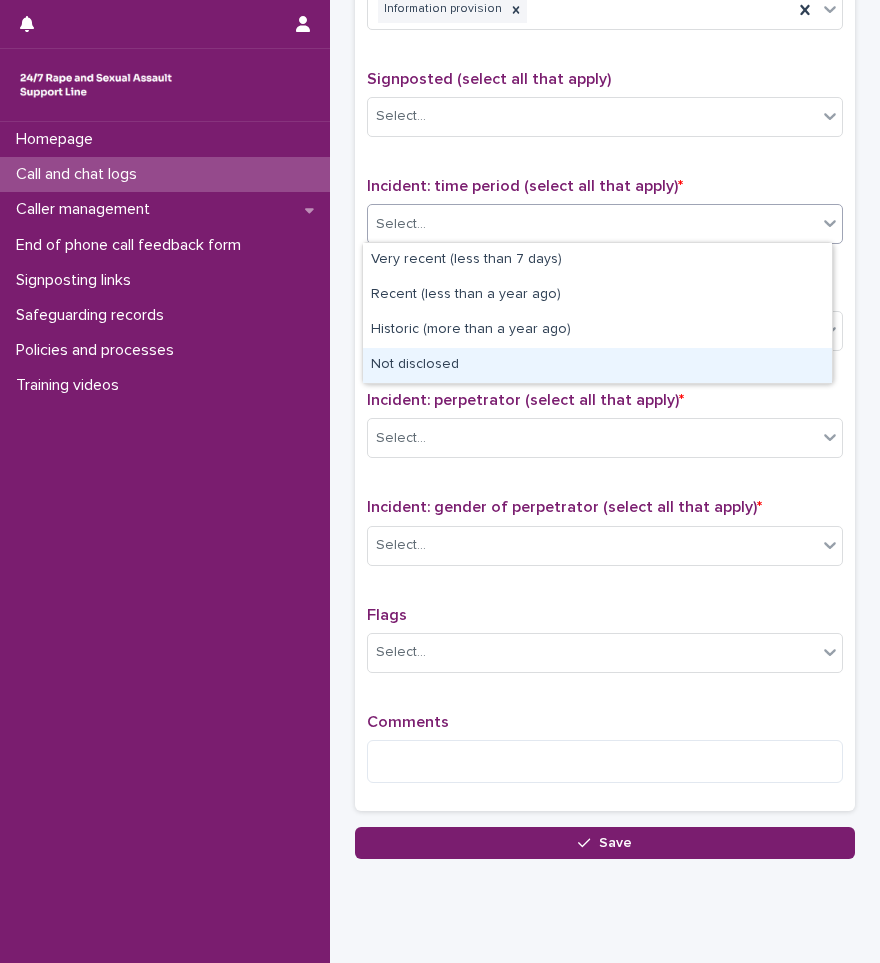 click on "Not disclosed" at bounding box center [597, 365] 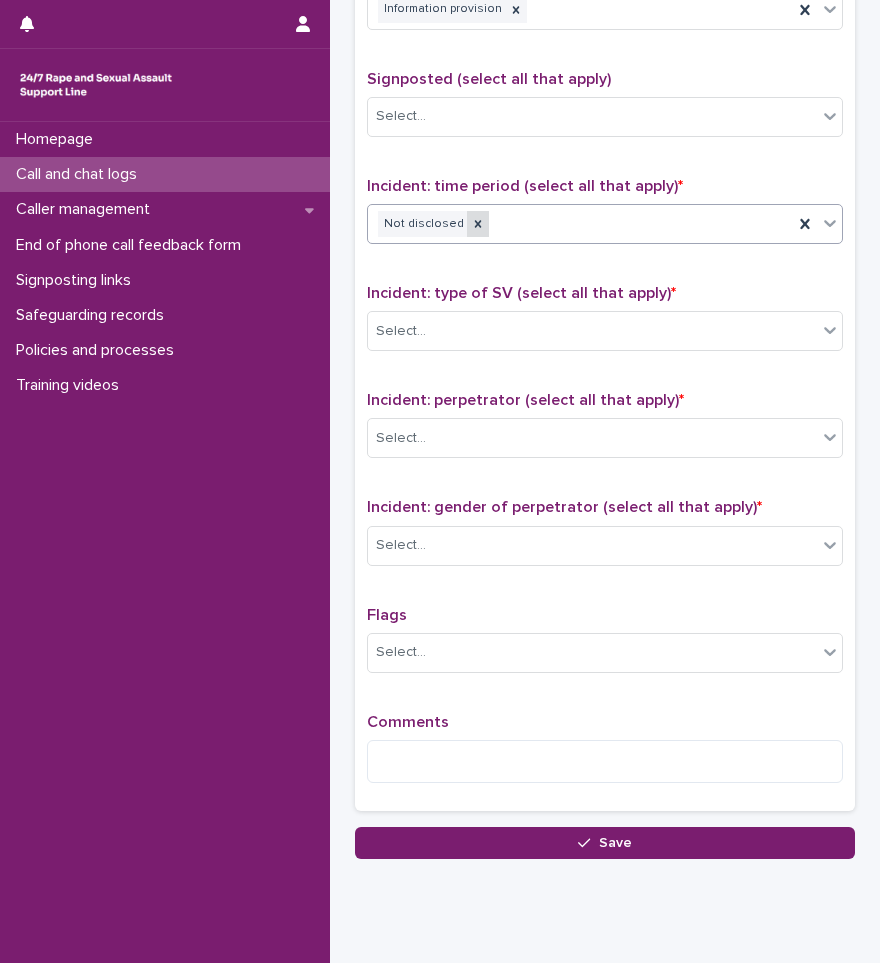 click at bounding box center (478, 224) 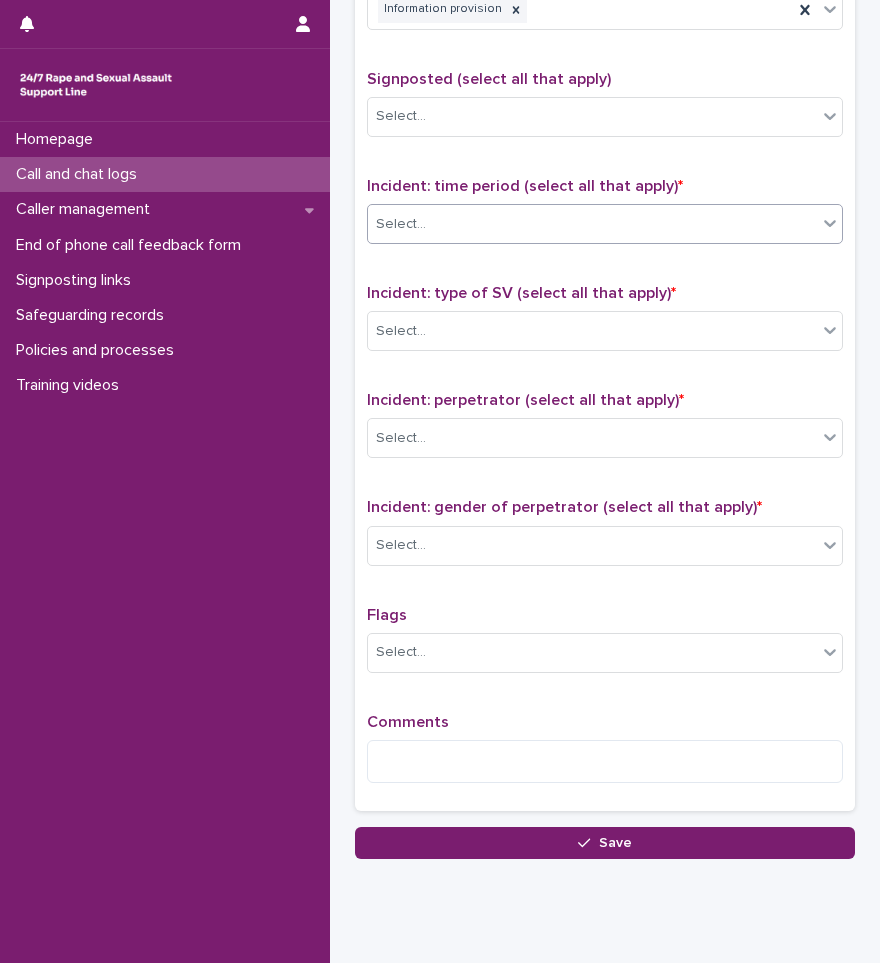 click on "Select..." at bounding box center (592, 224) 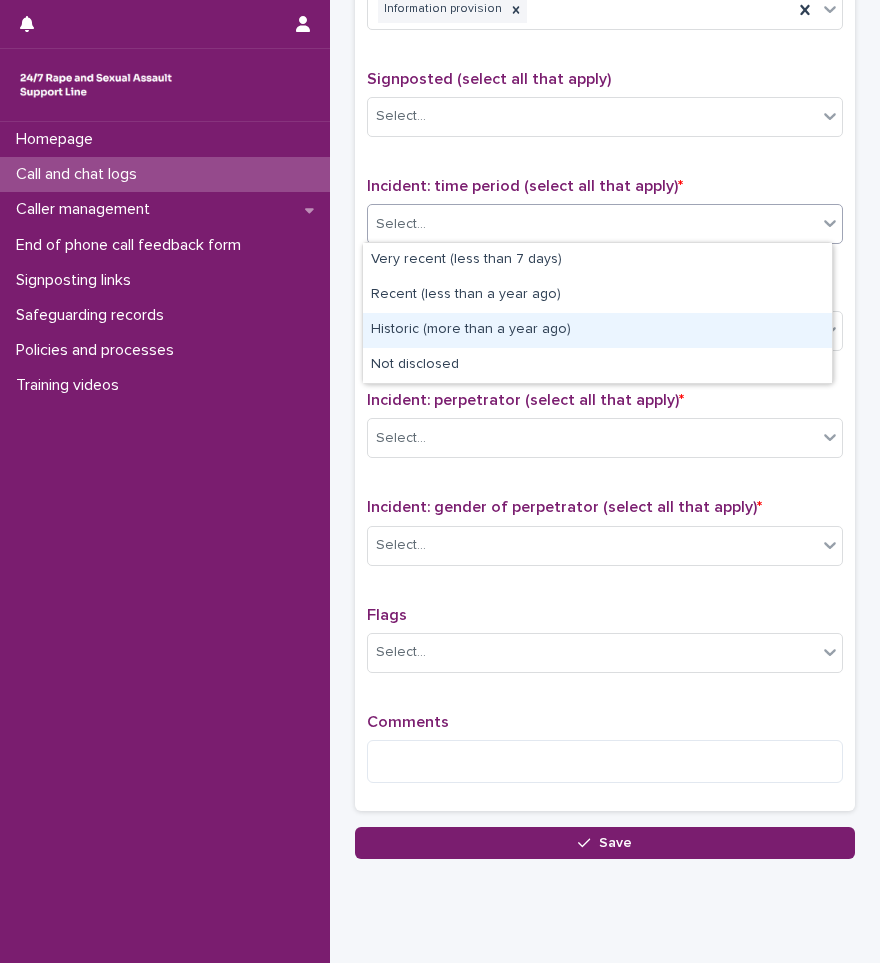 click on "Historic (more than a year ago)" at bounding box center [597, 330] 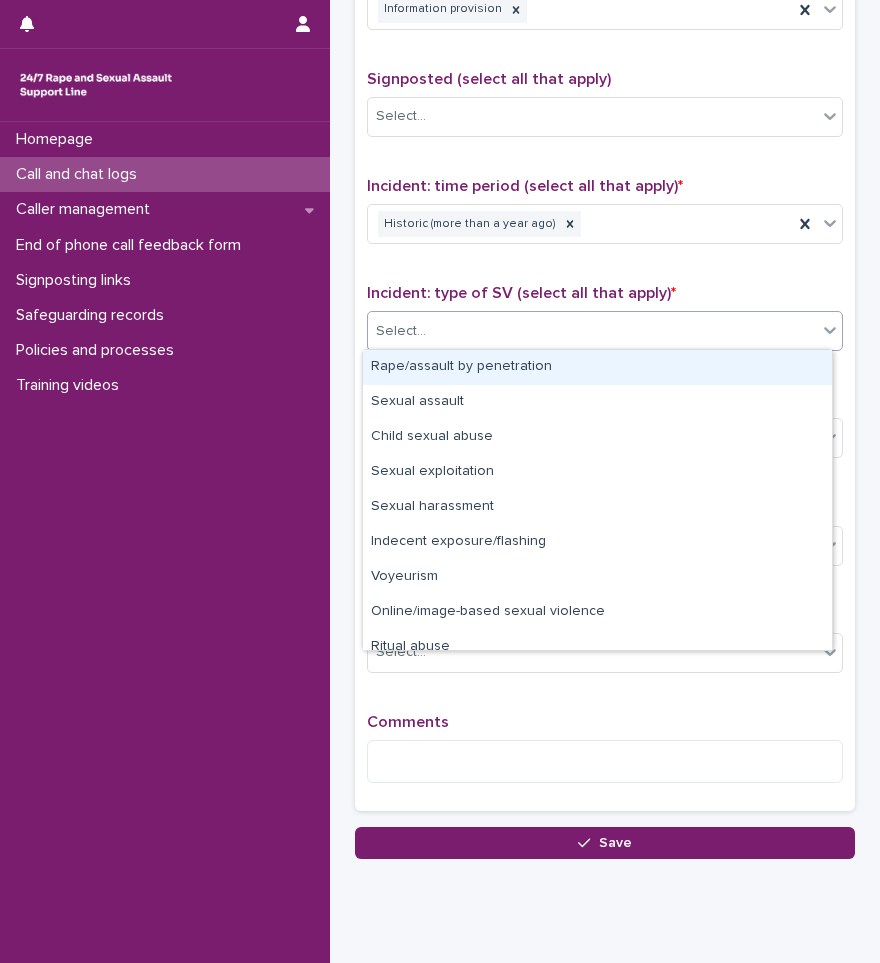 click on "Select..." at bounding box center (592, 331) 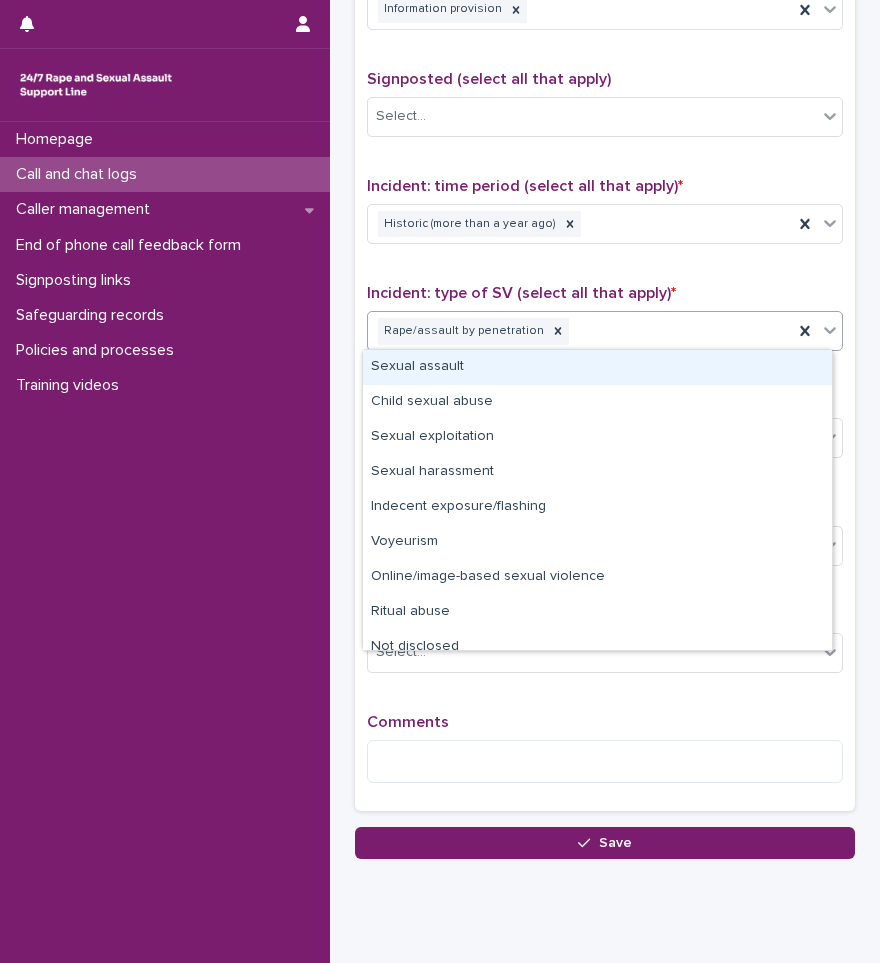 click on "Rape/assault by penetration" at bounding box center [580, 331] 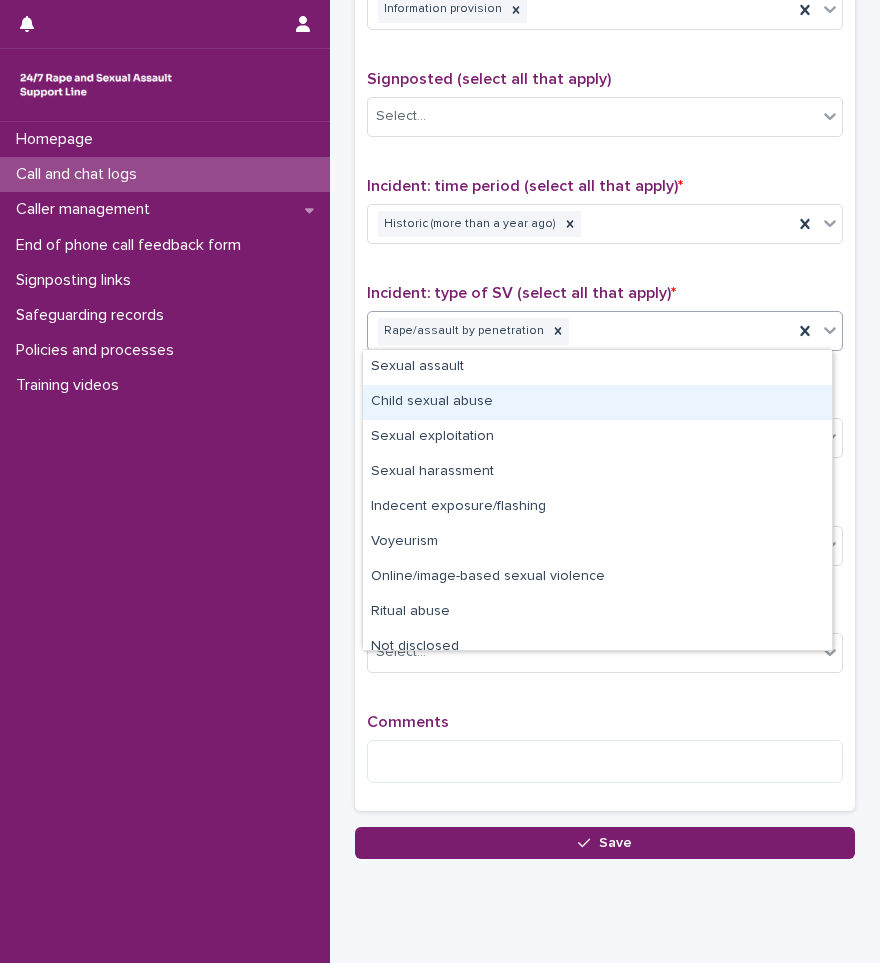 click on "Child sexual abuse" at bounding box center (597, 402) 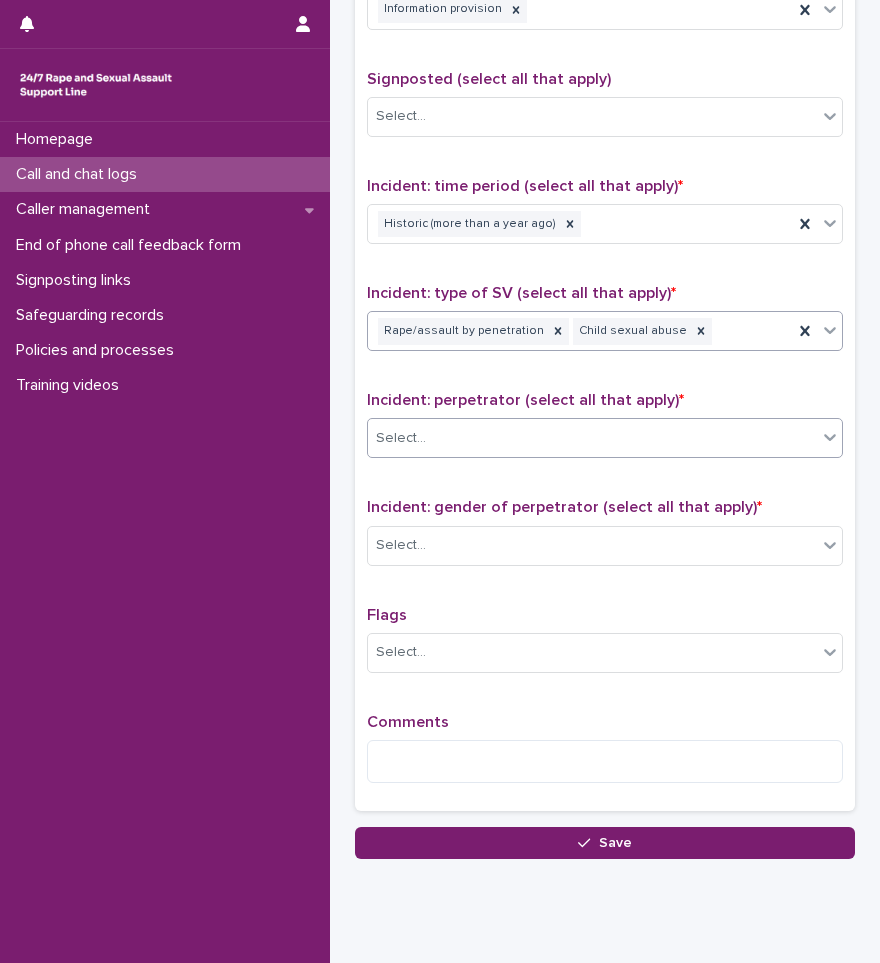 click on "Select..." at bounding box center [592, 438] 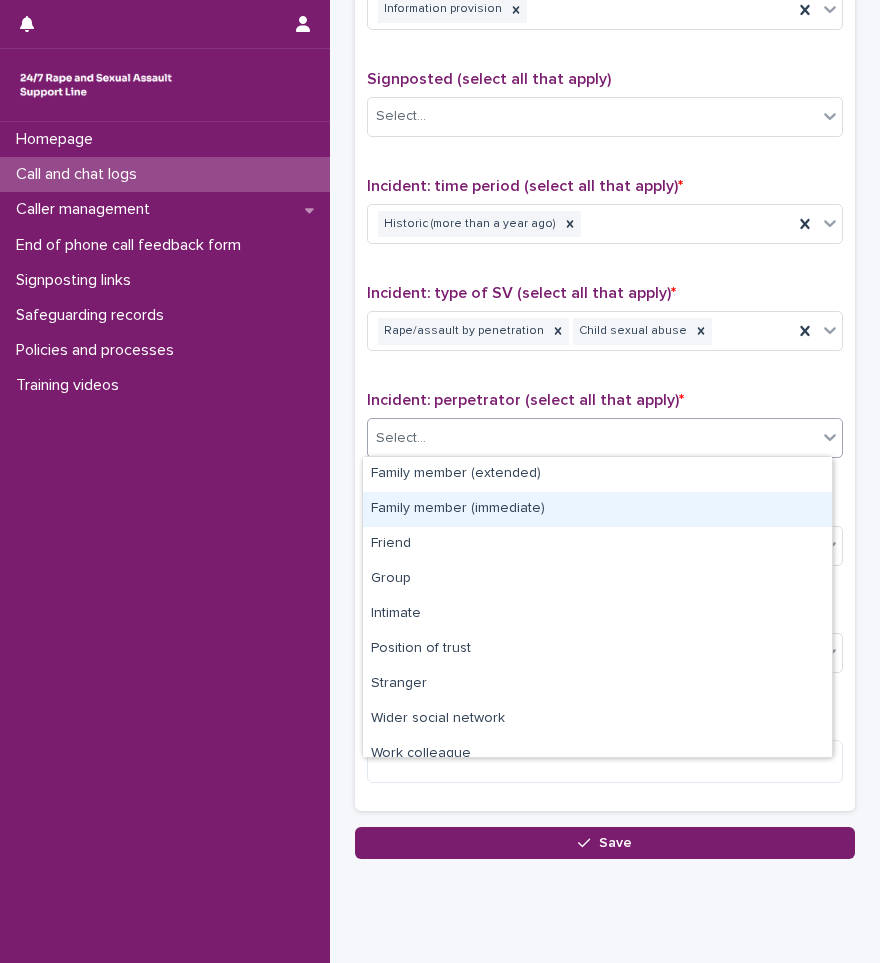scroll, scrollTop: 85, scrollLeft: 0, axis: vertical 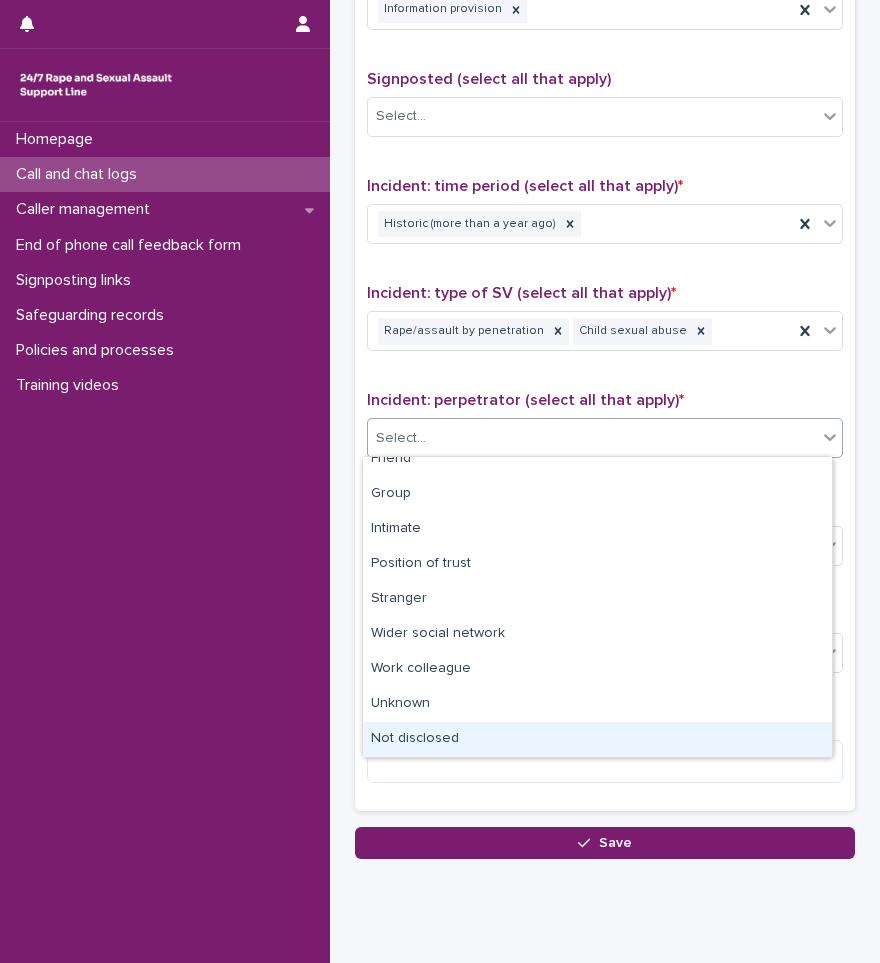 click on "Not disclosed" at bounding box center [597, 739] 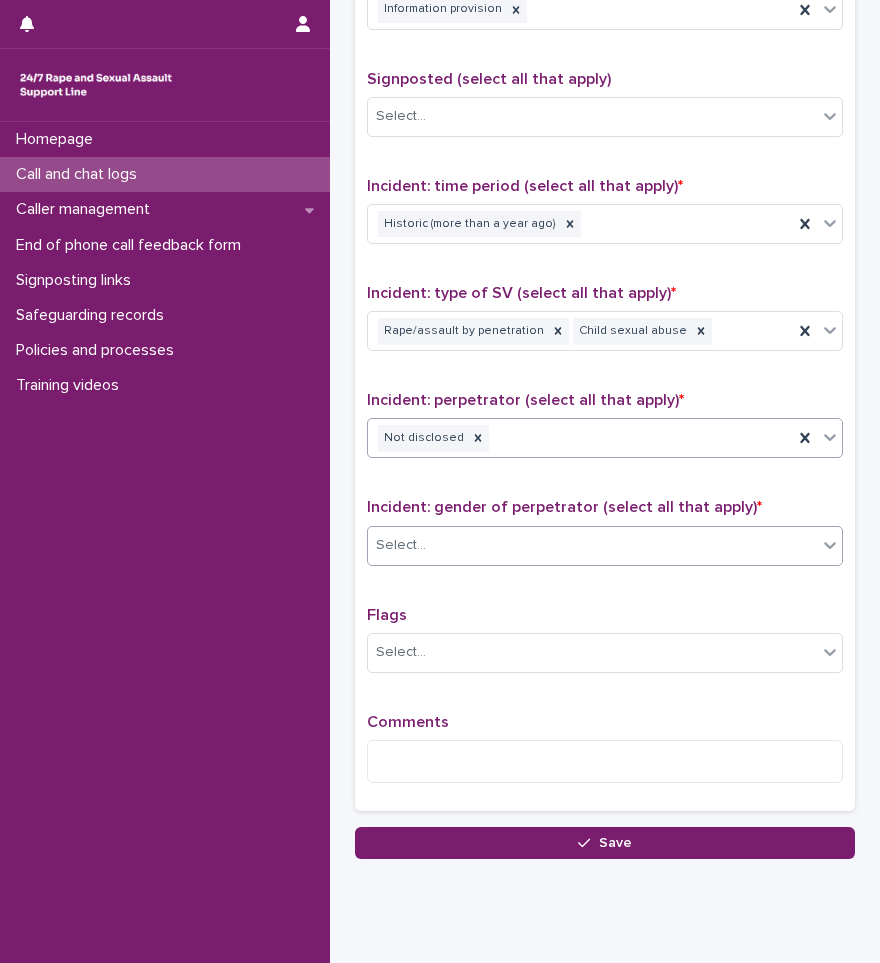 click on "Select..." at bounding box center (592, 545) 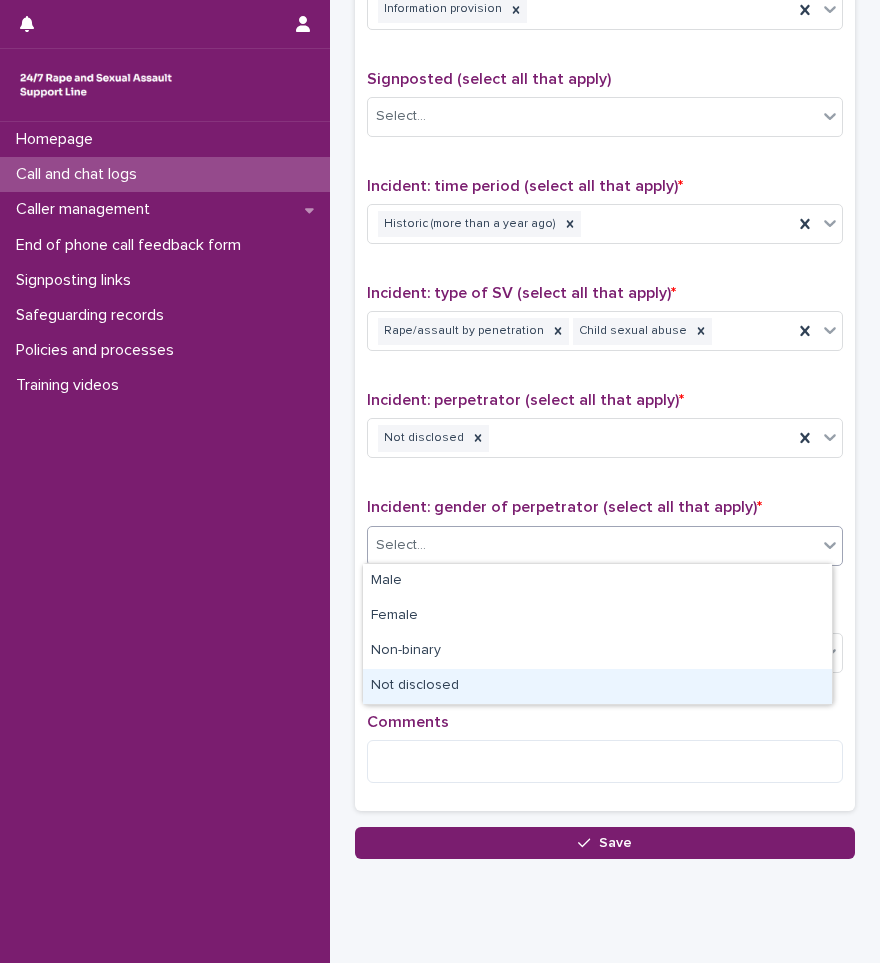 click on "Not disclosed" at bounding box center [597, 686] 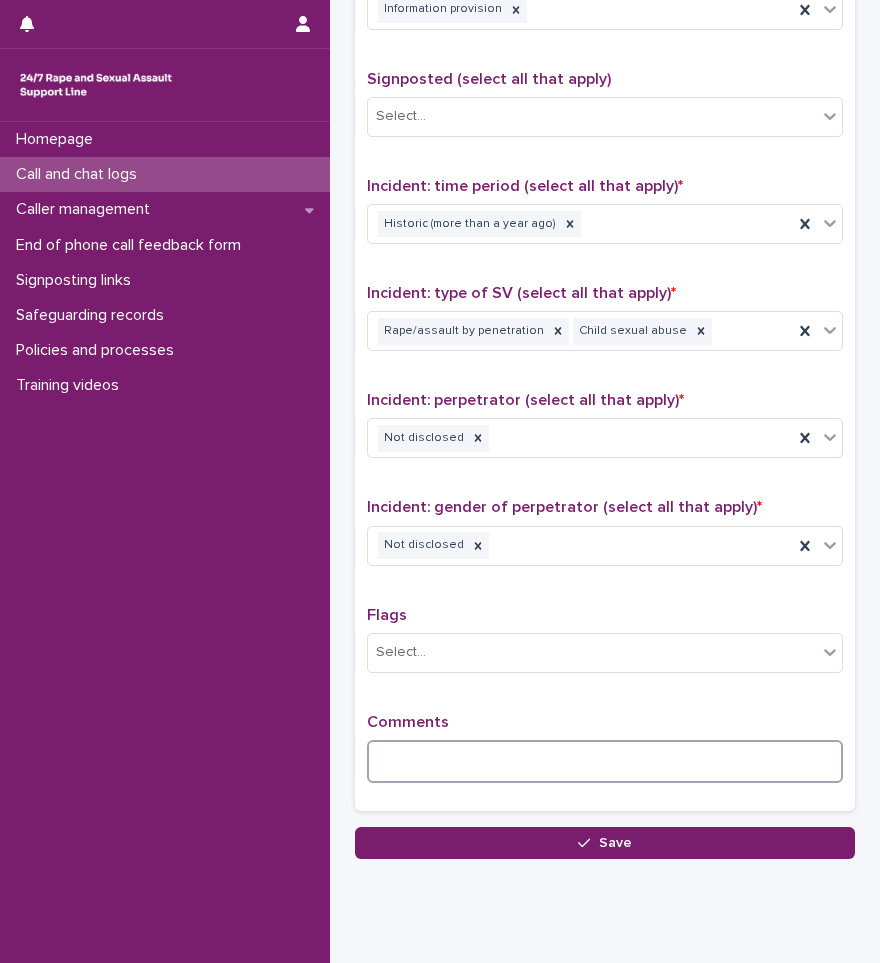 click at bounding box center [605, 761] 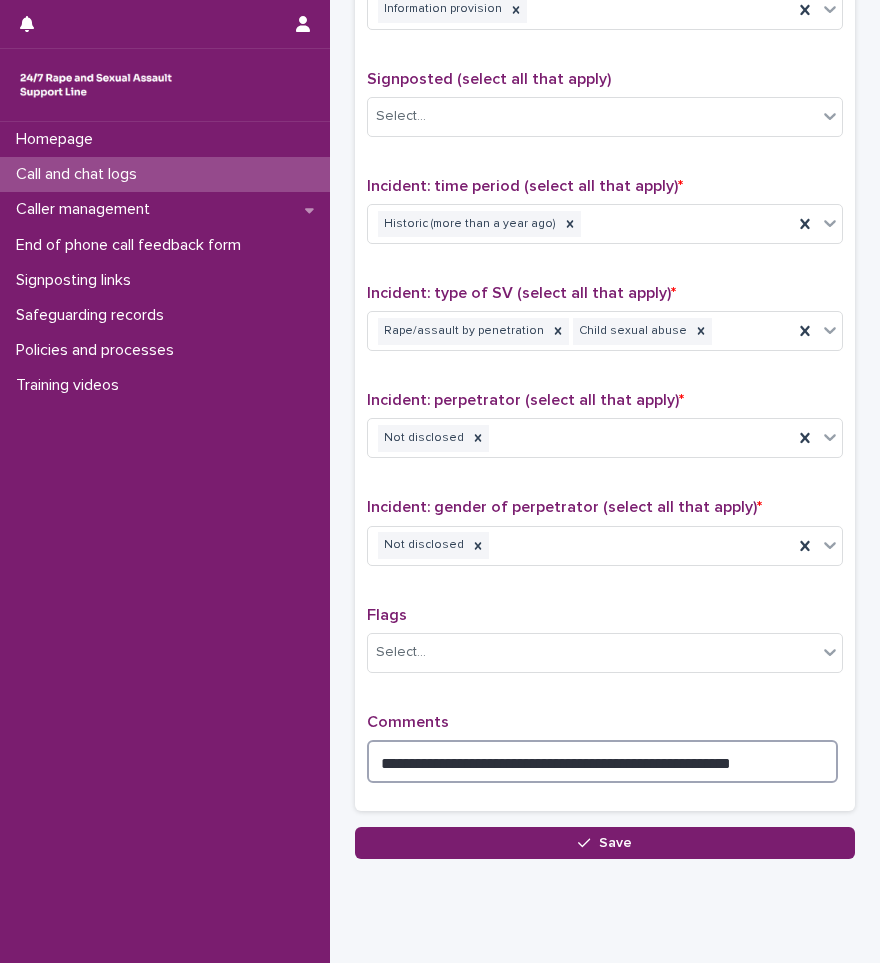 click on "**********" at bounding box center (602, 761) 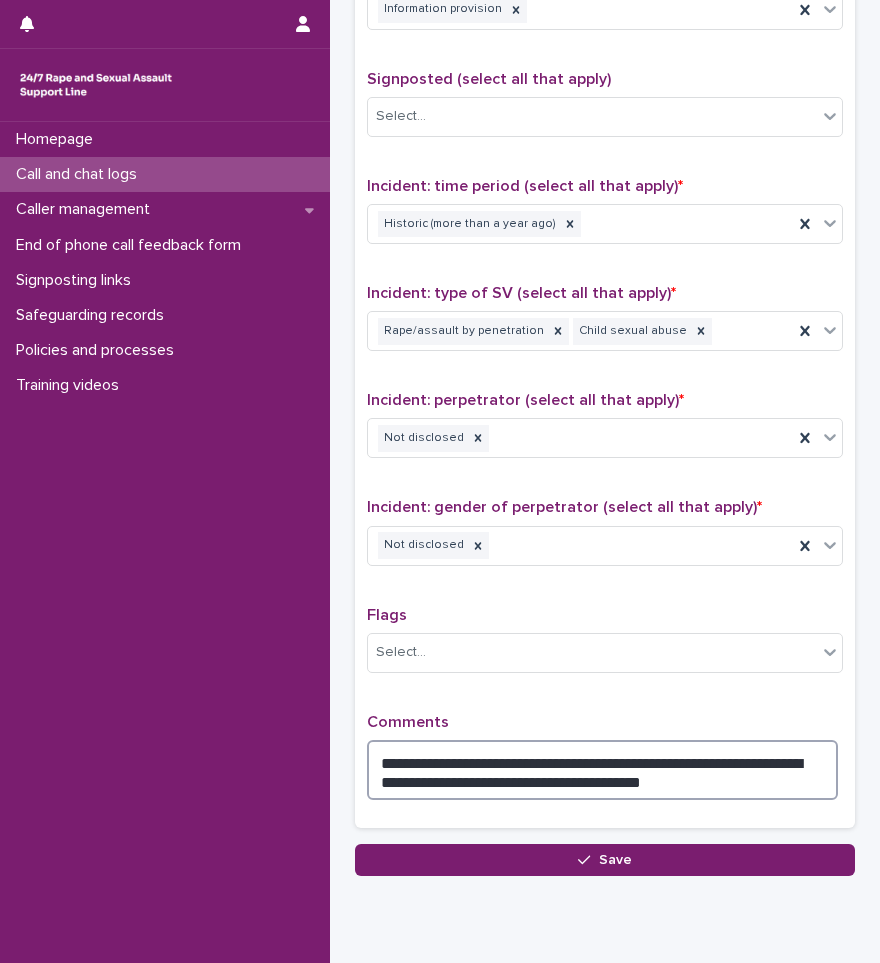 click on "**********" at bounding box center [602, 770] 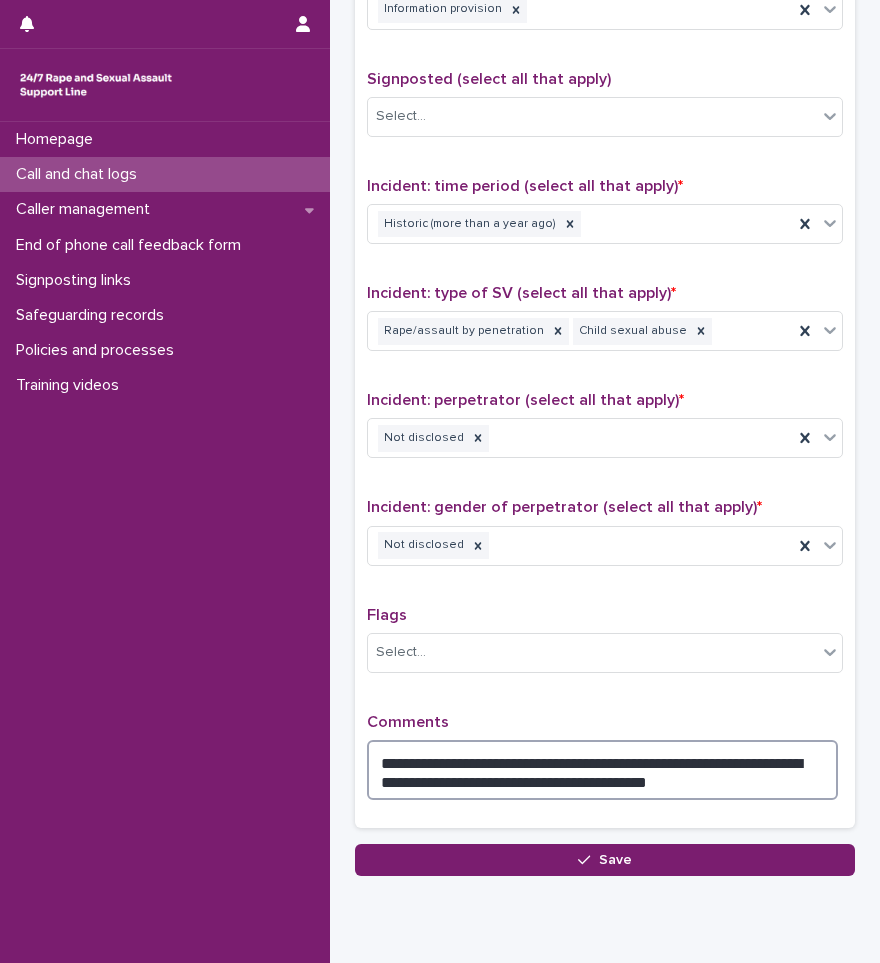 click on "**********" at bounding box center (602, 770) 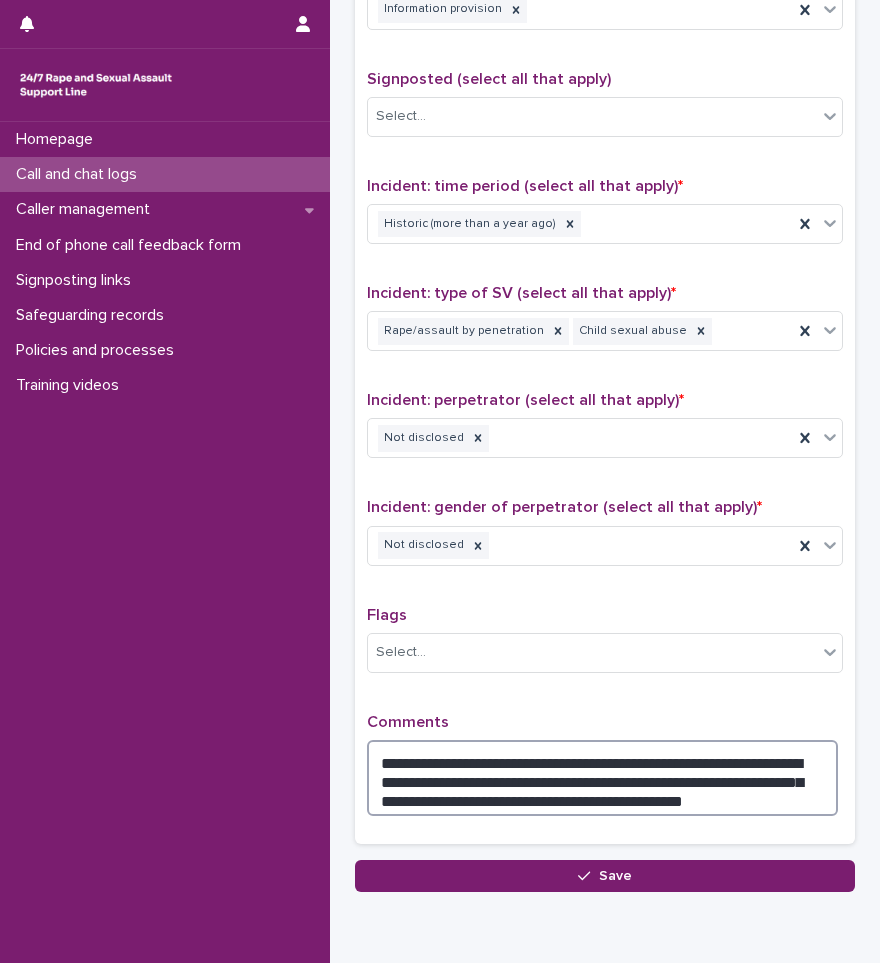 click on "**********" at bounding box center [602, 778] 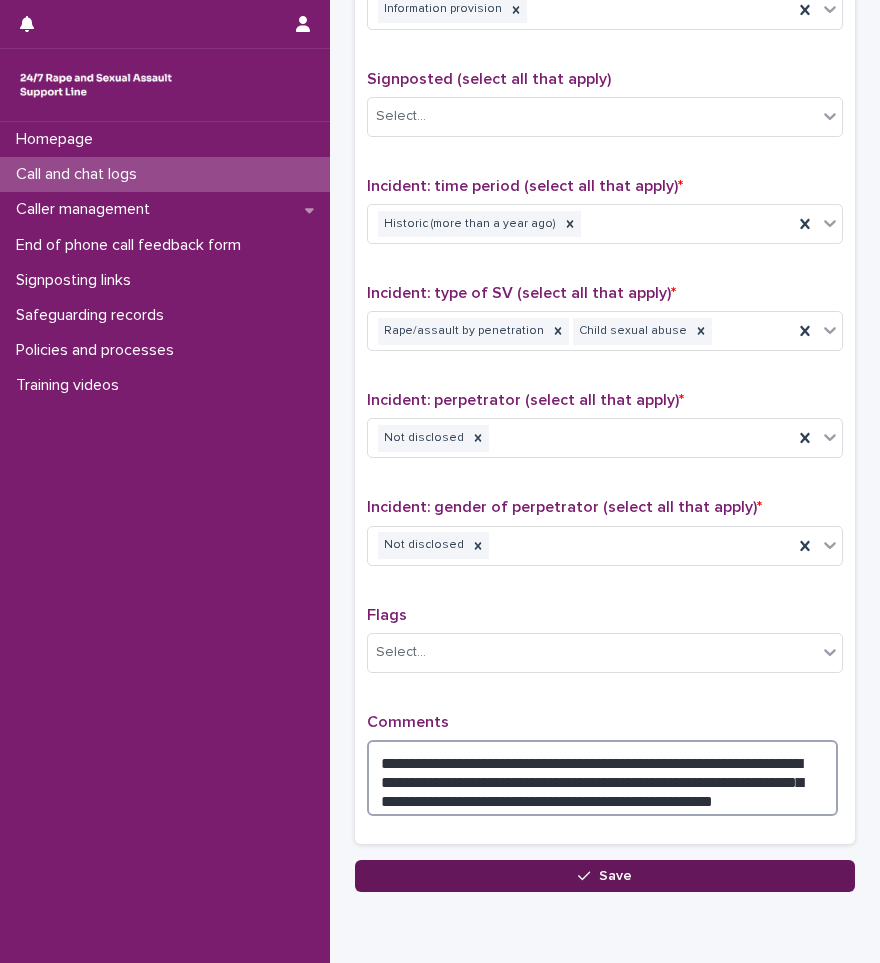 type on "**********" 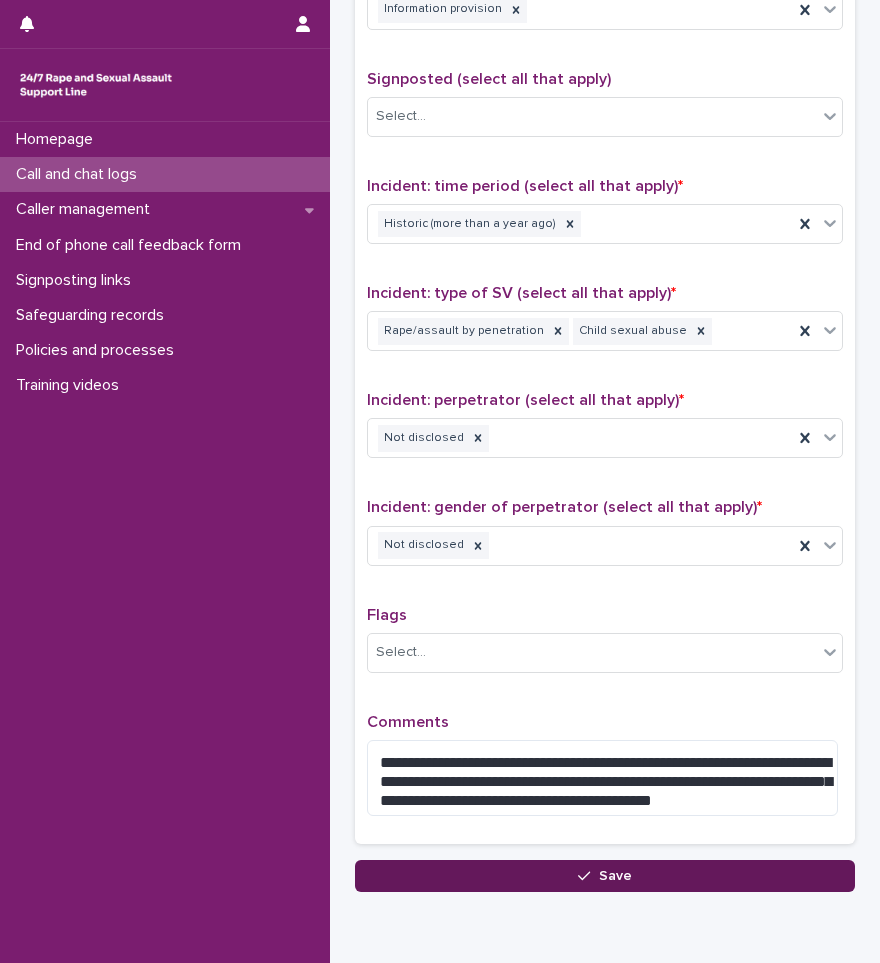 click on "Save" at bounding box center (605, 876) 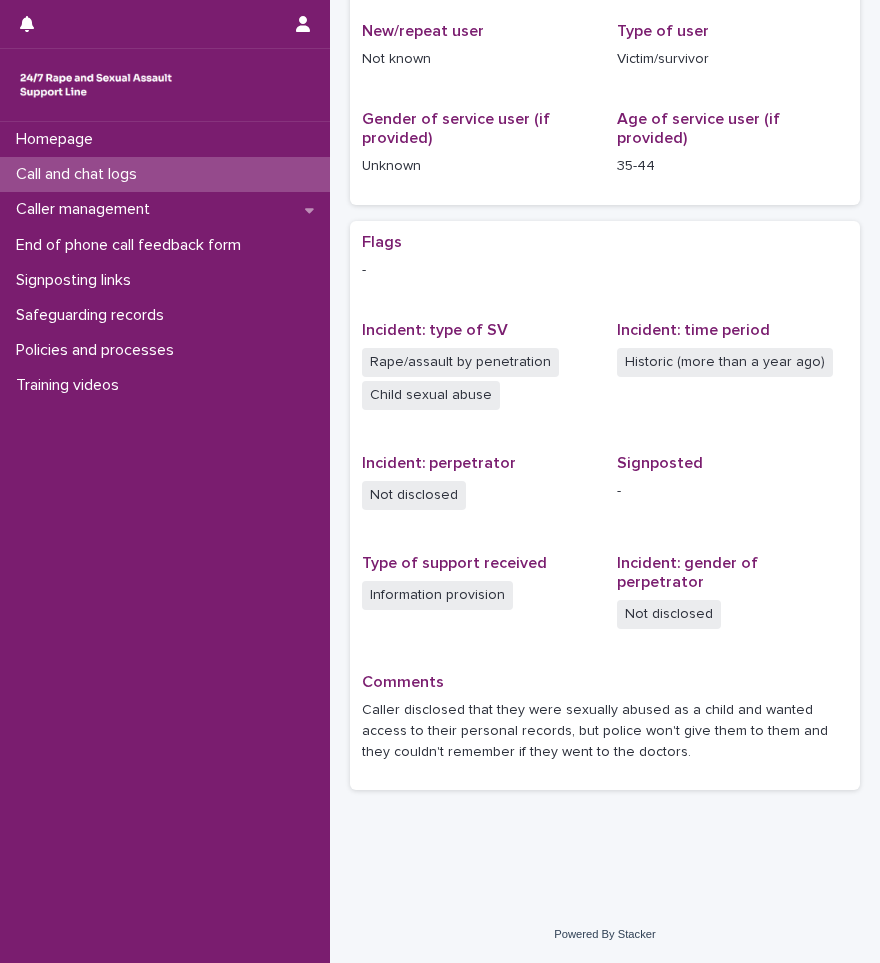 scroll, scrollTop: 0, scrollLeft: 0, axis: both 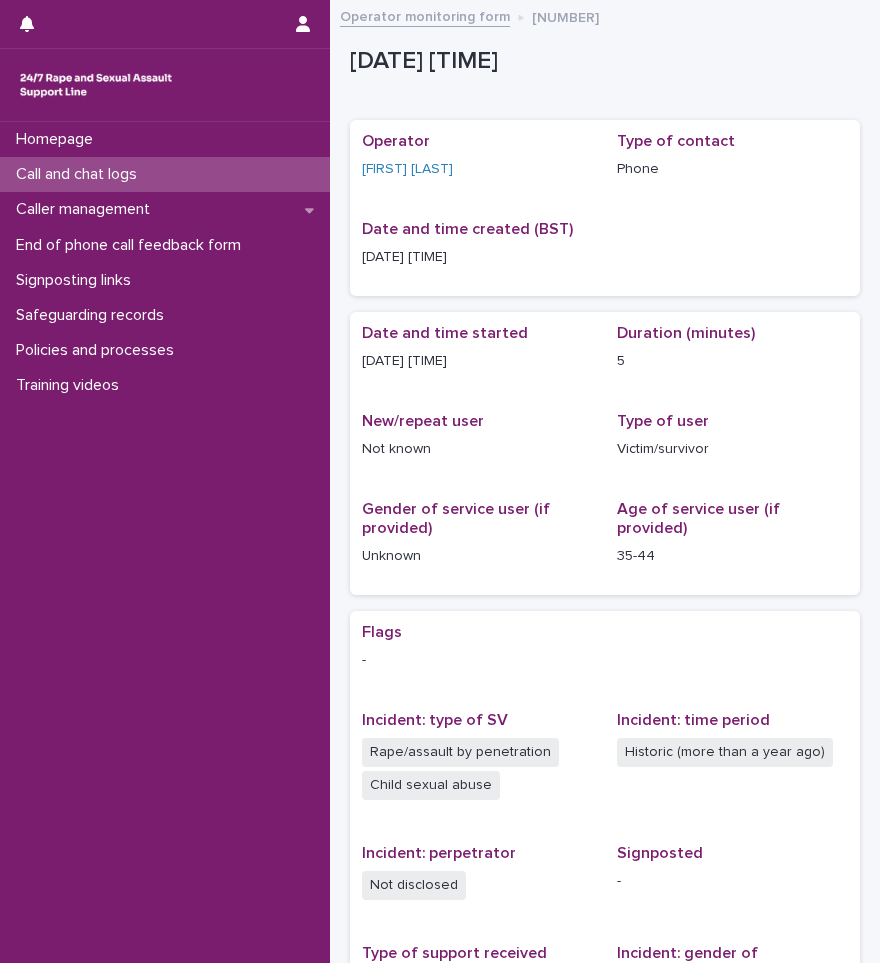 click on "Call and chat logs" at bounding box center [80, 174] 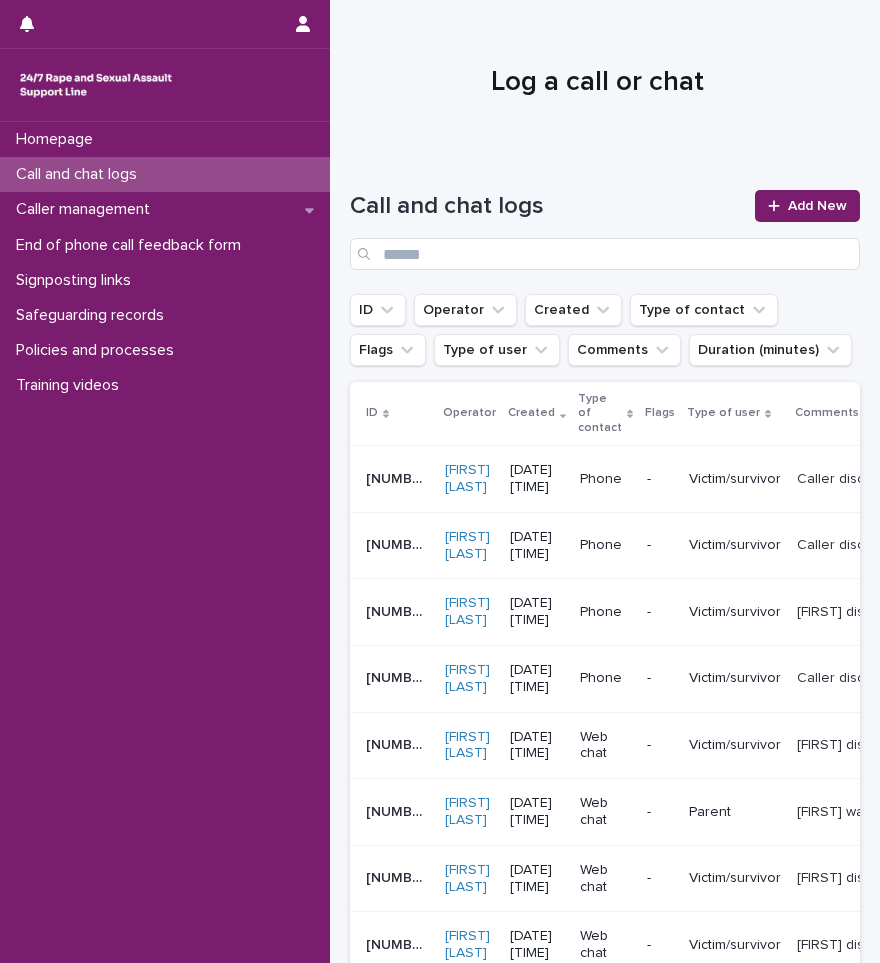 click on "Call and chat logs" at bounding box center (165, 174) 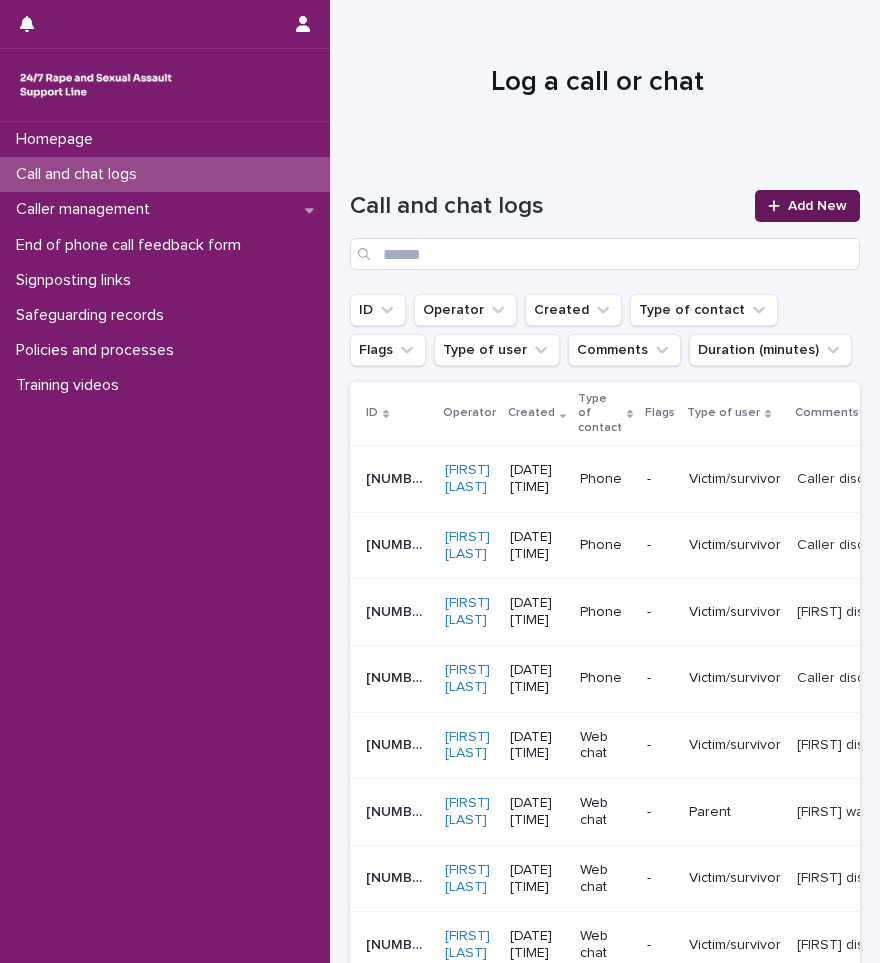 click on "Add New" at bounding box center [807, 206] 